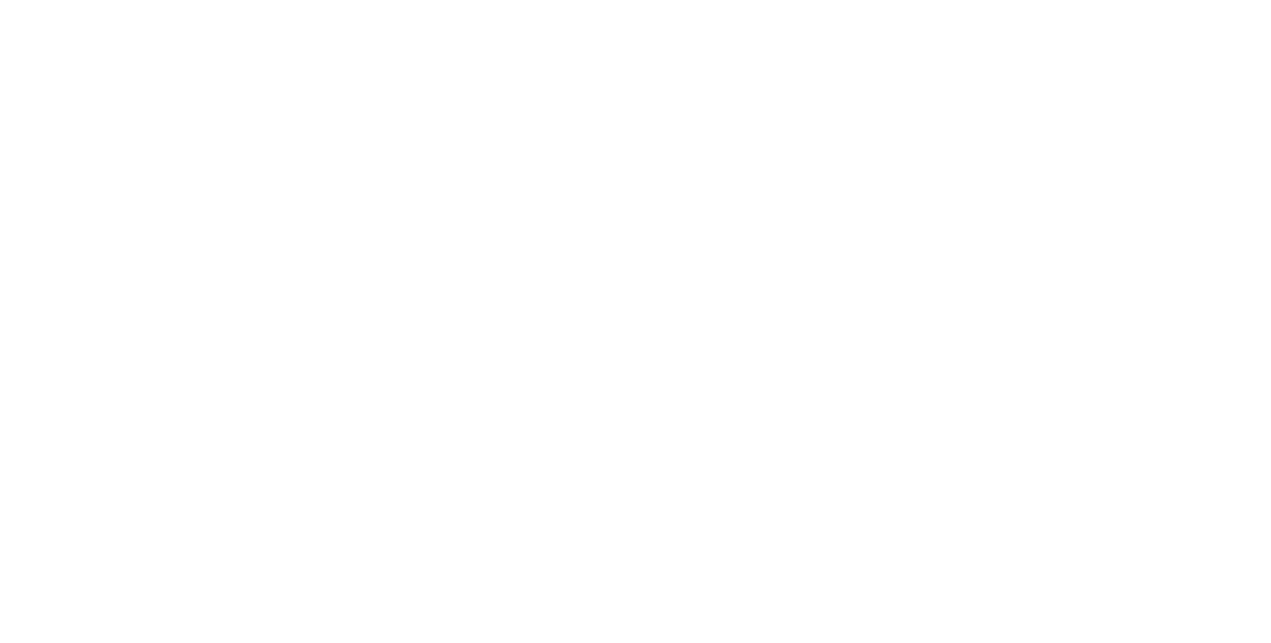 scroll, scrollTop: 0, scrollLeft: 0, axis: both 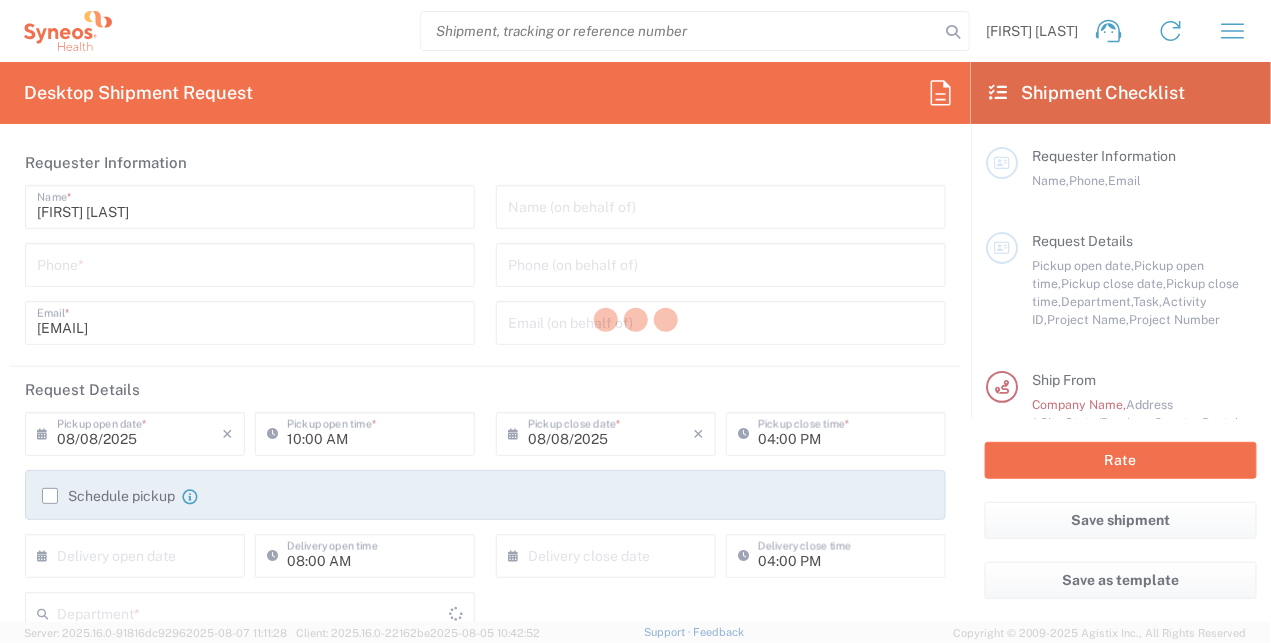 type on "North Carolina" 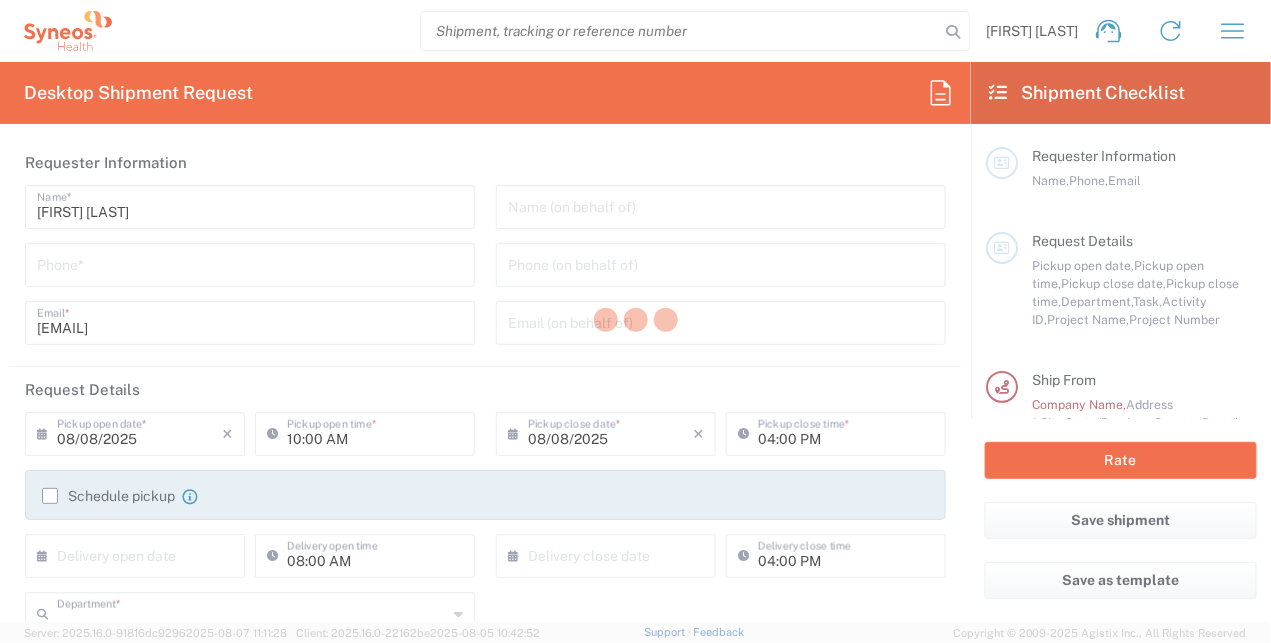 type on "3238" 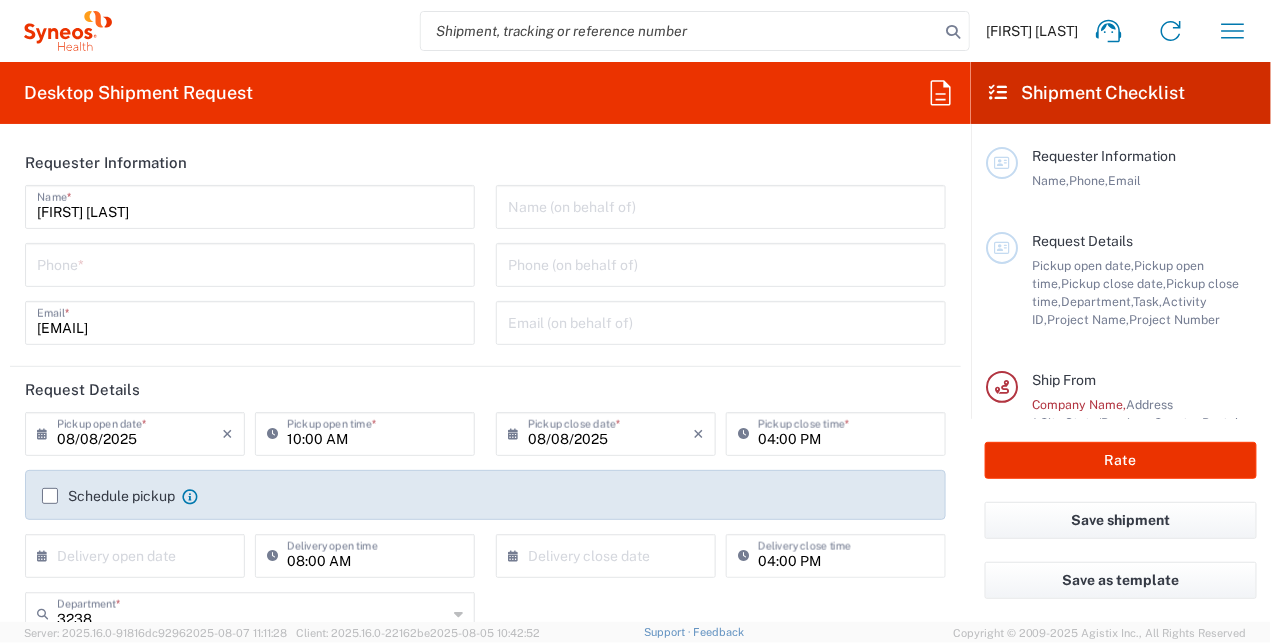 type on "Syneos Health, LLC-Morrisville NC US" 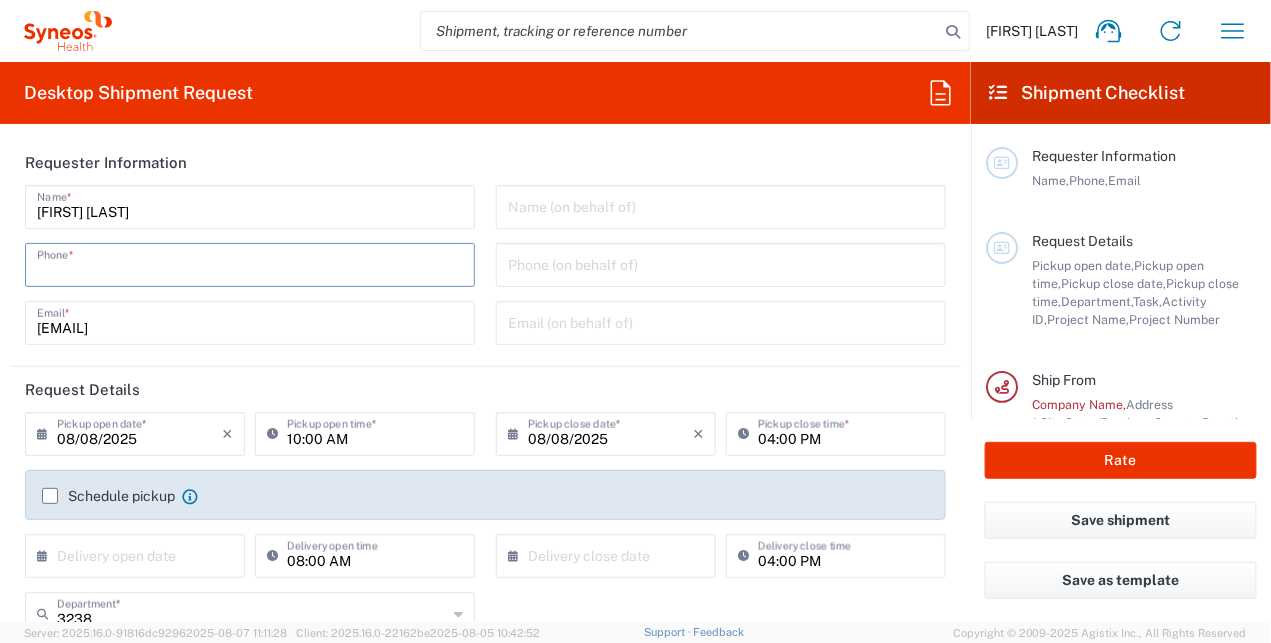 click at bounding box center (250, 263) 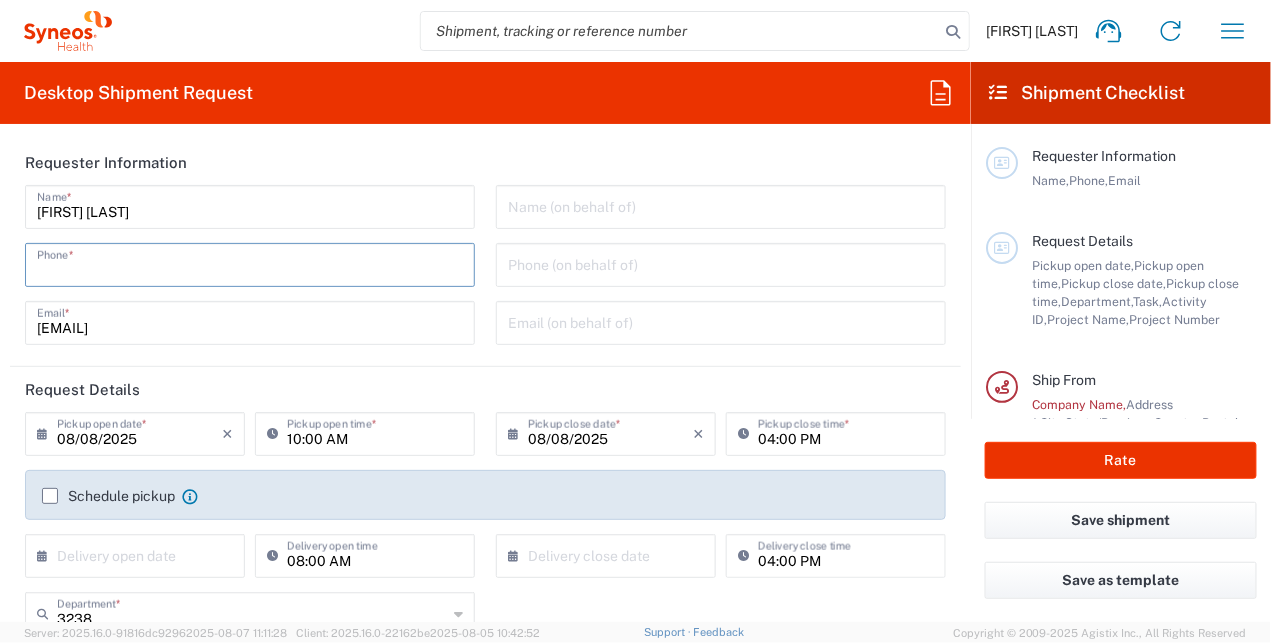 type on "[PHONE]" 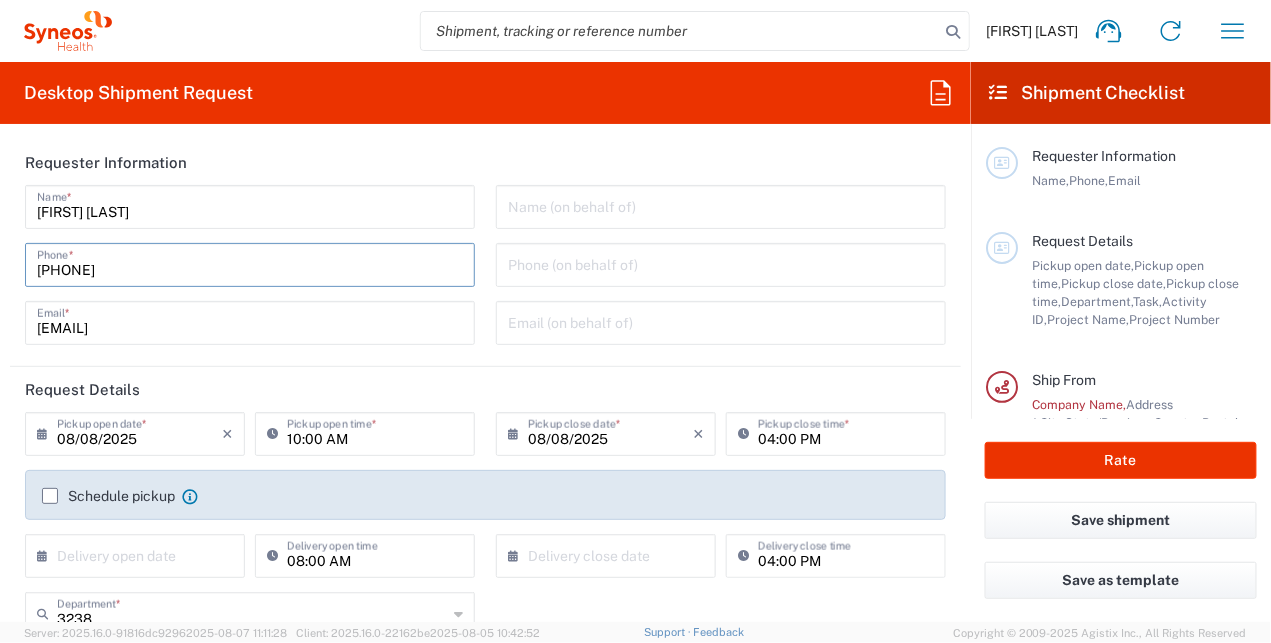 type on "08/11/2025" 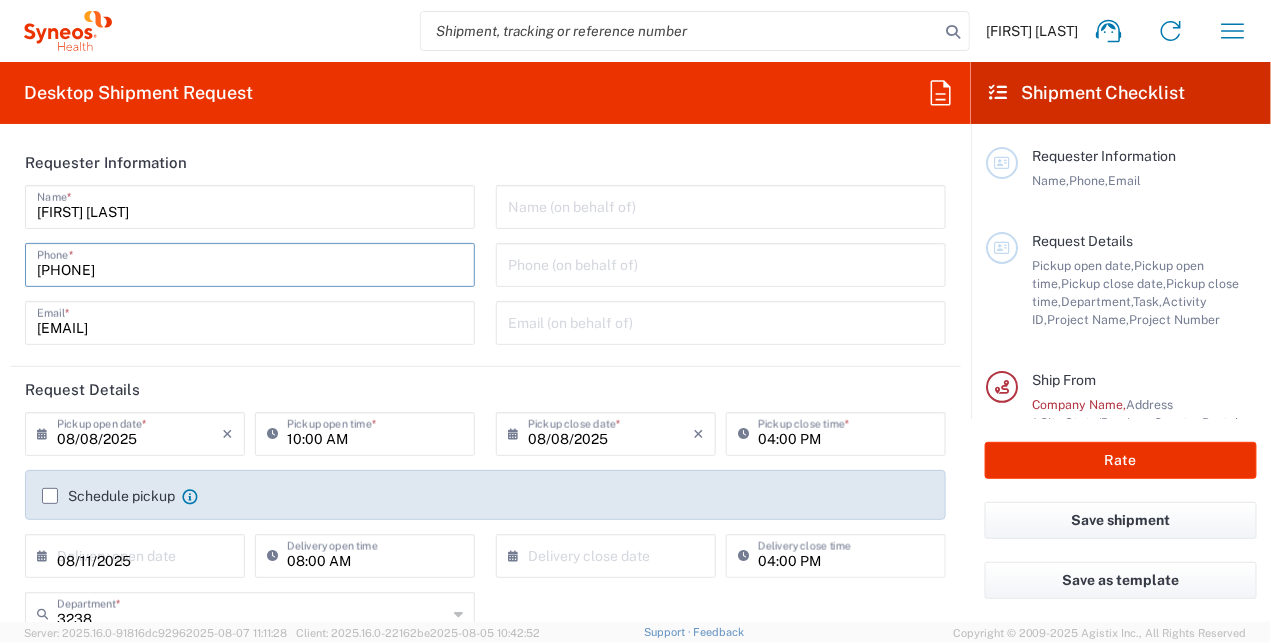 type on "08/15/2025" 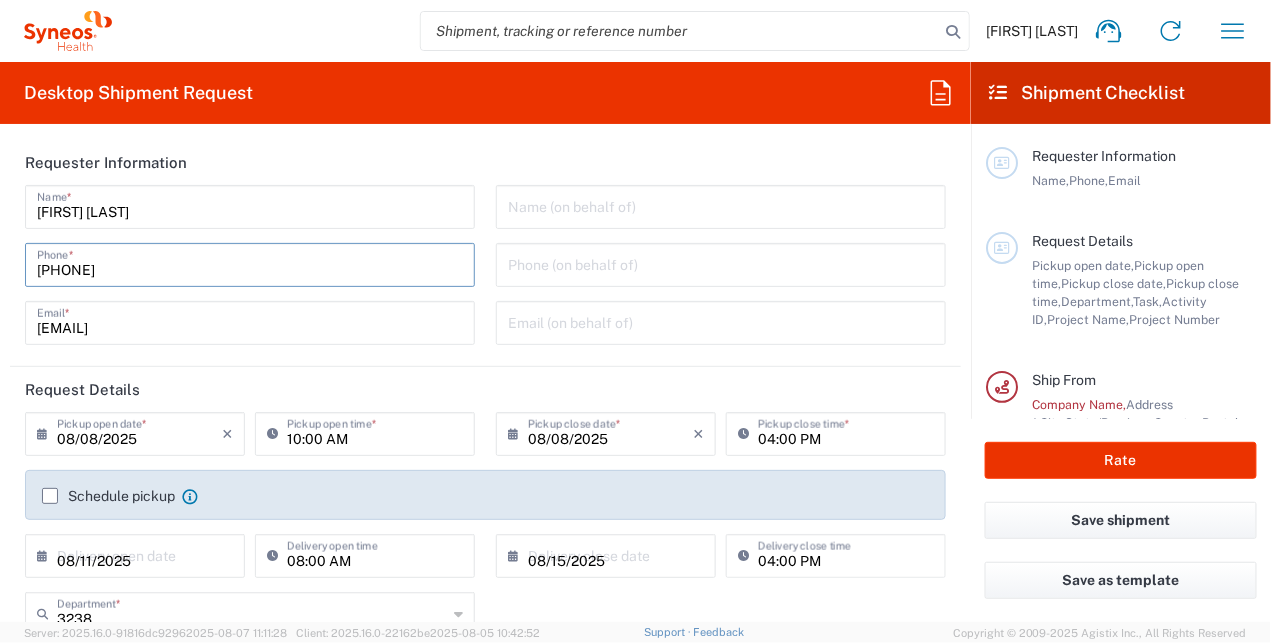 type on "Syneos Health" 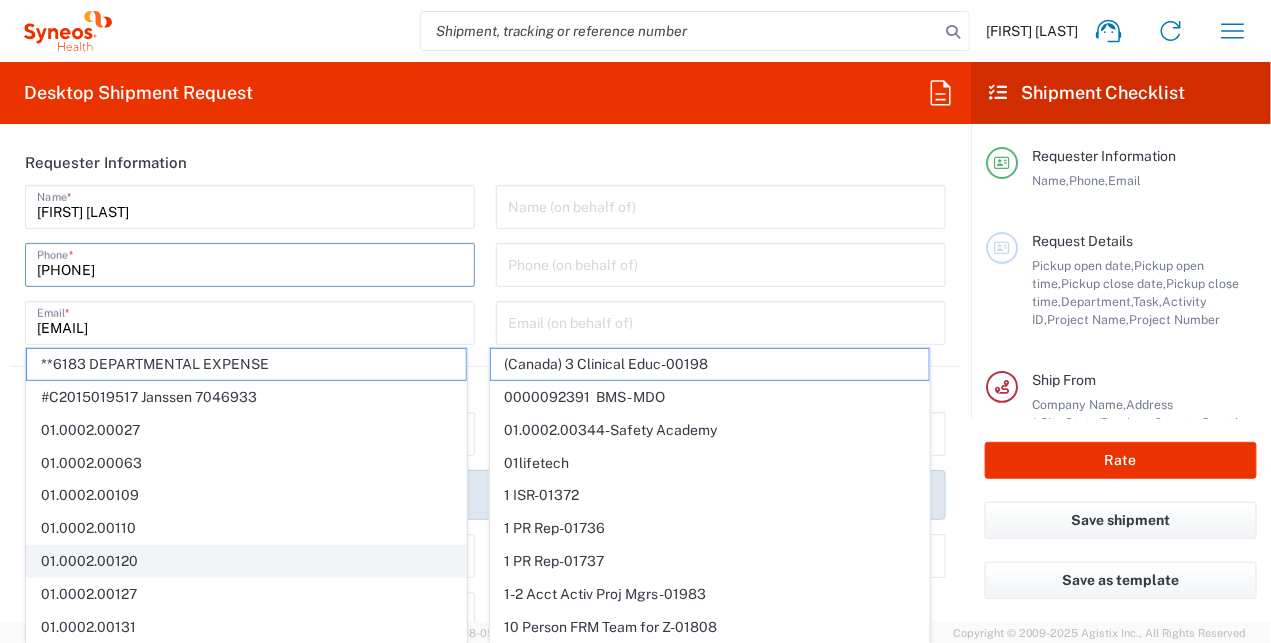 scroll, scrollTop: 499, scrollLeft: 0, axis: vertical 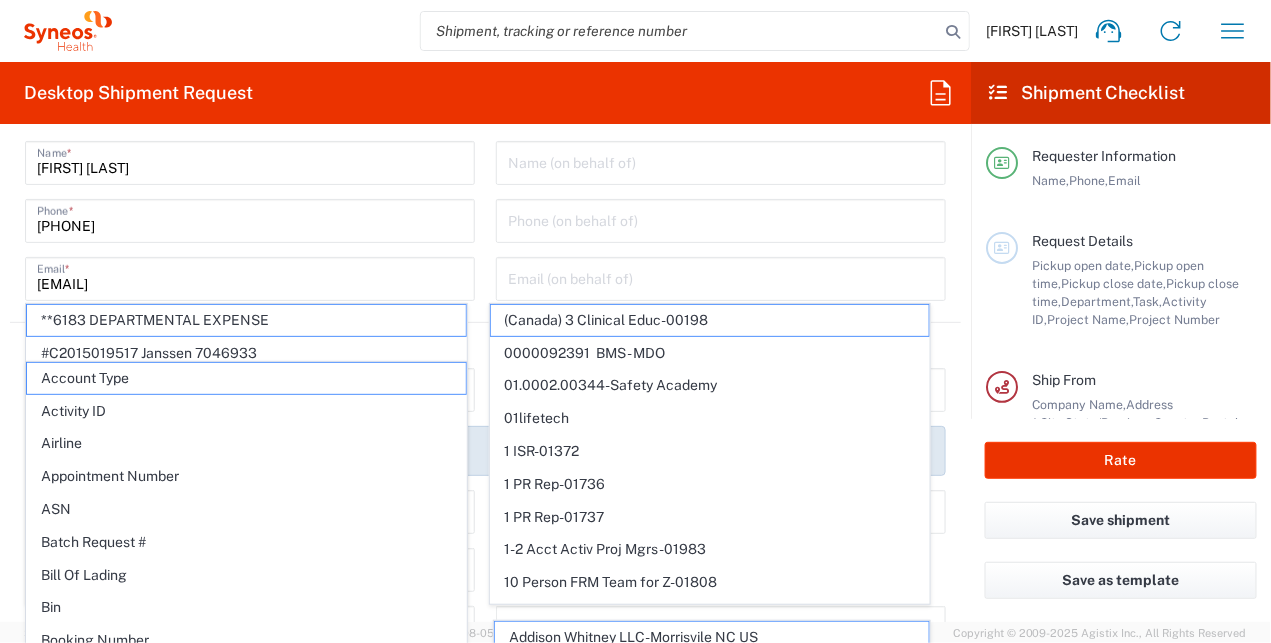 click on "Name (on behalf of)   Phone (on behalf of)   Email (on behalf of)" 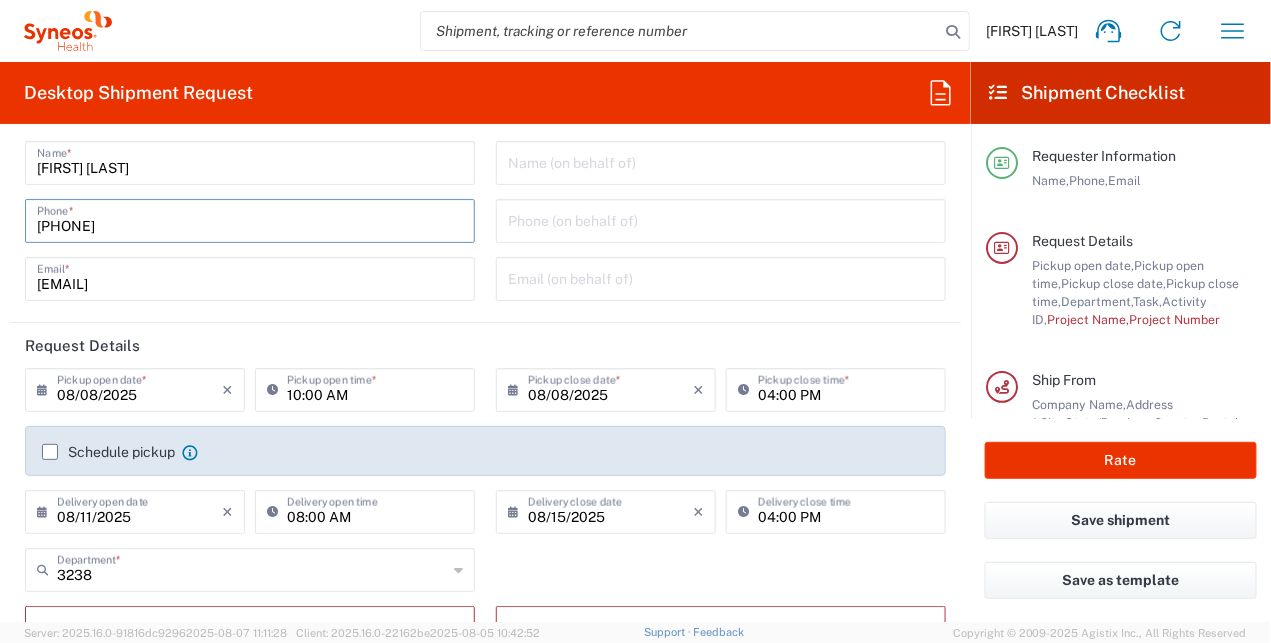 click on "[PHONE]" at bounding box center [250, 219] 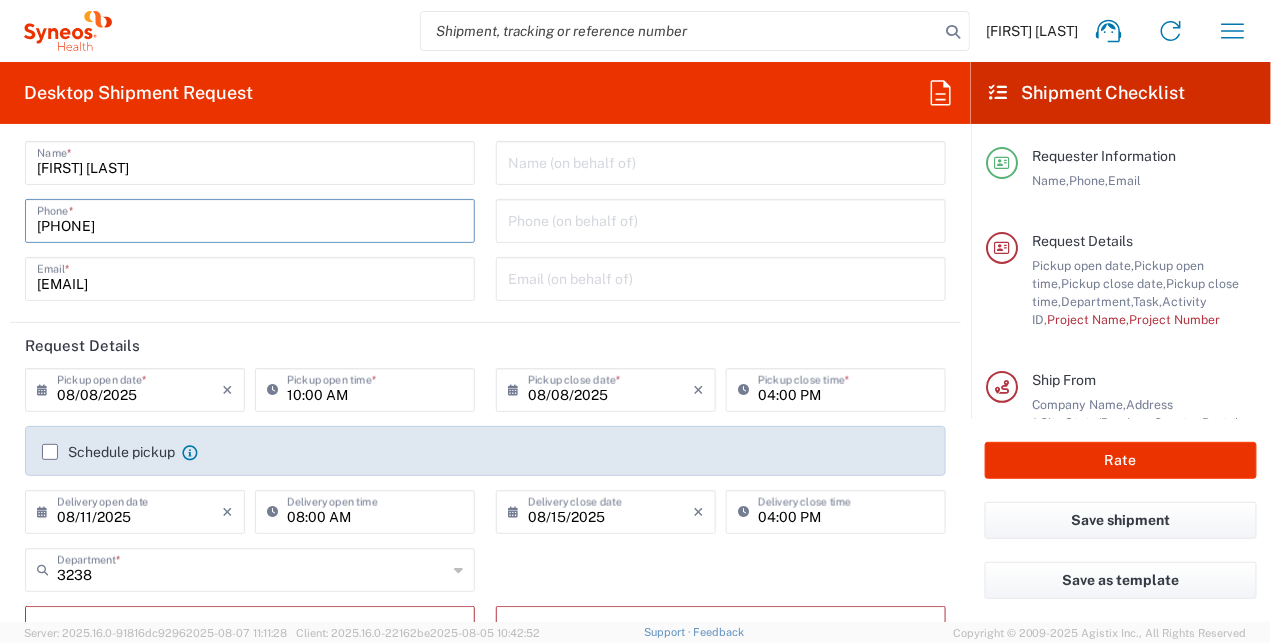 click on "[PHONE]" at bounding box center [250, 219] 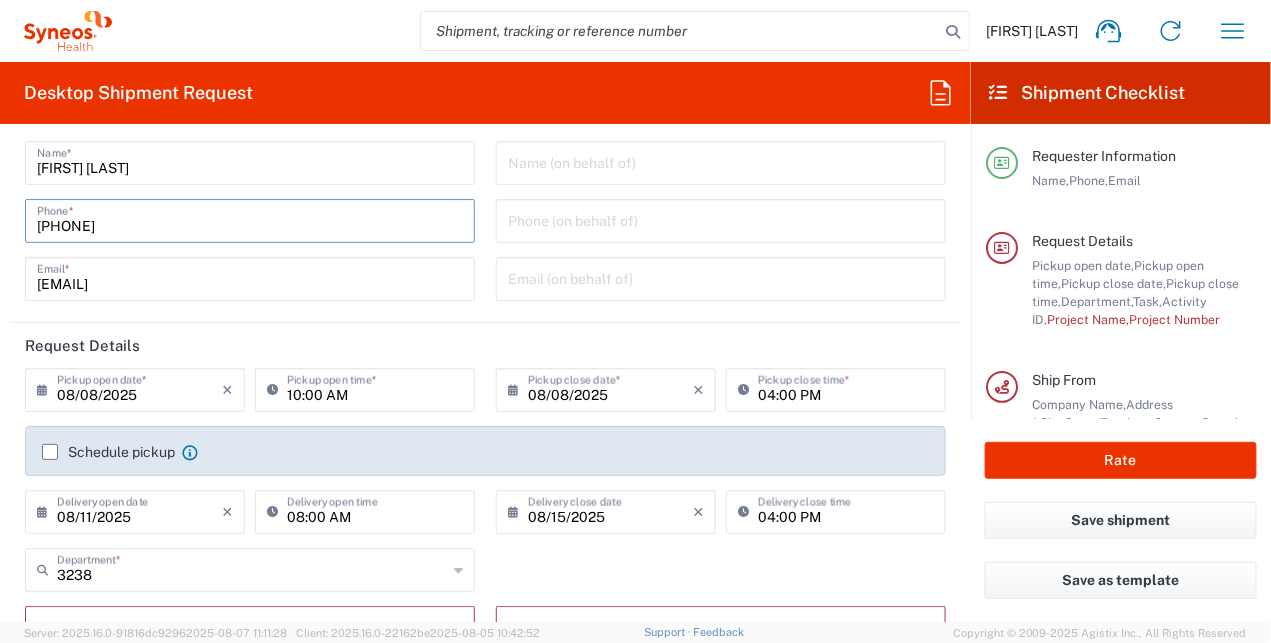 click on "[PHONE]" at bounding box center [250, 219] 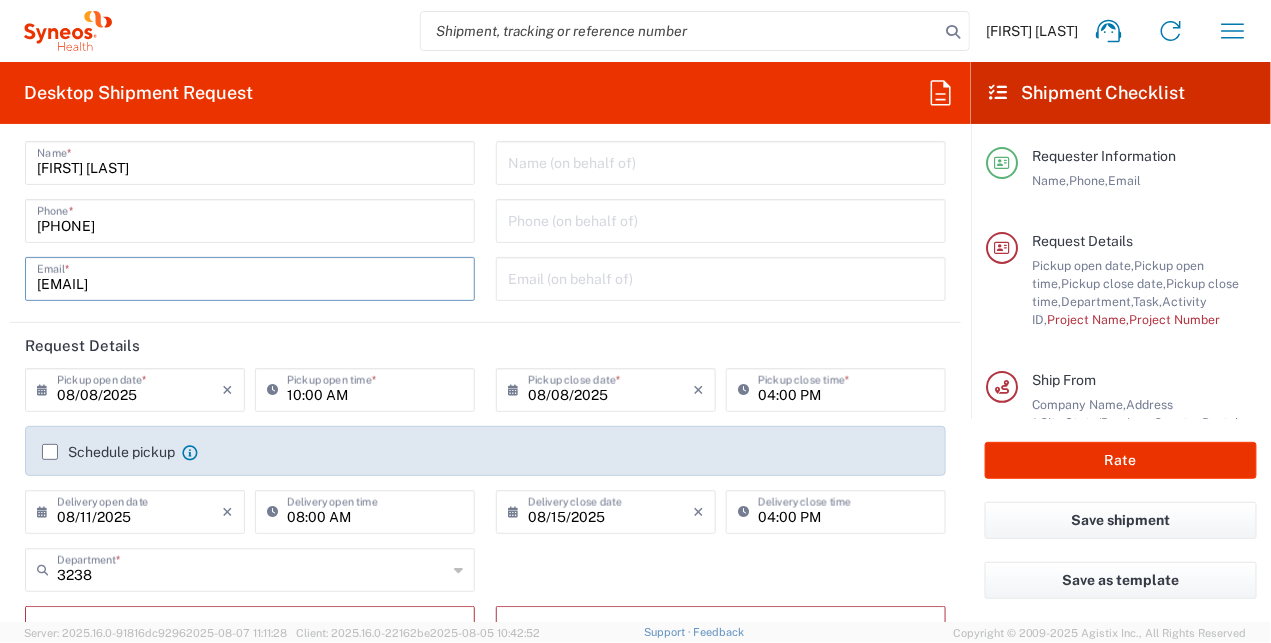 type on "[EMAIL]" 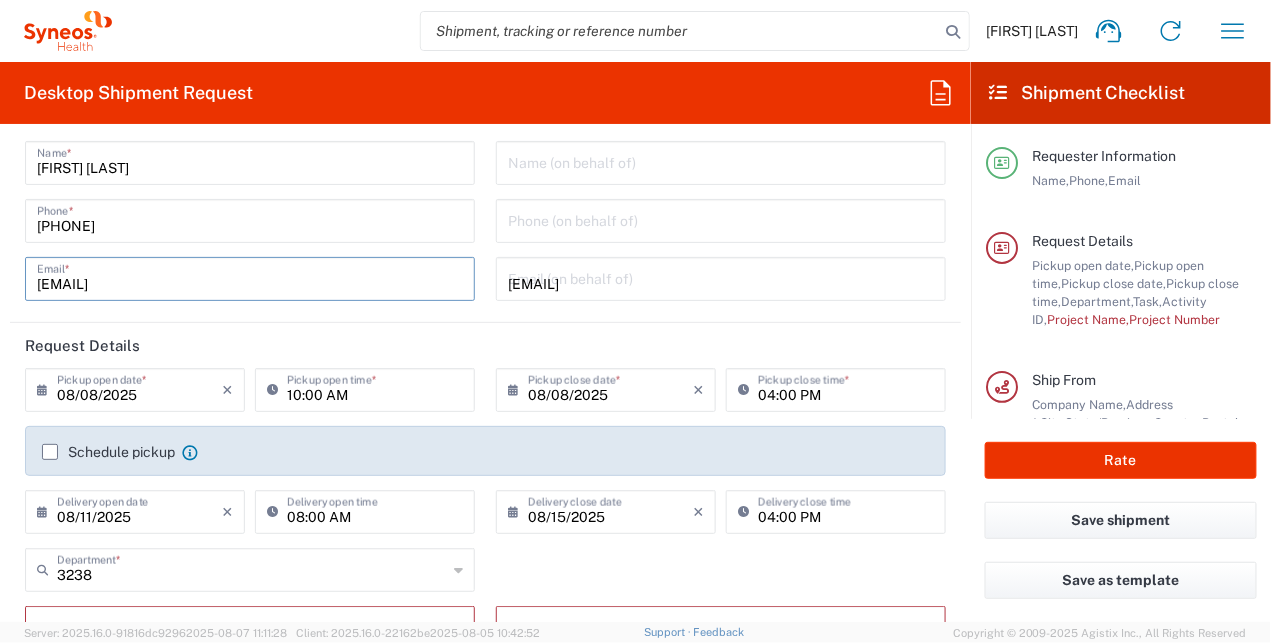 type on "[PHONE]" 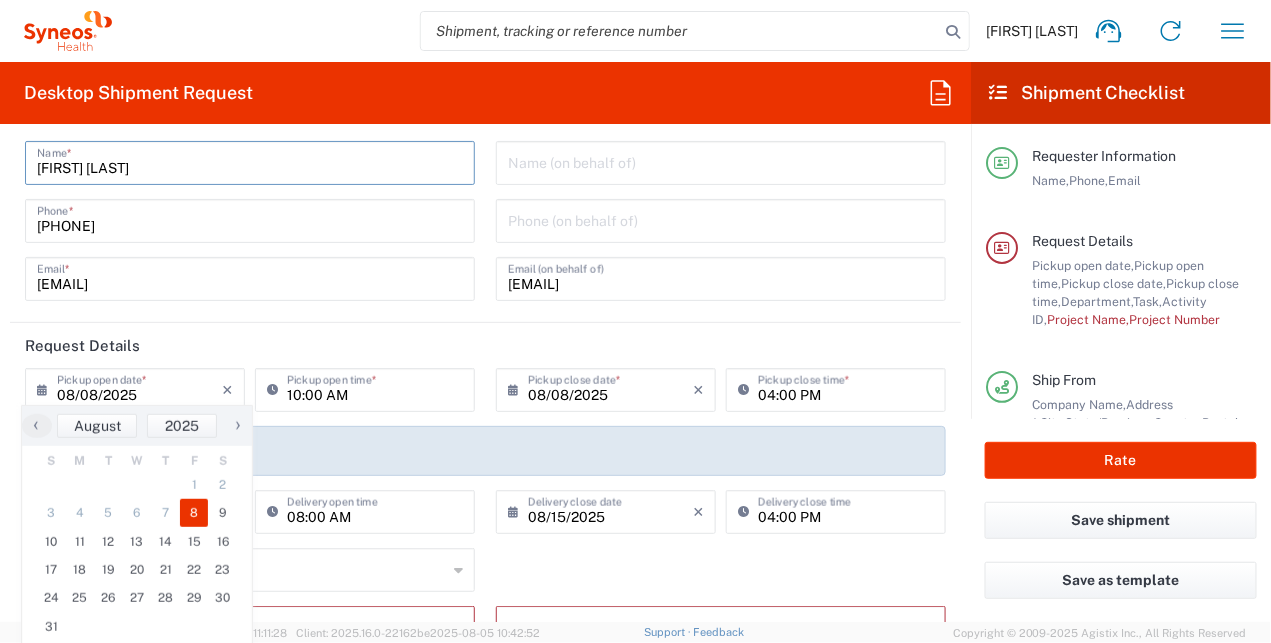 click on "[FIRST] [LAST]" at bounding box center [250, 161] 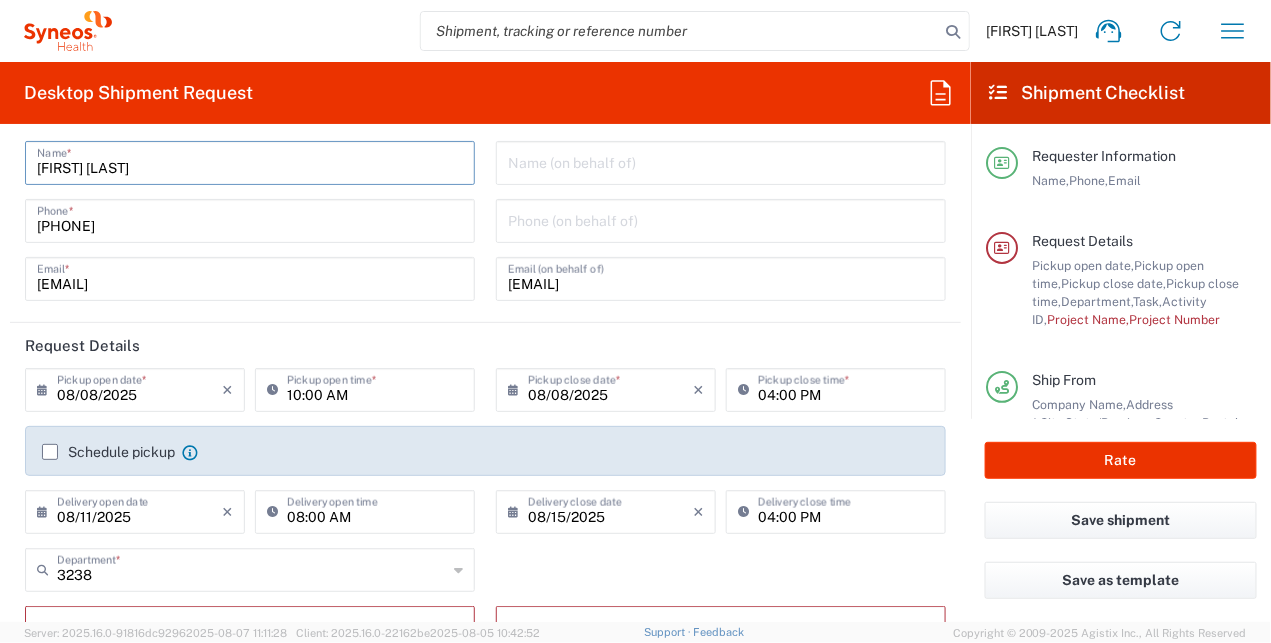 type on "United States" 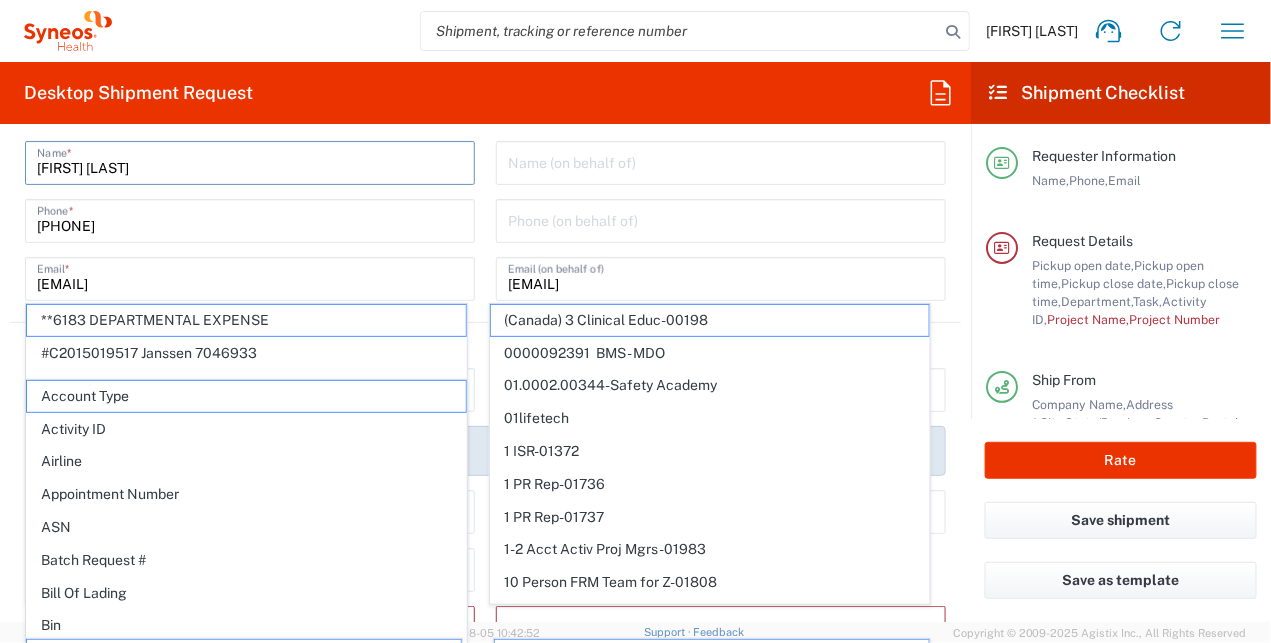 click on "[FIRST] [LAST]" at bounding box center (250, 161) 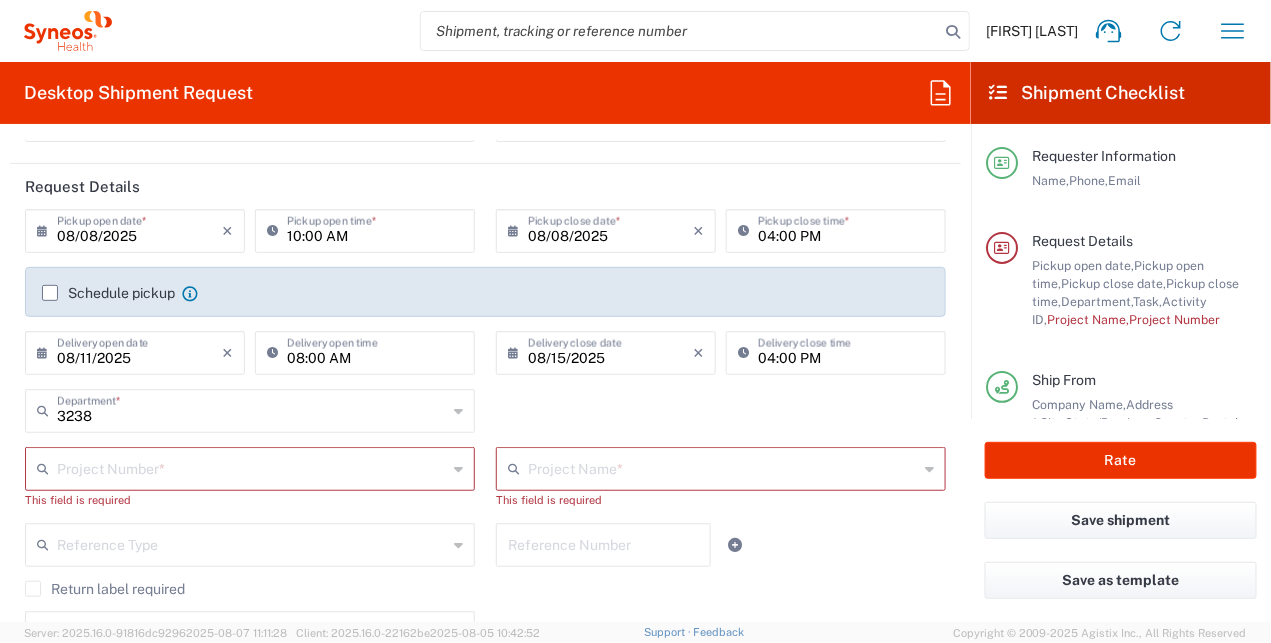scroll, scrollTop: 300, scrollLeft: 0, axis: vertical 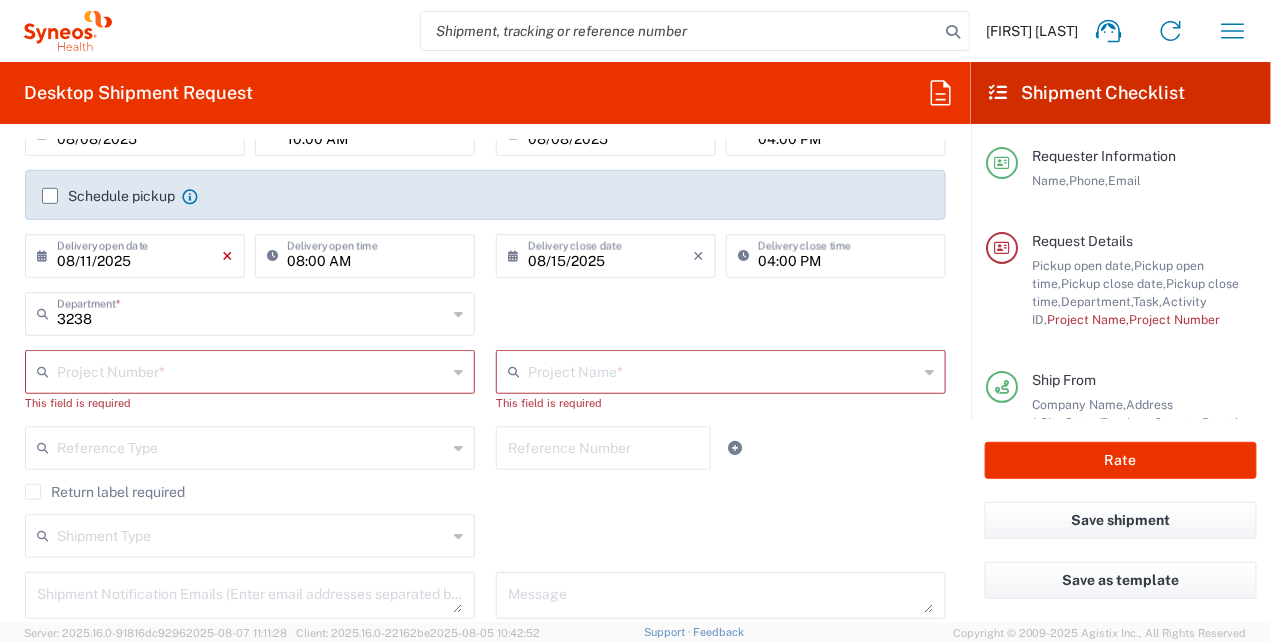 click on "×" 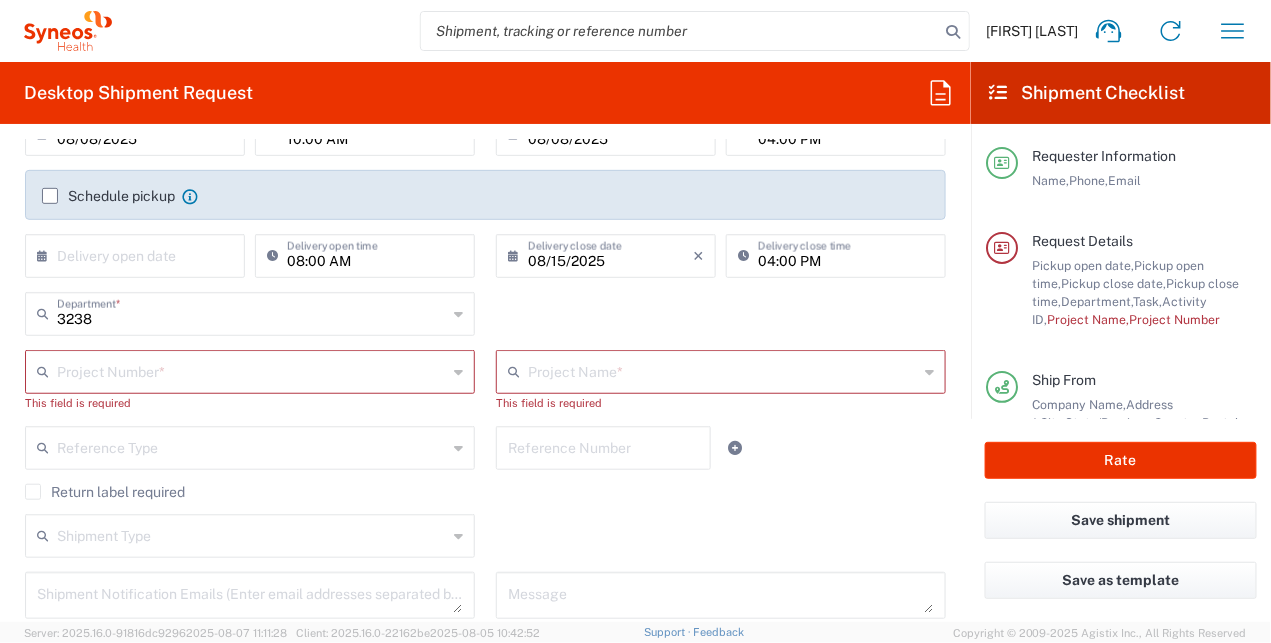 click 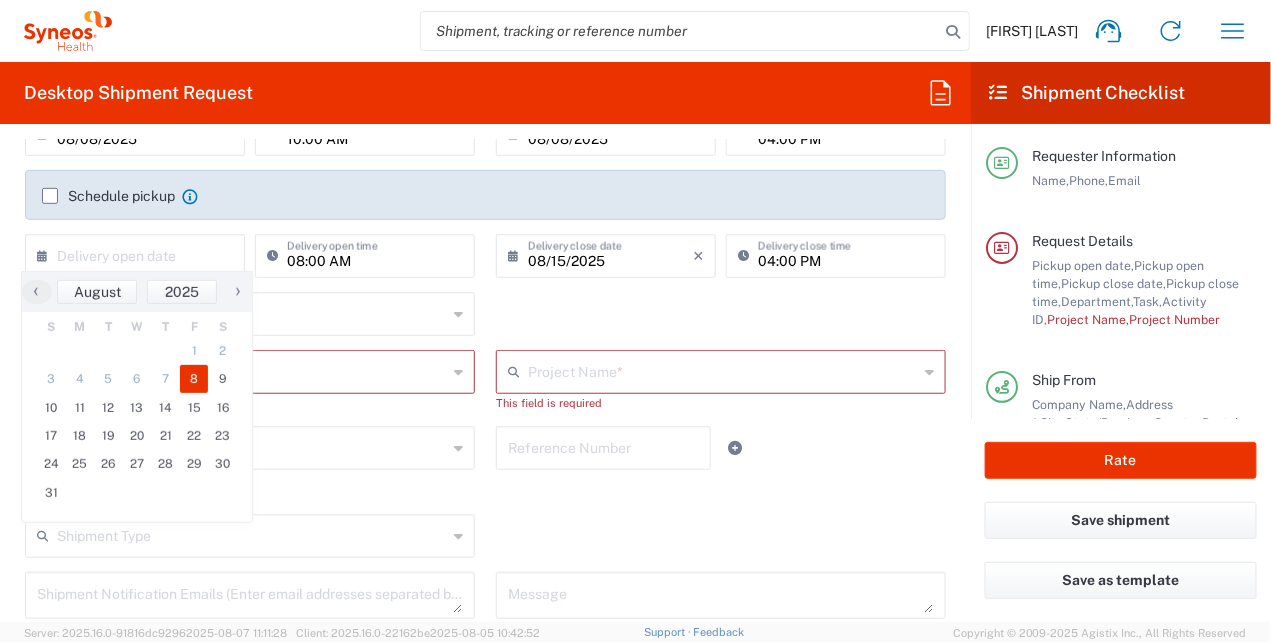 click on "8" 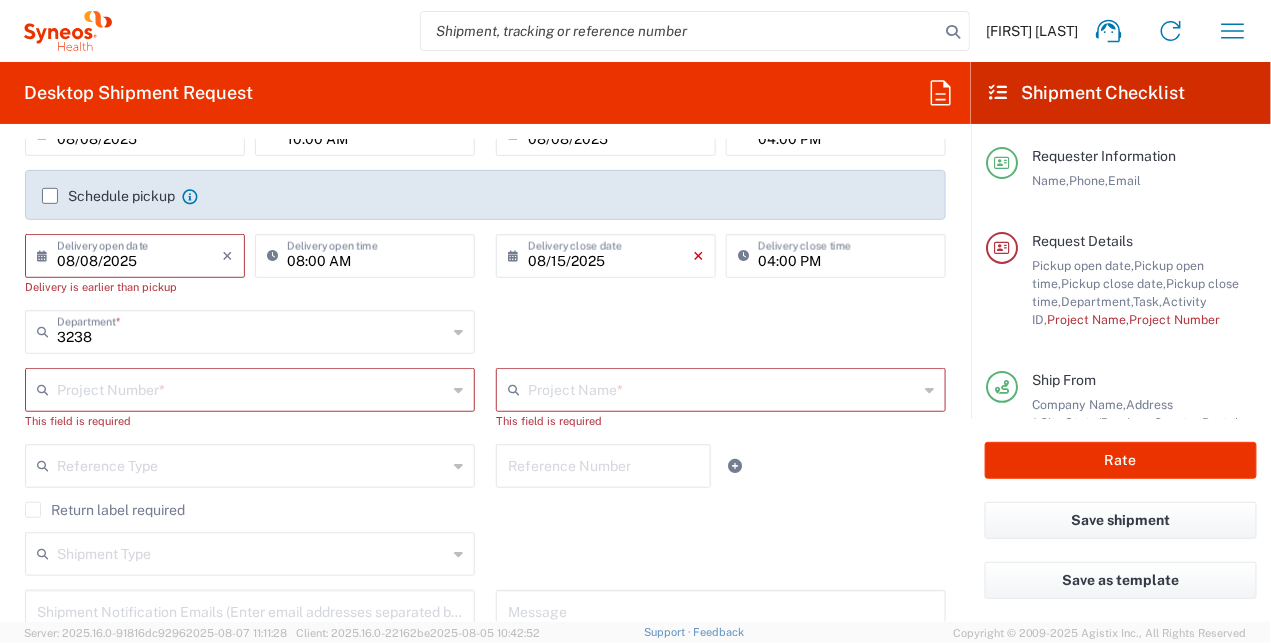 click on "×" 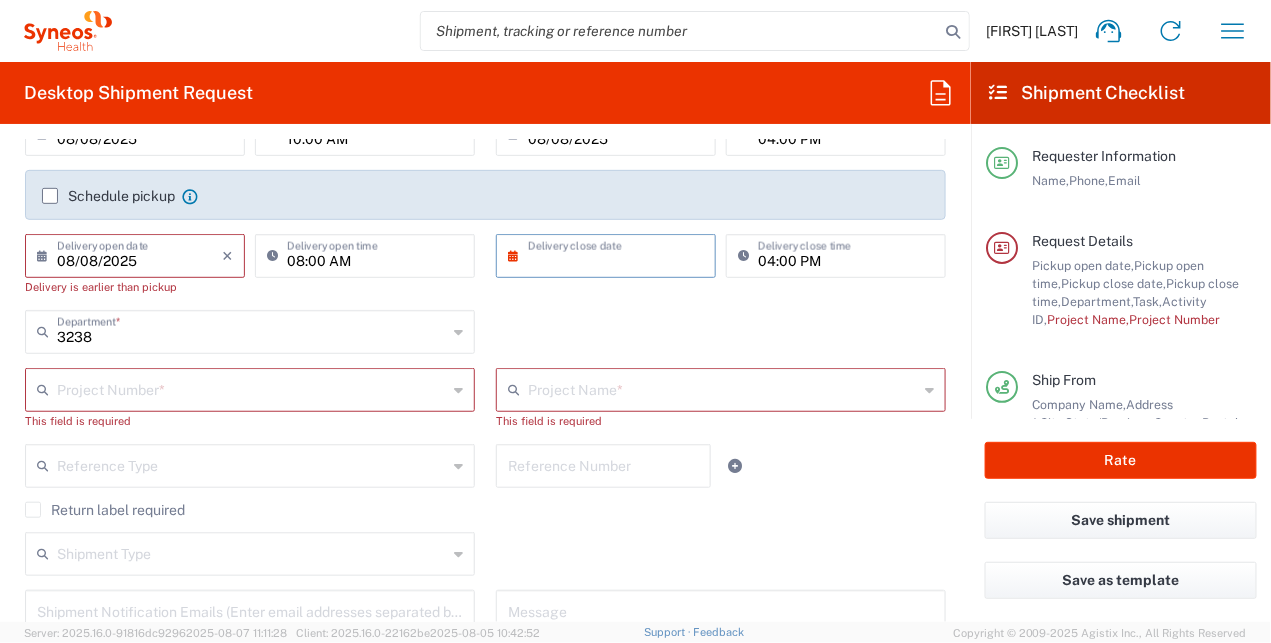 click 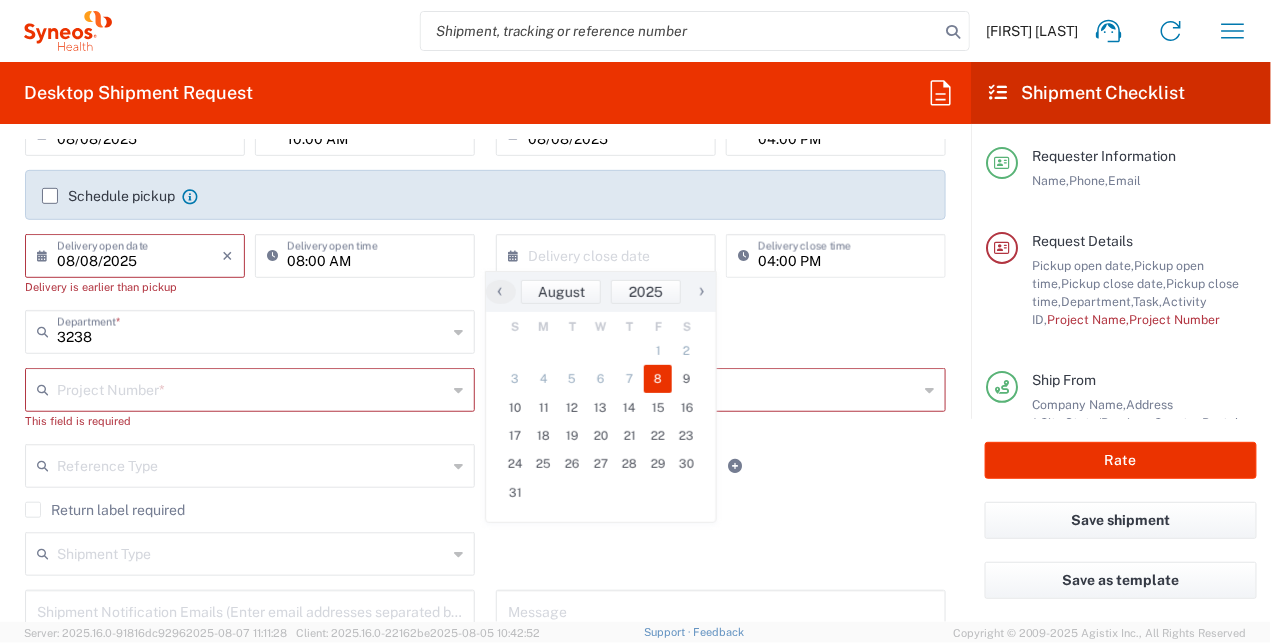 click on "8" 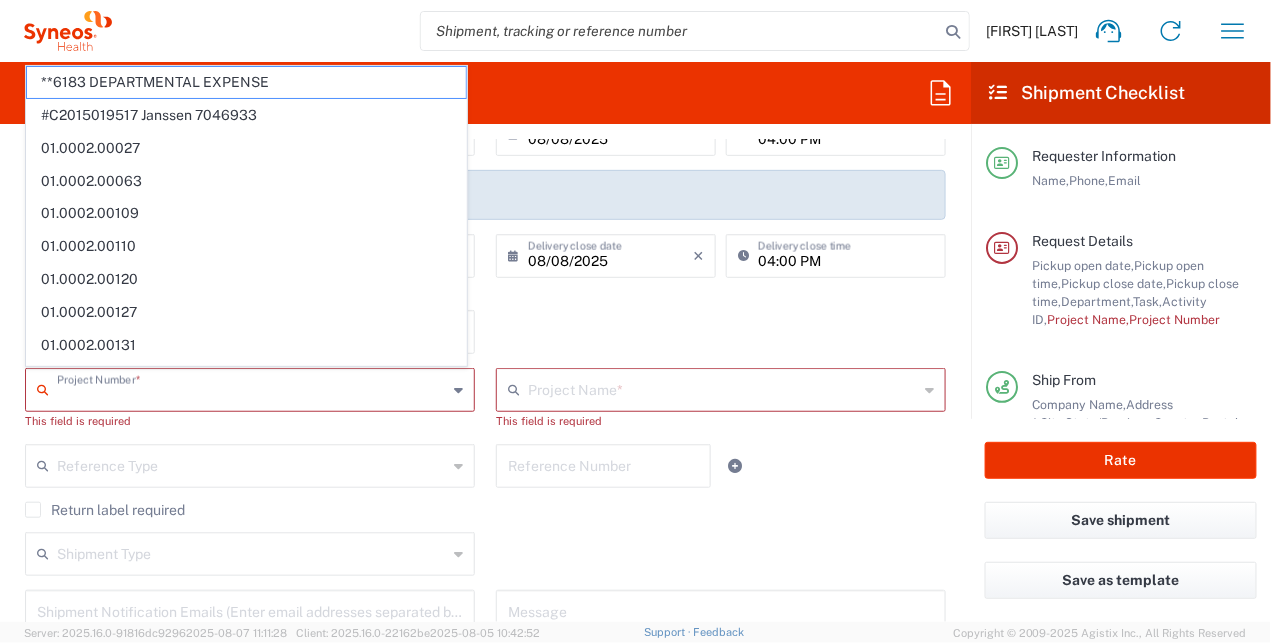 click at bounding box center [252, 388] 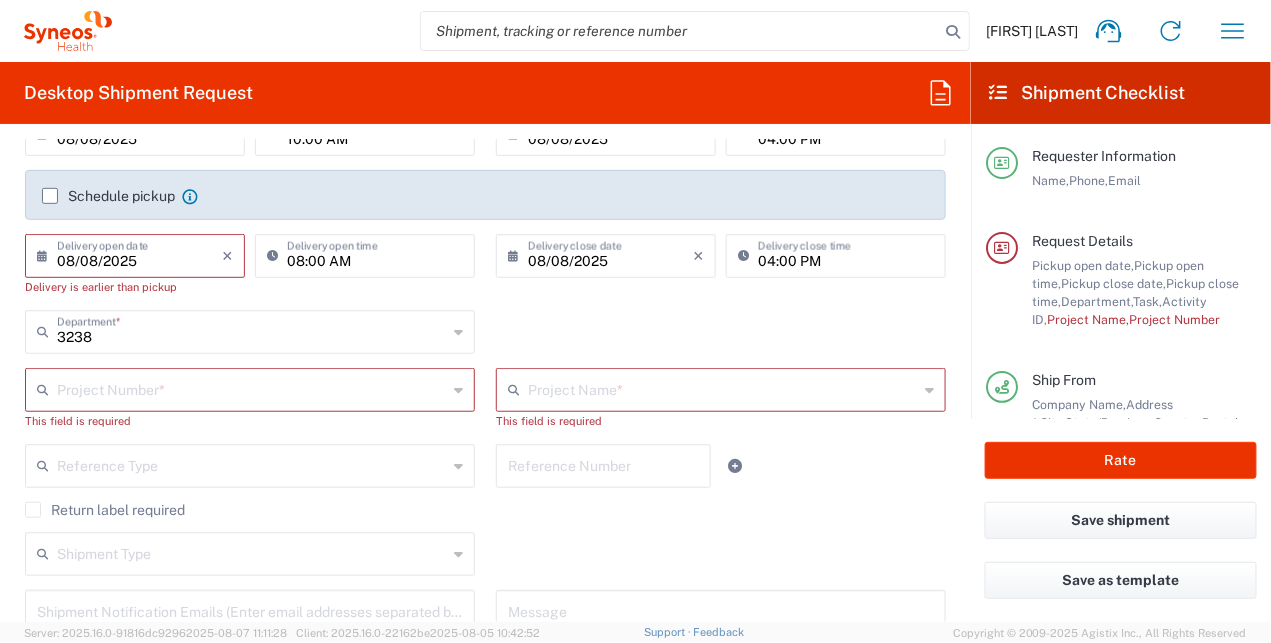 click at bounding box center [252, 388] 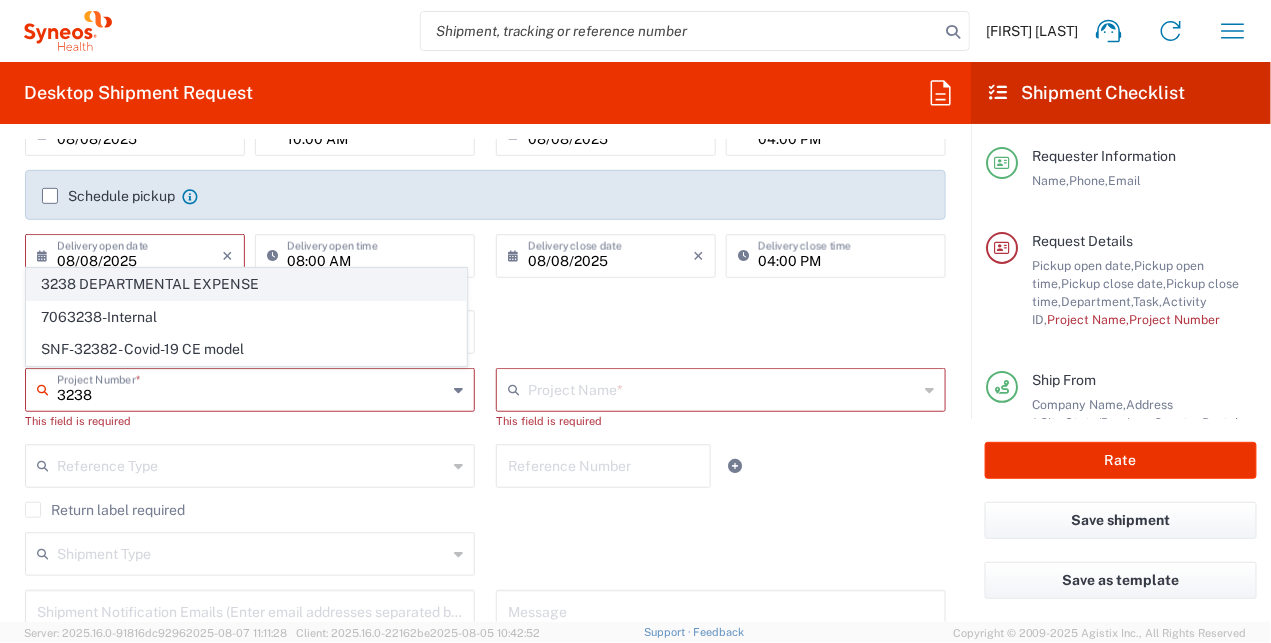 click on "3238 DEPARTMENTAL EXPENSE" 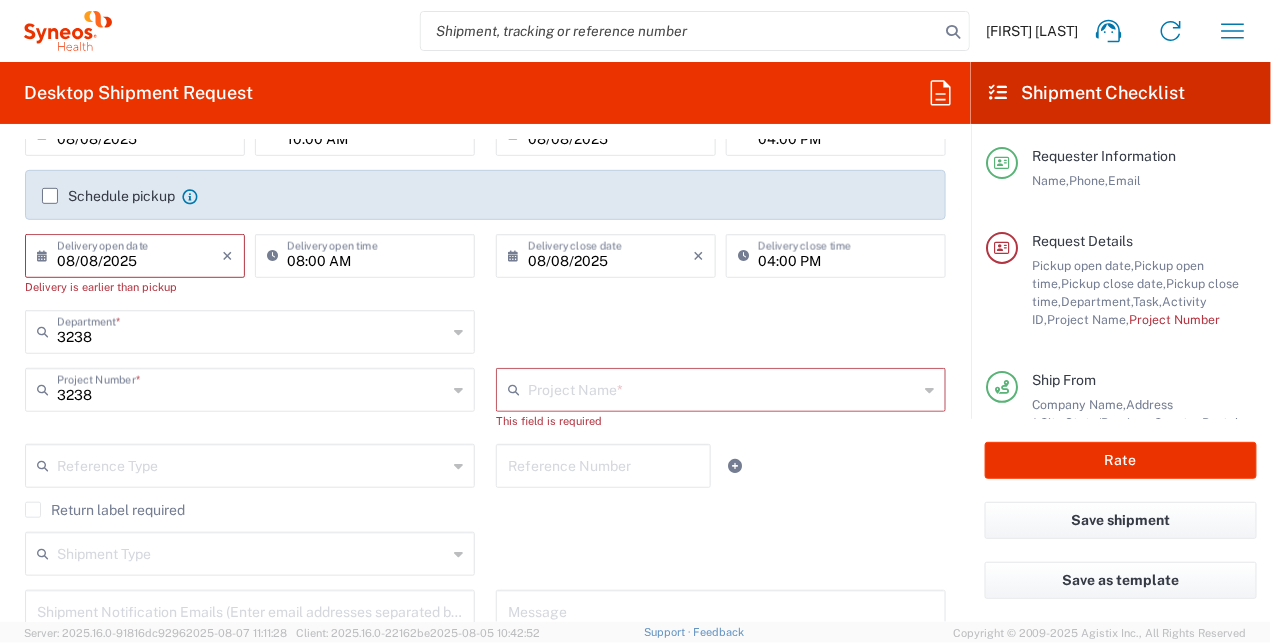 type on "3238 DEPARTMENTAL EXPENSE" 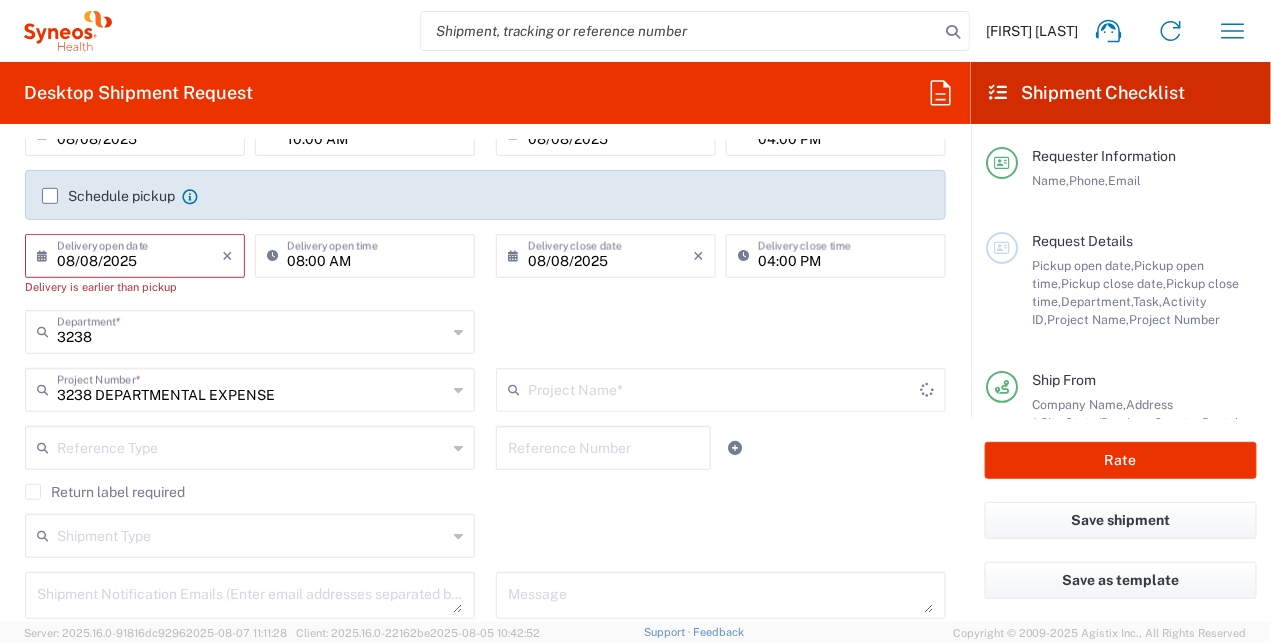 type on "3238 DEPARTMENTAL EXPENSE" 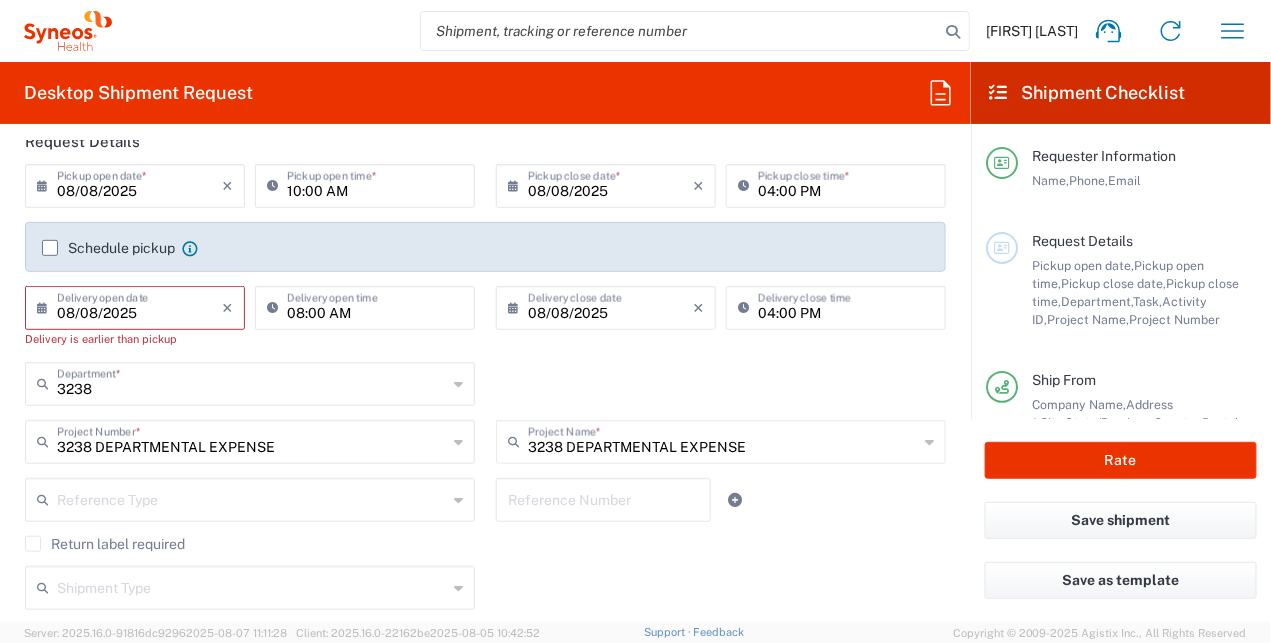scroll, scrollTop: 199, scrollLeft: 0, axis: vertical 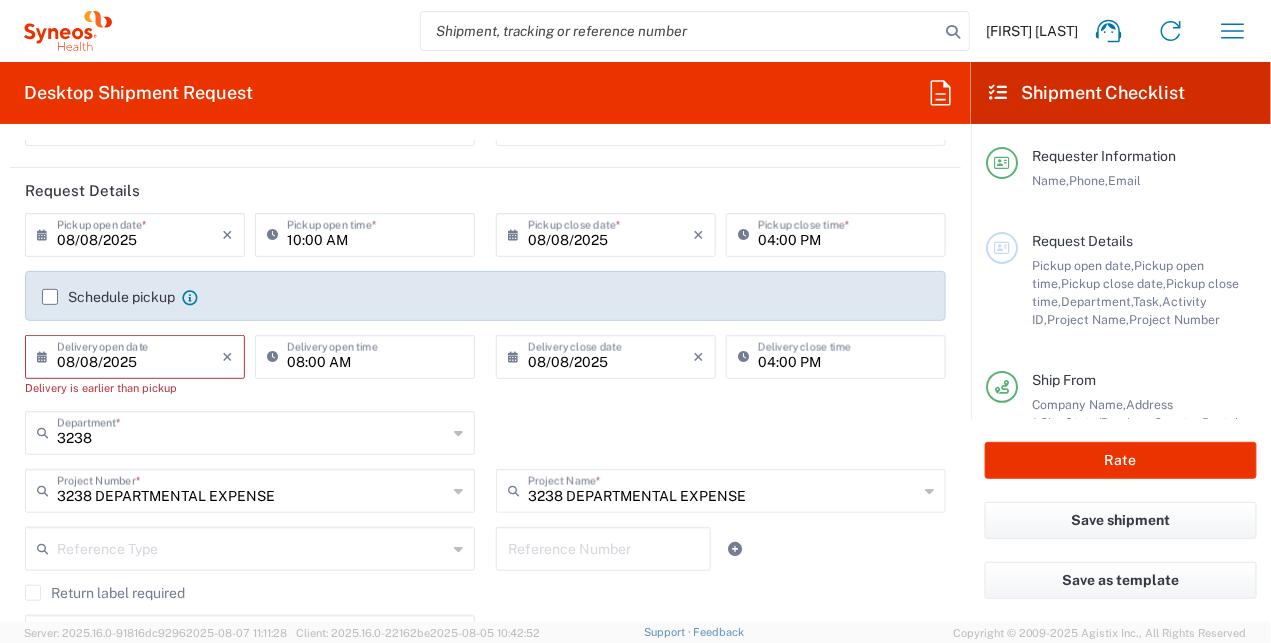 click on "08:00 AM" at bounding box center (375, 355) 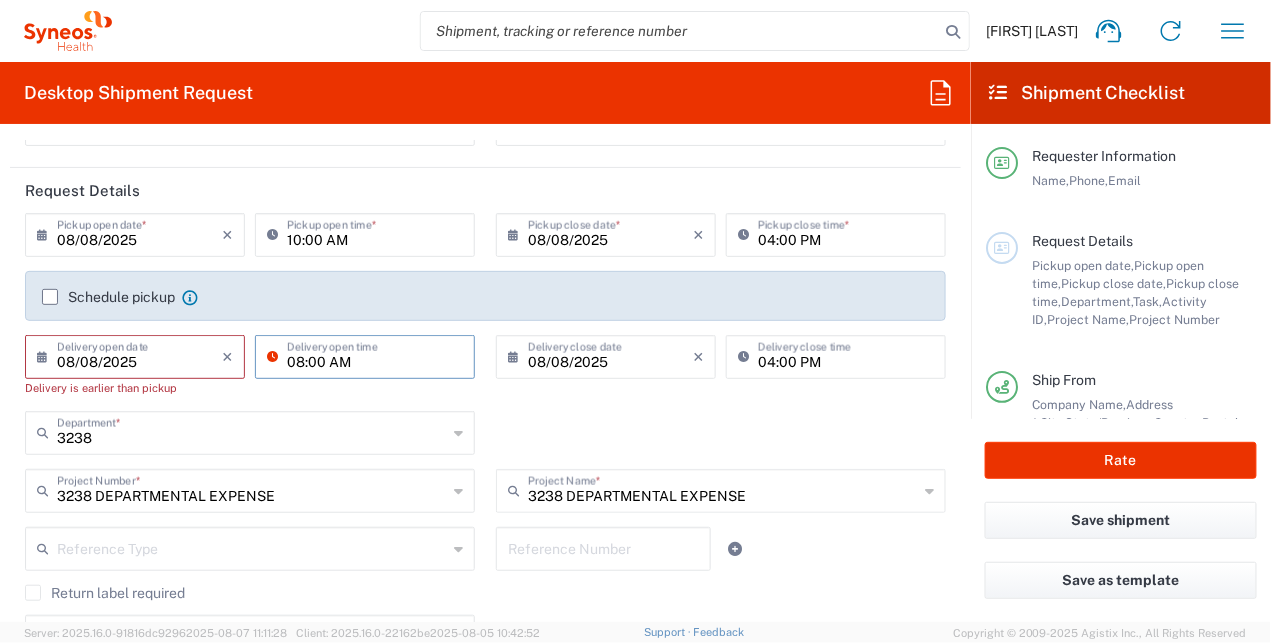 click 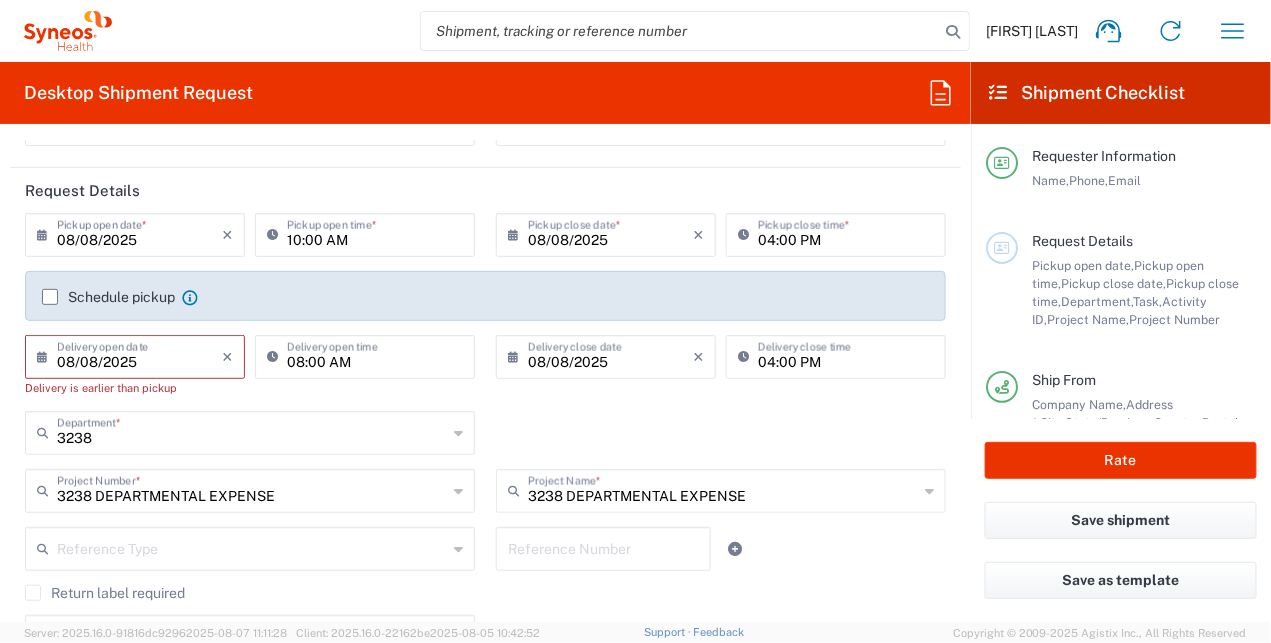 click 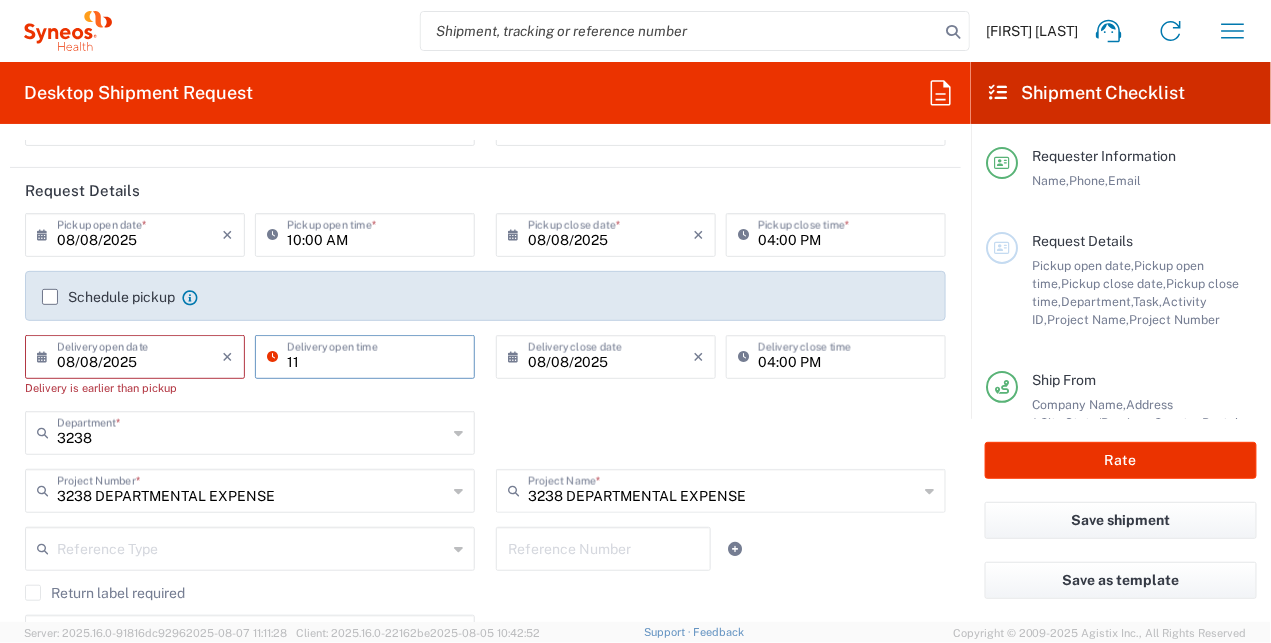 type on "11" 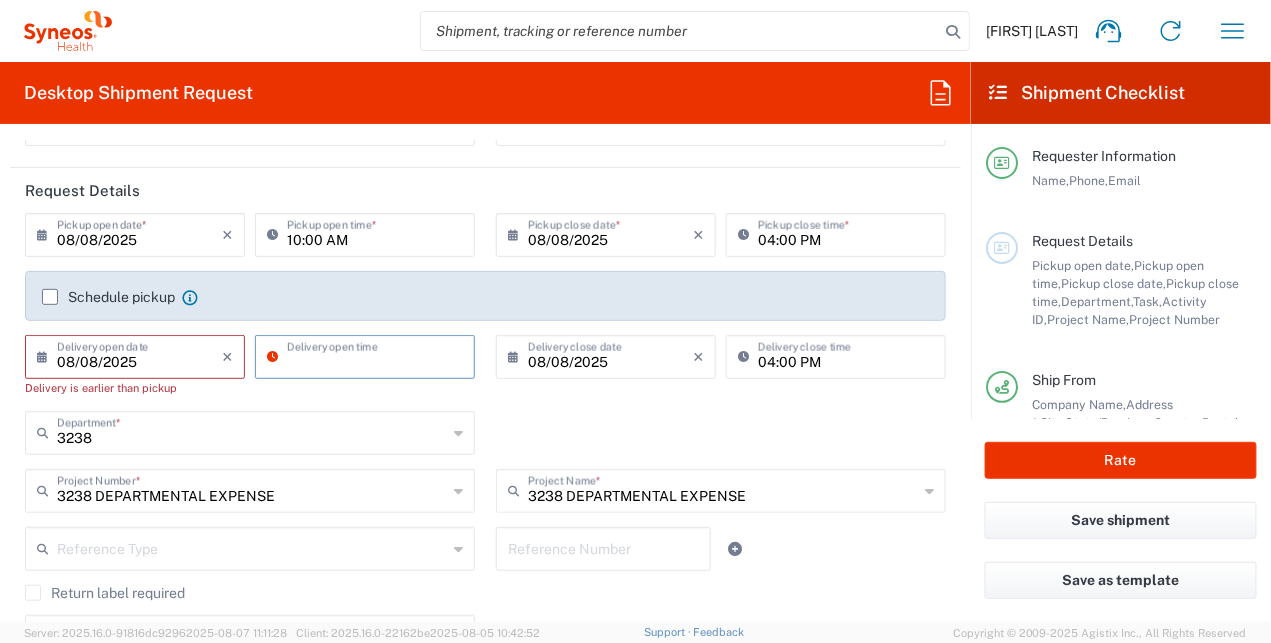 click 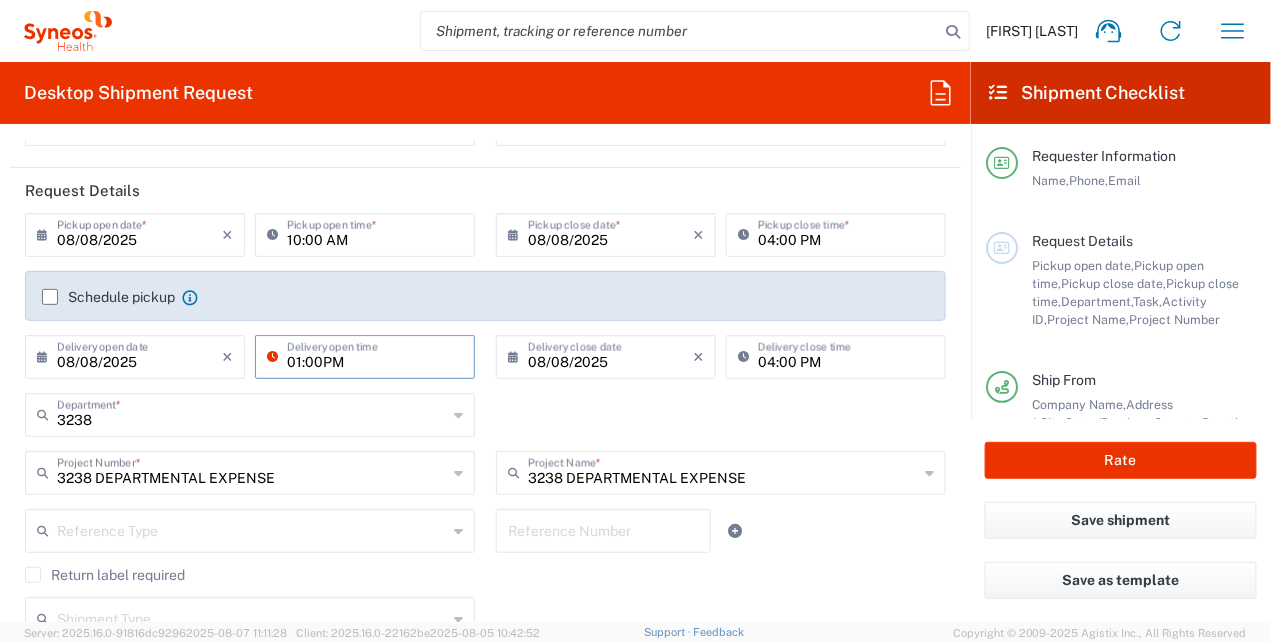 click on "01:00PM" at bounding box center [375, 355] 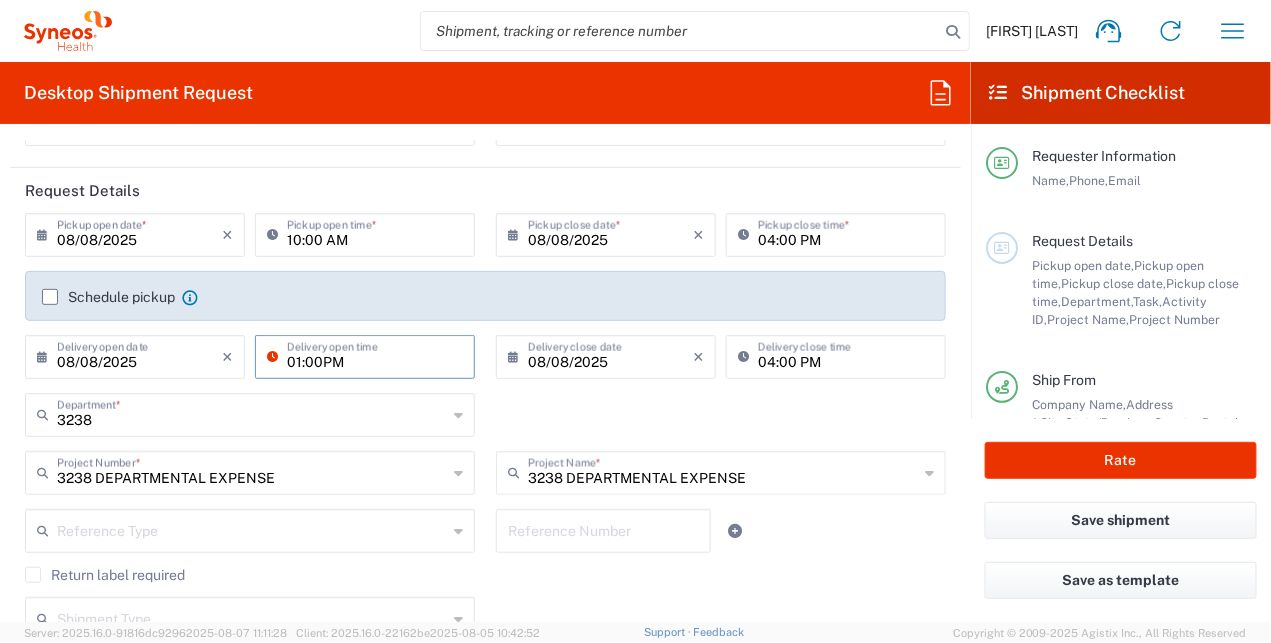 type on "01:00PM" 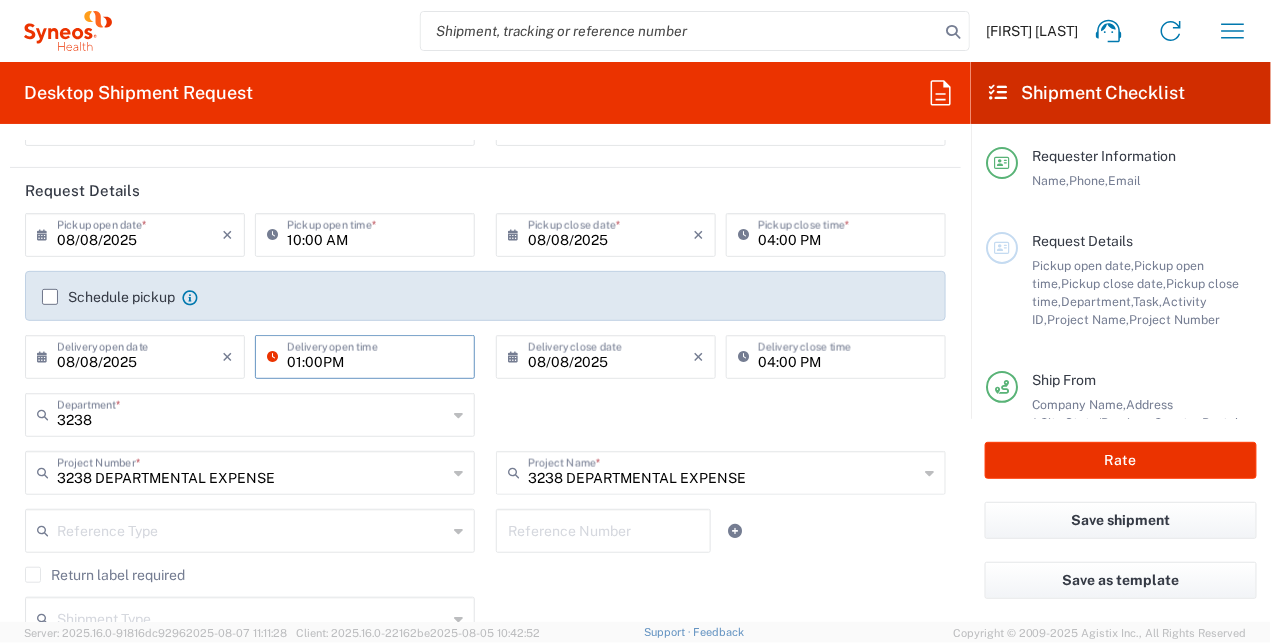 type 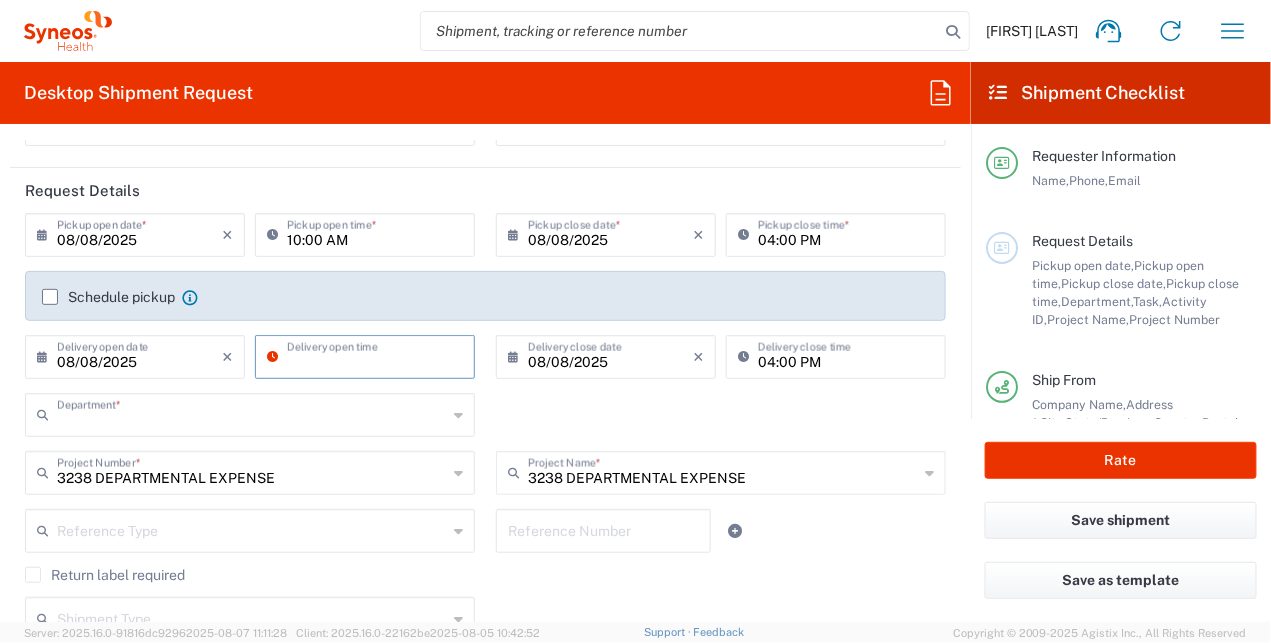 click at bounding box center [252, 413] 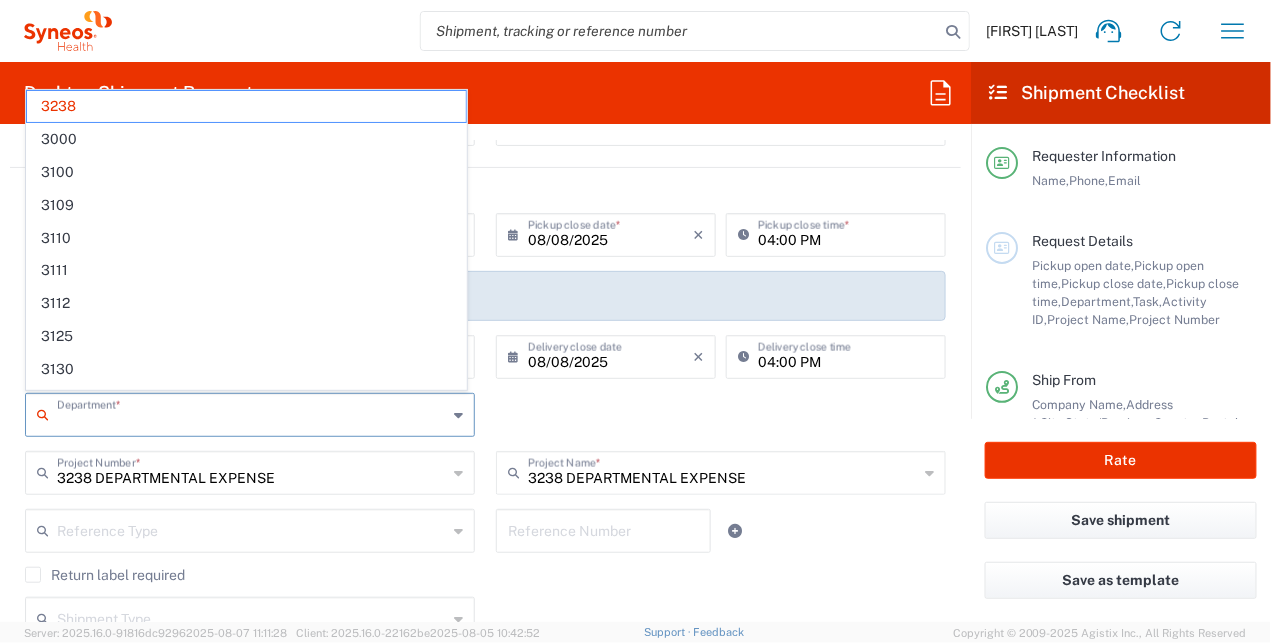 click at bounding box center [252, 413] 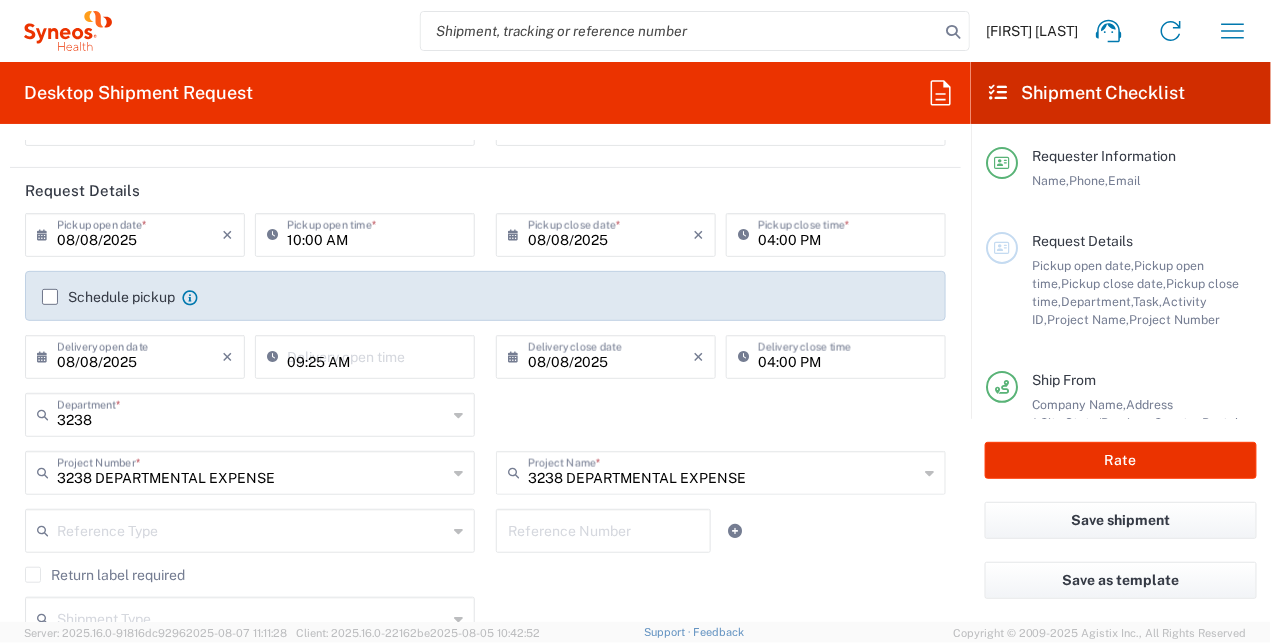 click on "09:25 AM" at bounding box center (375, 355) 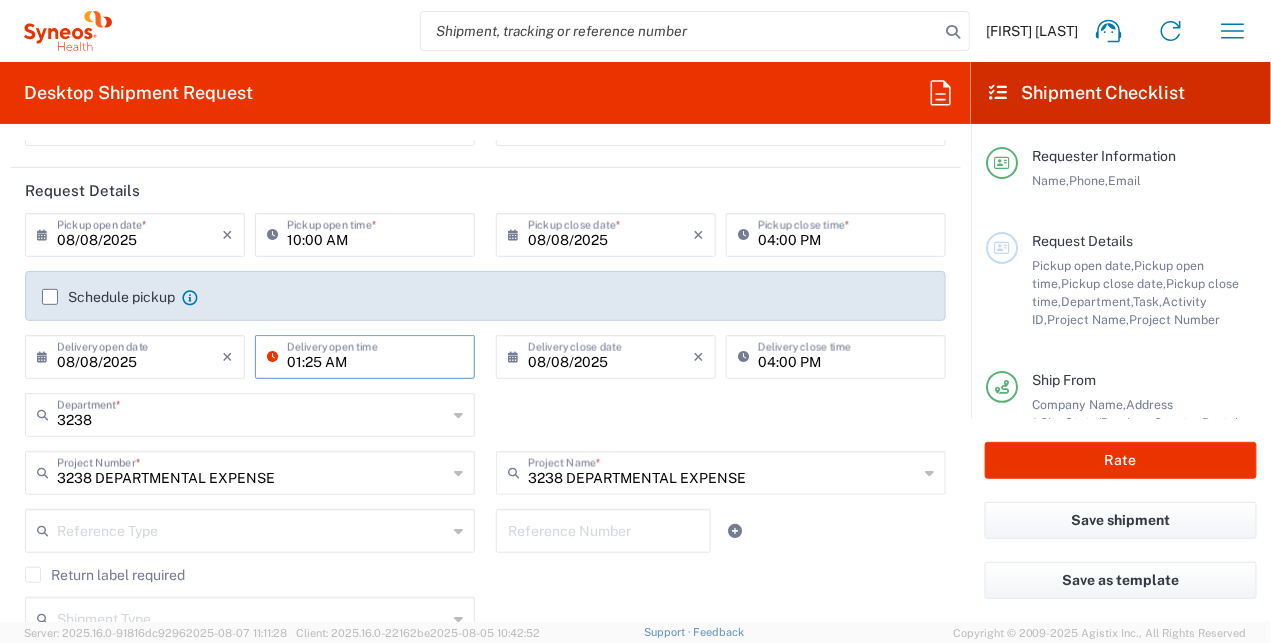 click on "01:25 AM" at bounding box center (375, 355) 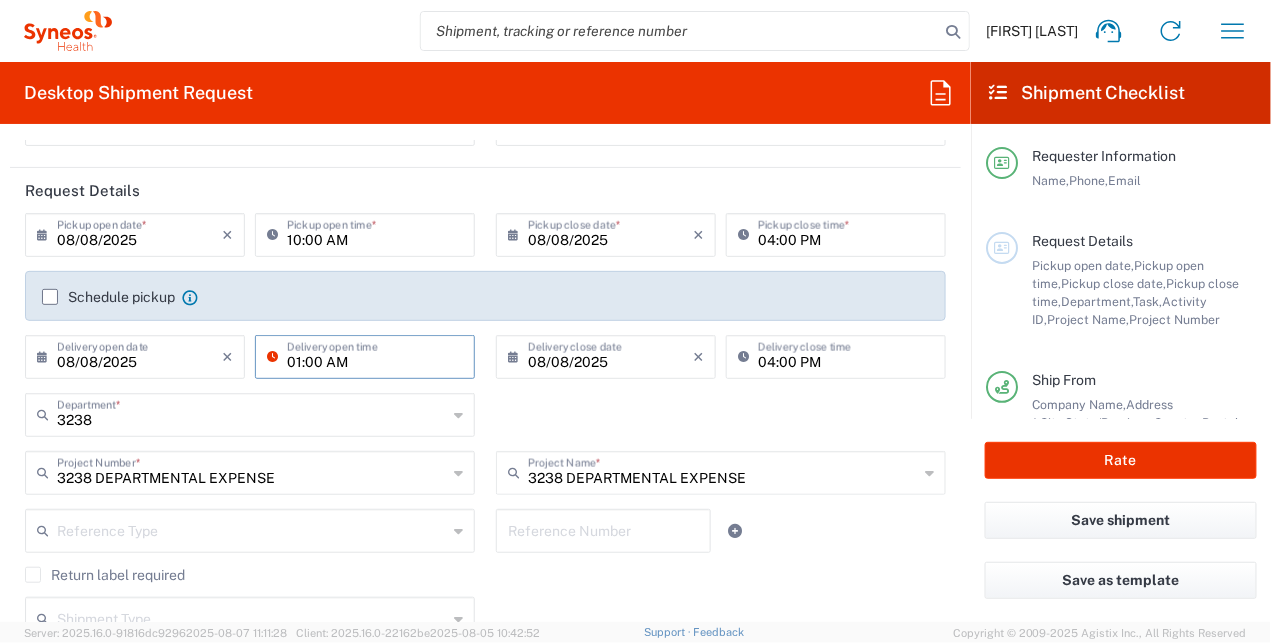 click on "01:00 AM" at bounding box center (375, 355) 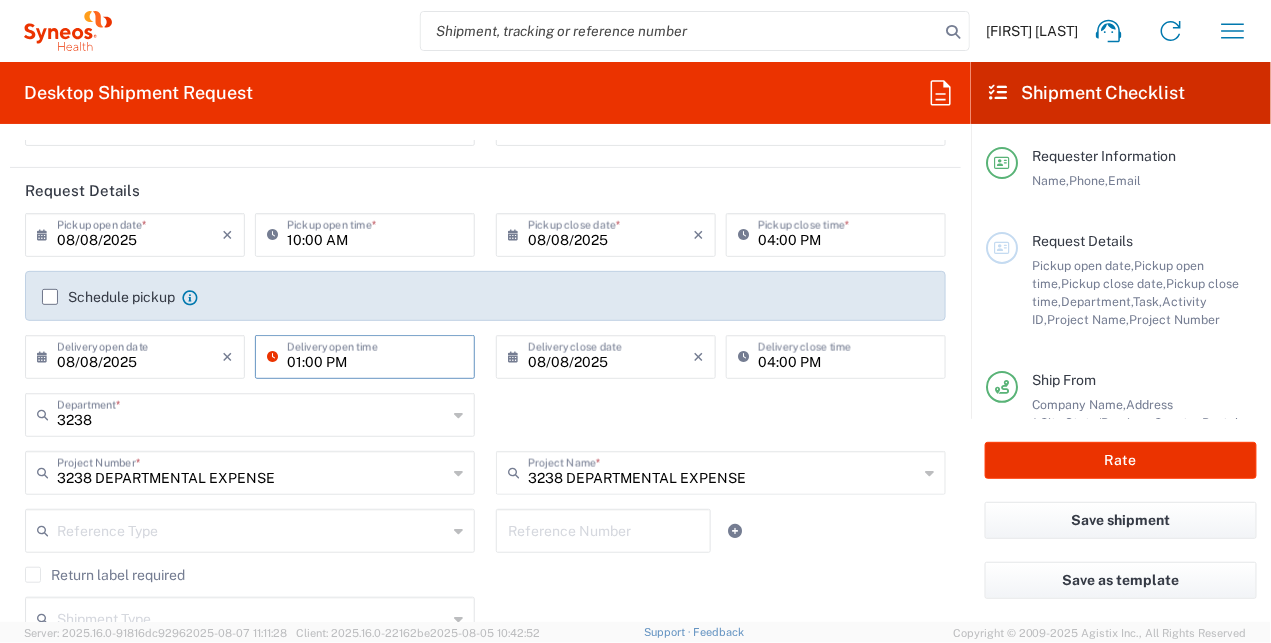 type on "01:00 PM" 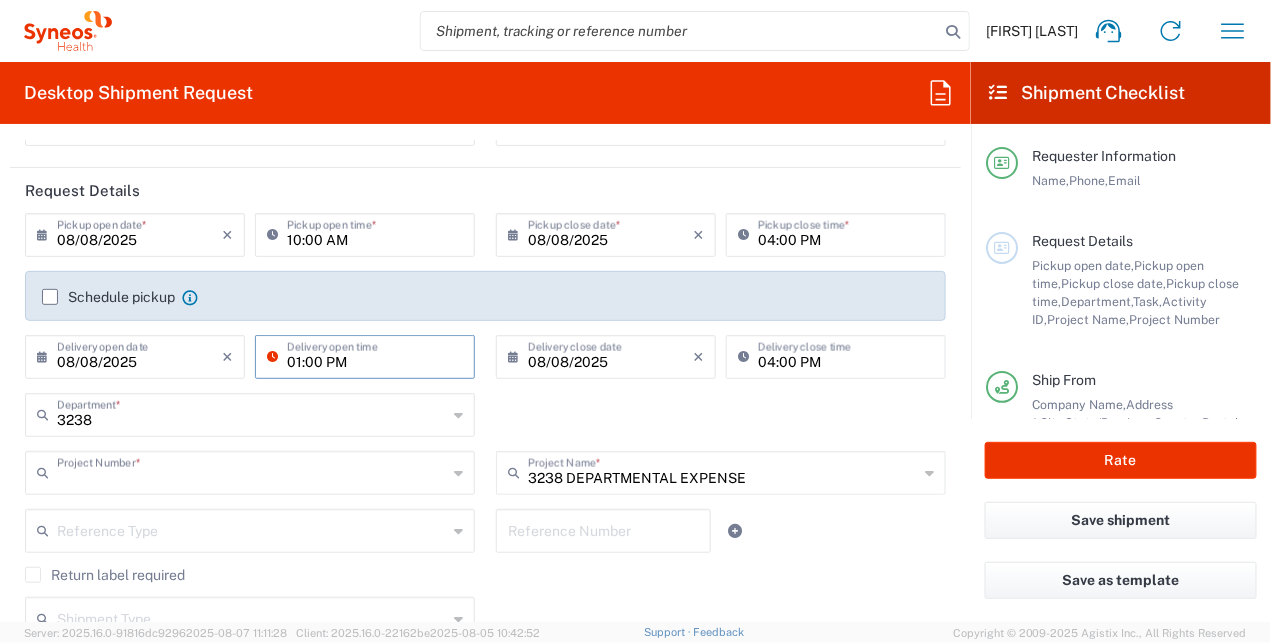 click at bounding box center [252, 471] 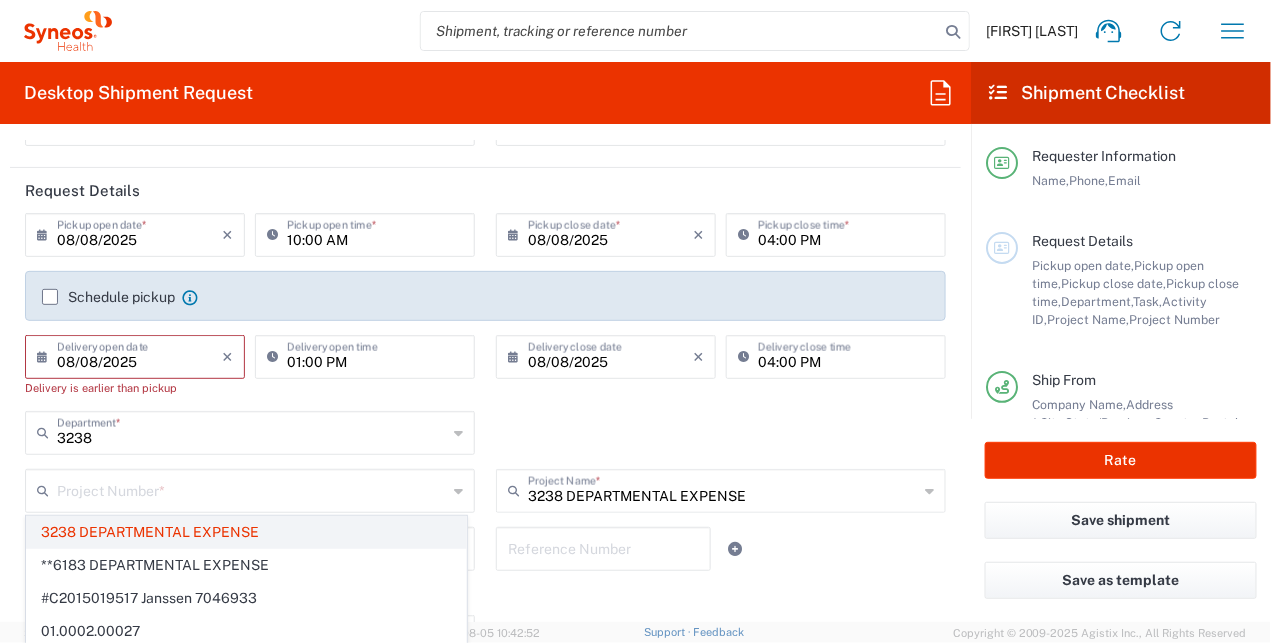 click on "3238 DEPARTMENTAL EXPENSE" 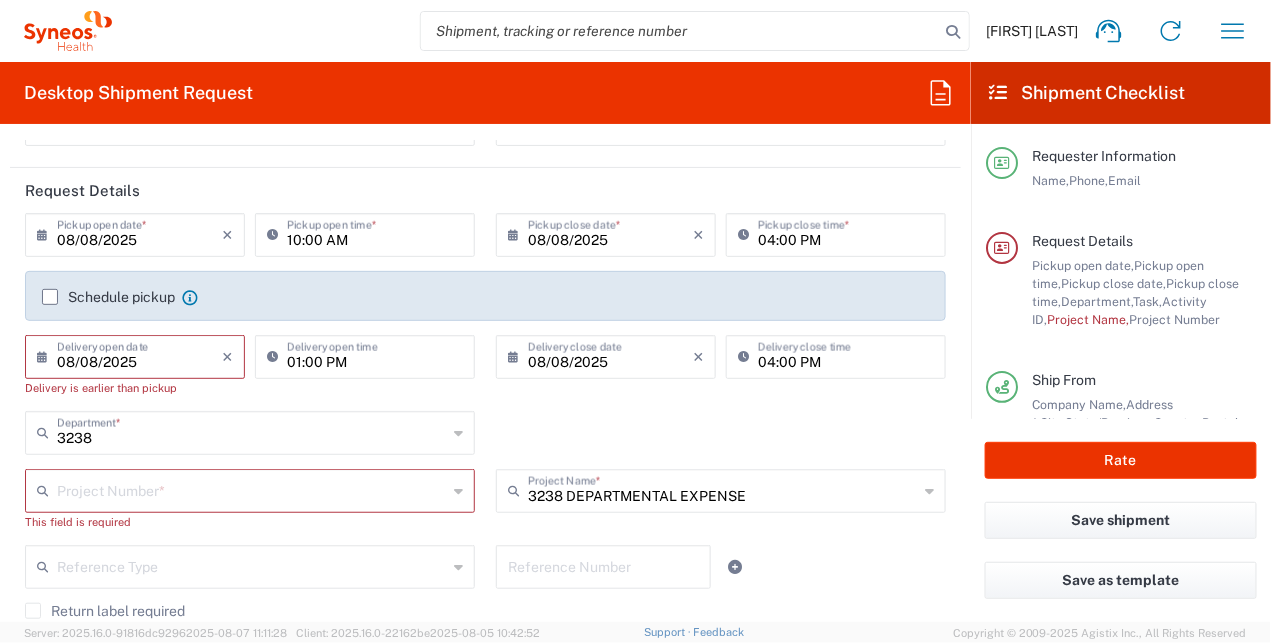 click 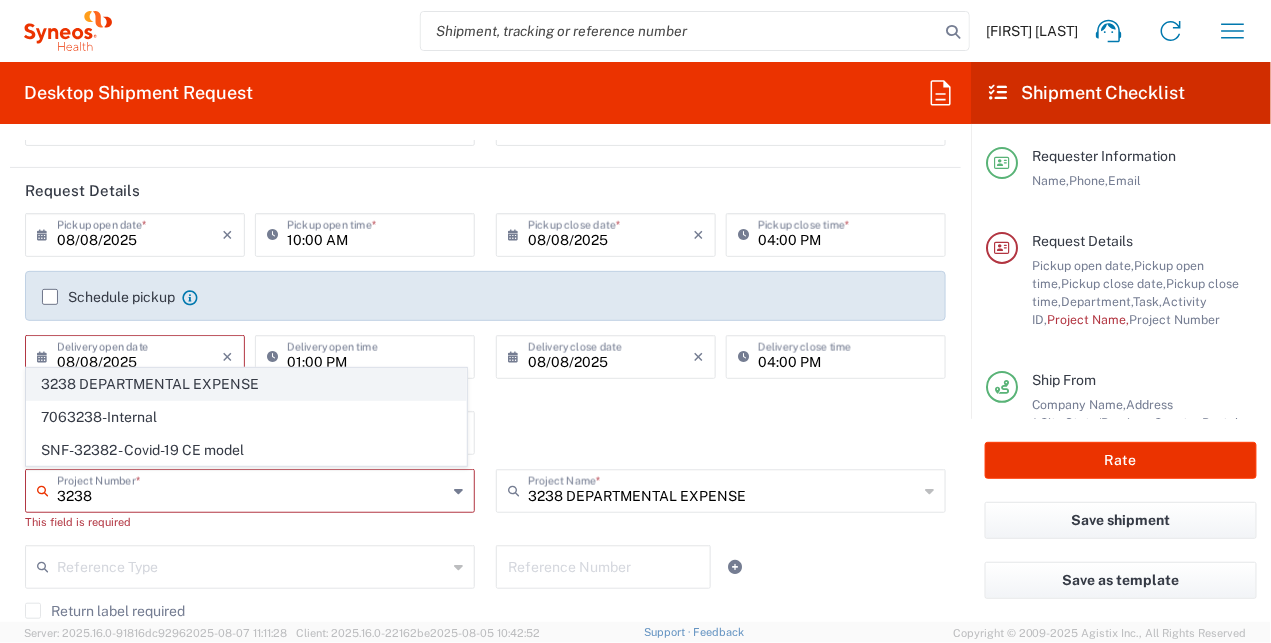click on "3238 DEPARTMENTAL EXPENSE" 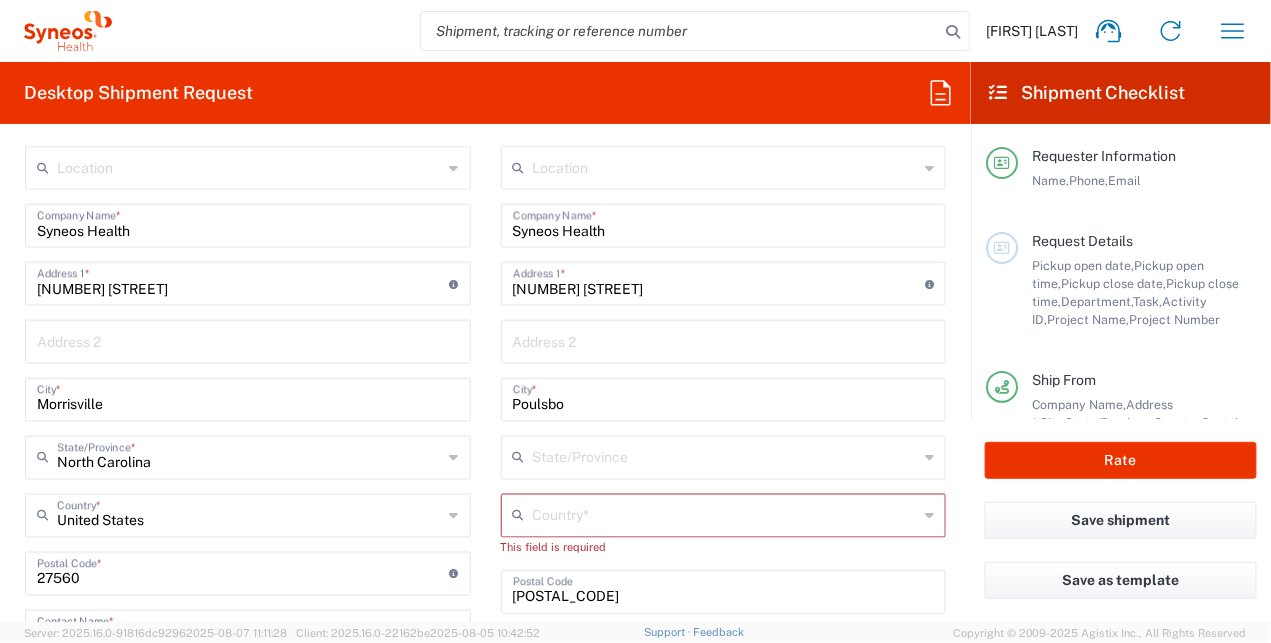 scroll, scrollTop: 999, scrollLeft: 0, axis: vertical 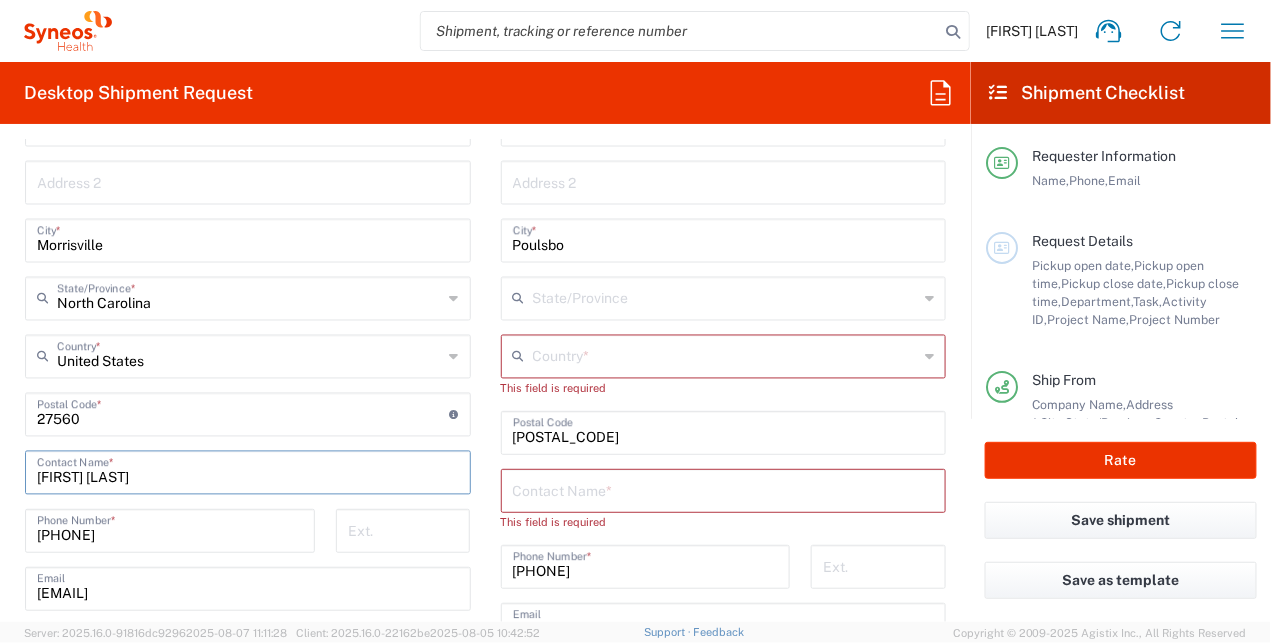 drag, startPoint x: 244, startPoint y: 481, endPoint x: 26, endPoint y: 482, distance: 218.00229 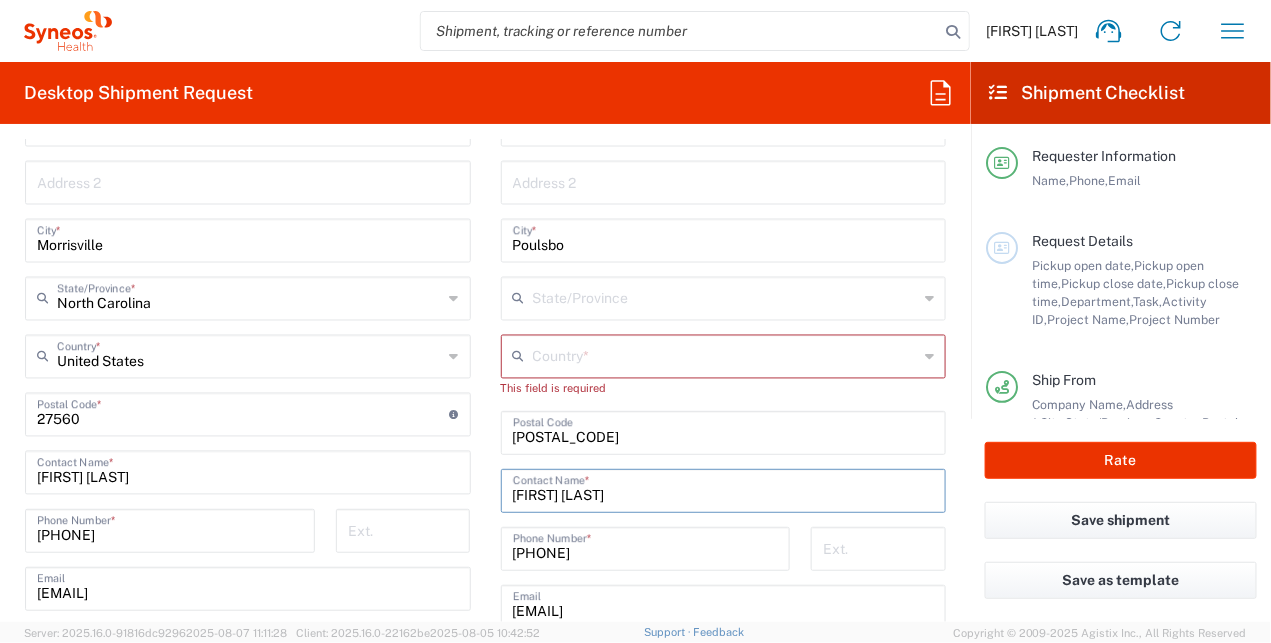 type on "[FIRST] [LAST]" 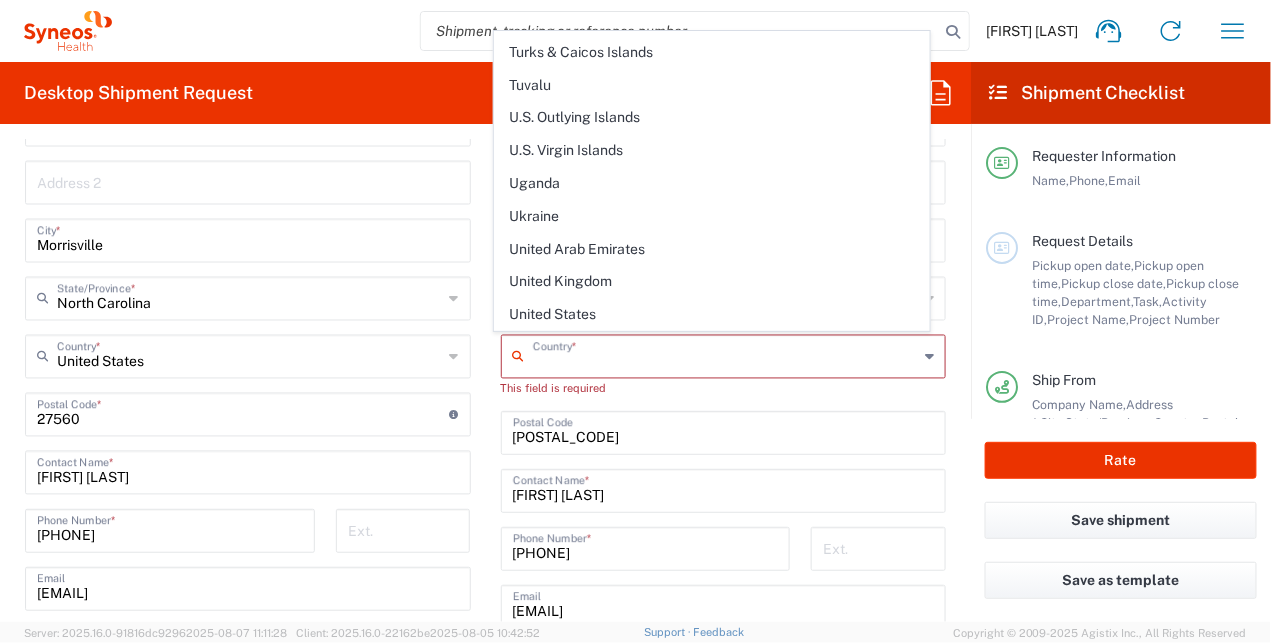 scroll, scrollTop: 7631, scrollLeft: 0, axis: vertical 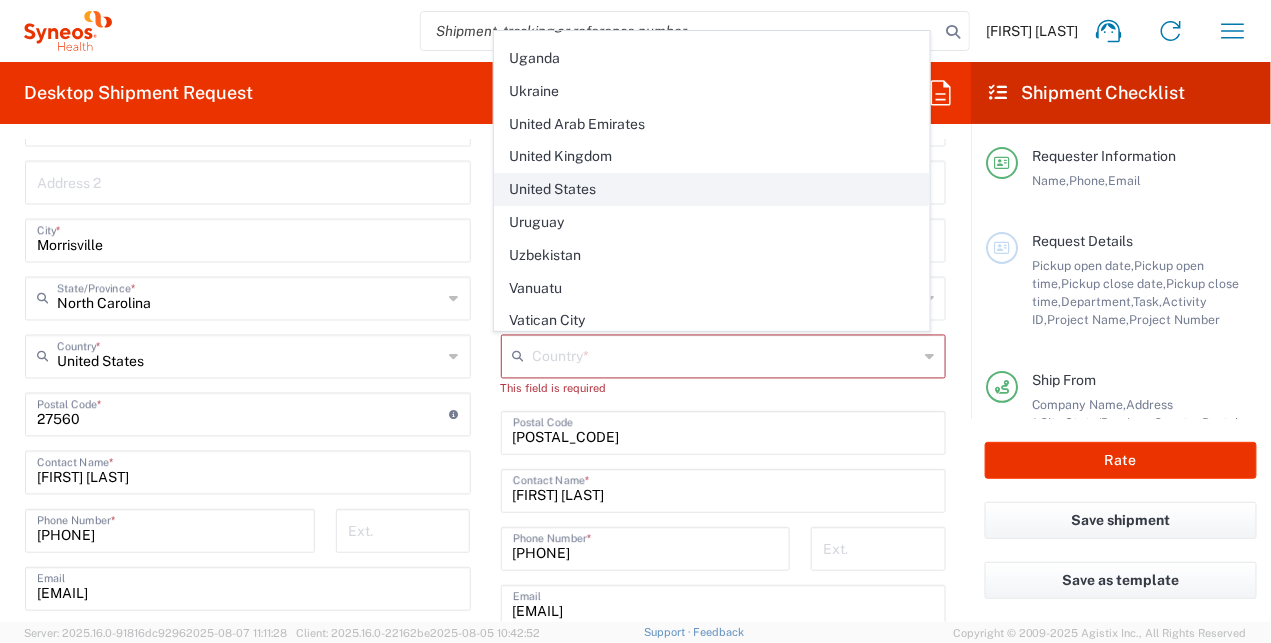 click on "United States" 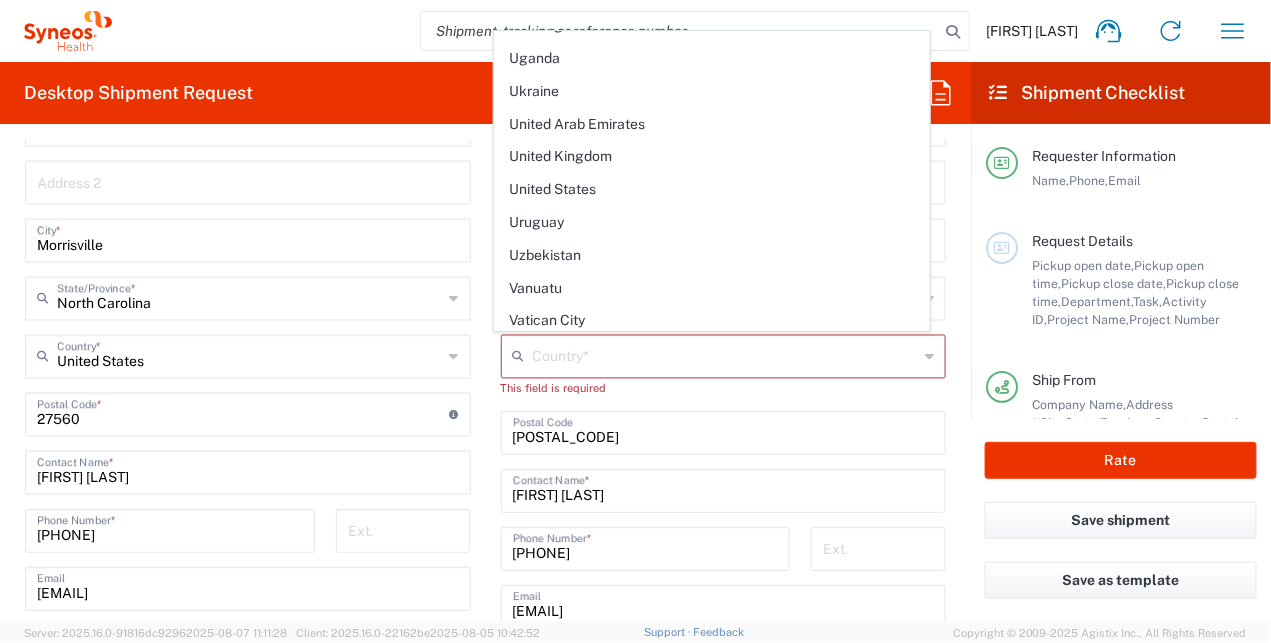 type on "United States" 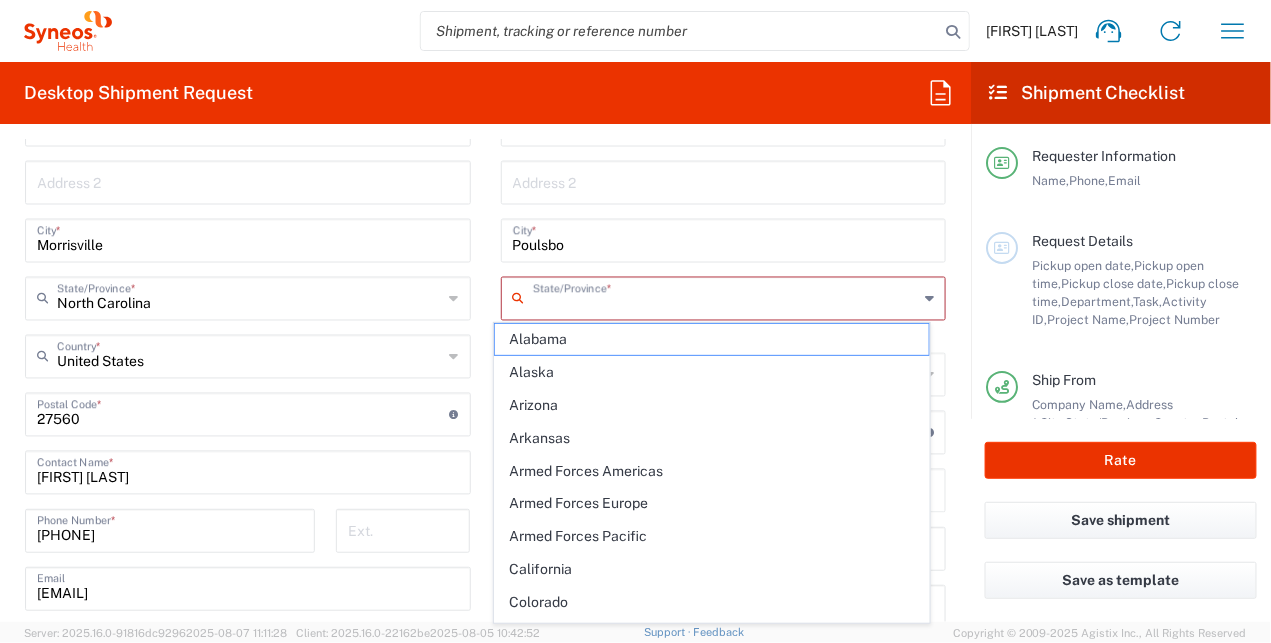 click at bounding box center [726, 297] 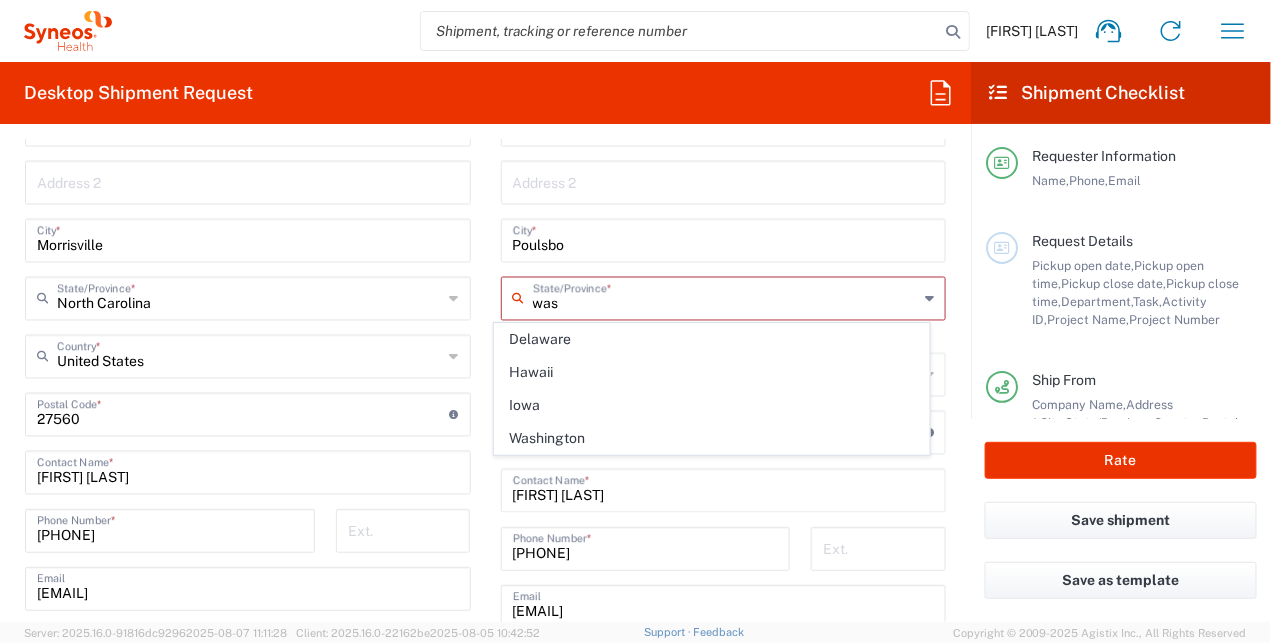 type on "wash" 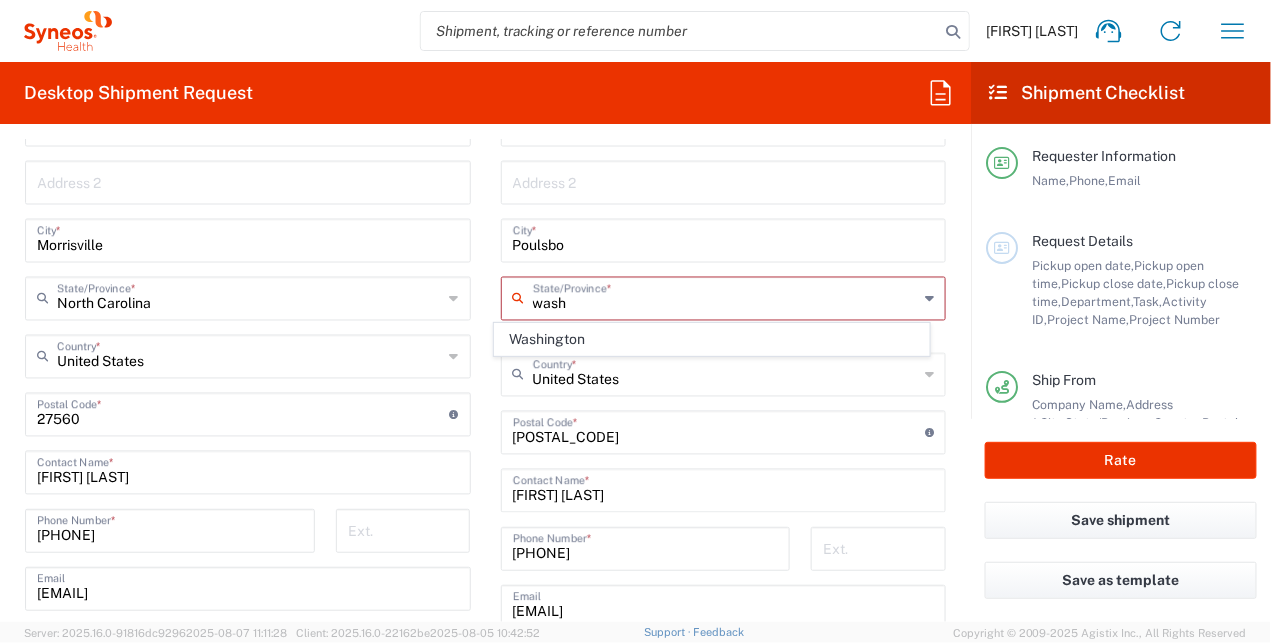 type 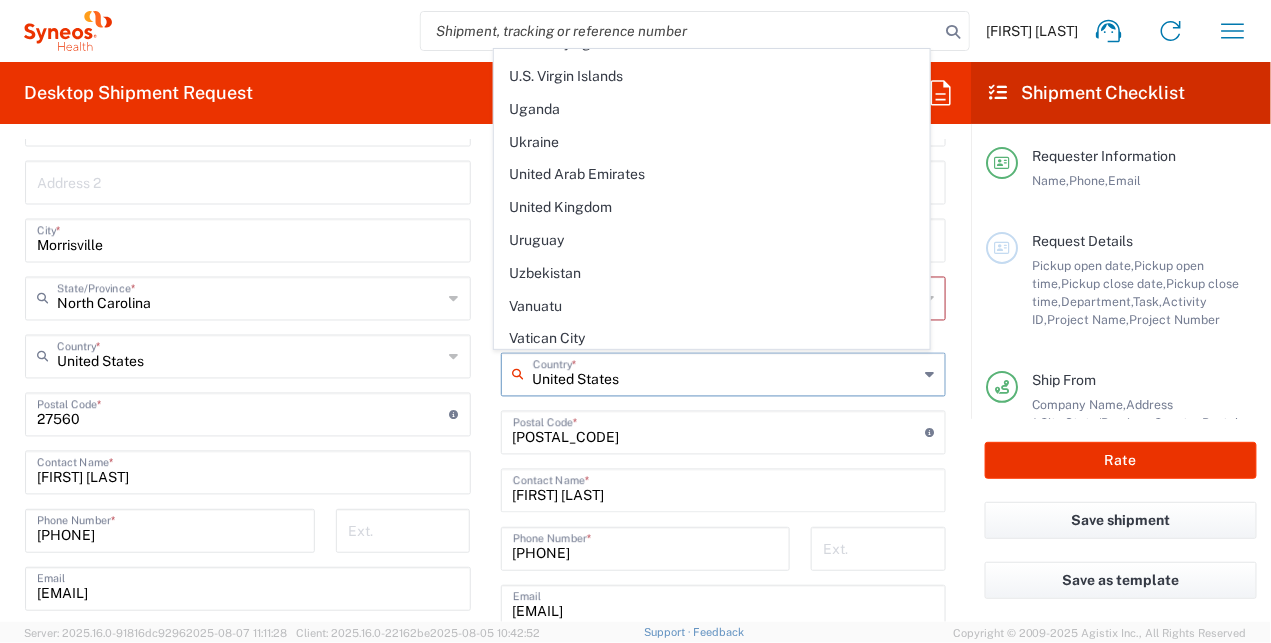 scroll, scrollTop: 0, scrollLeft: 0, axis: both 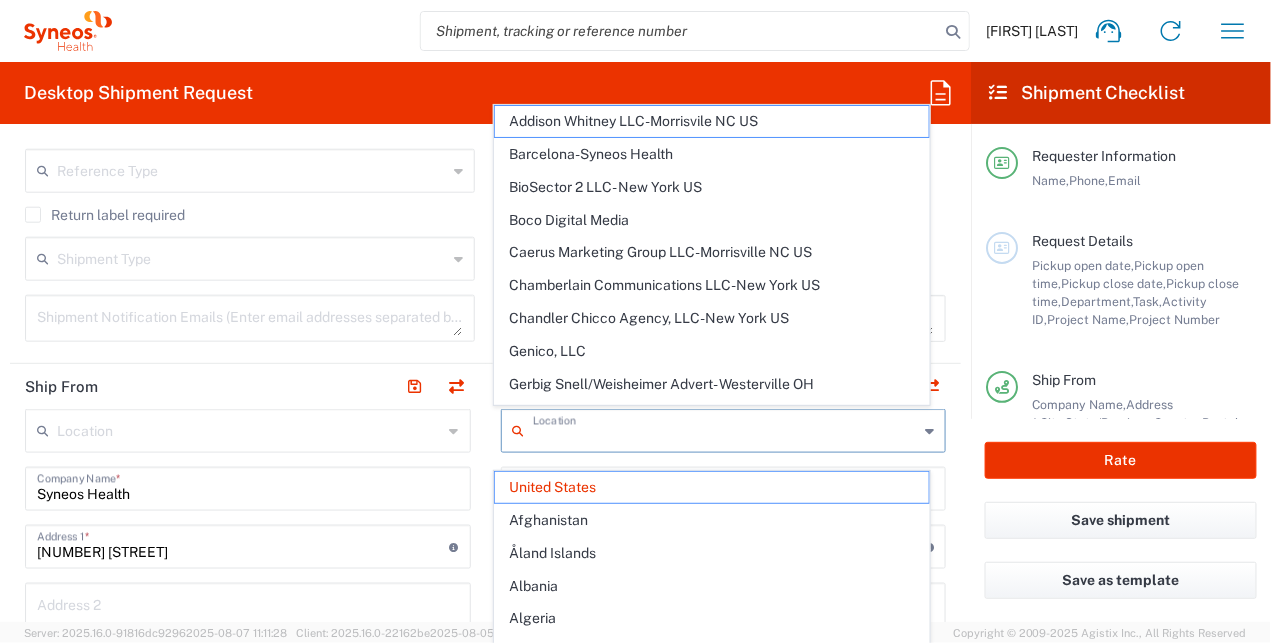 click at bounding box center [726, 429] 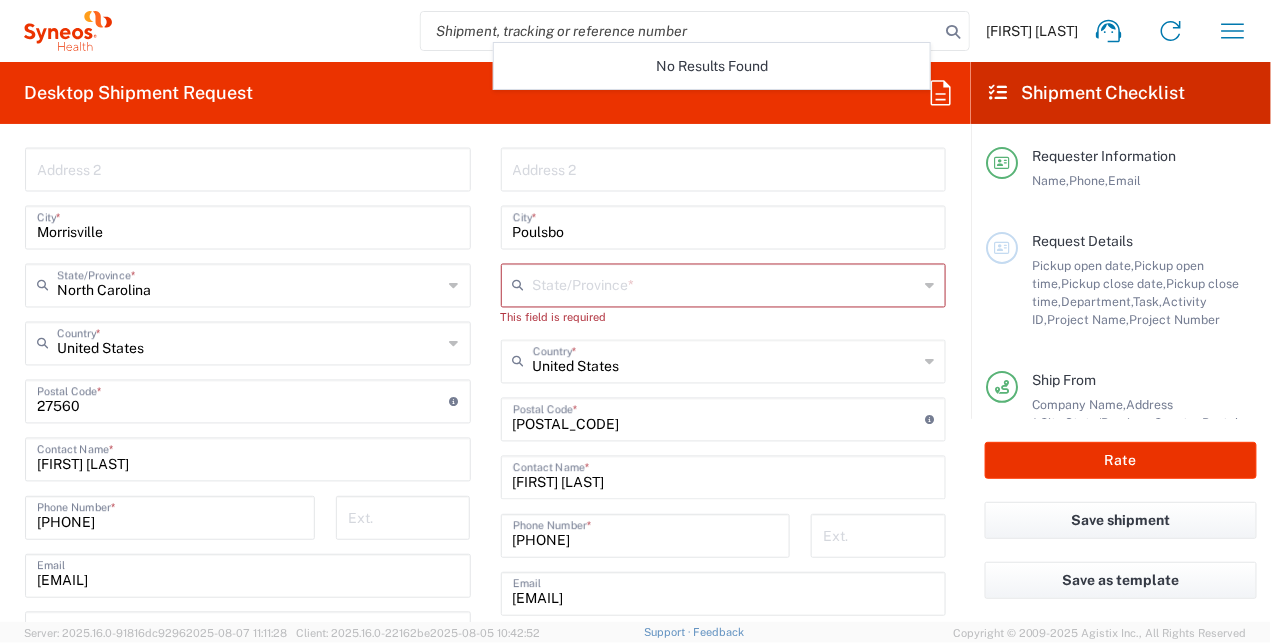 scroll, scrollTop: 978, scrollLeft: 0, axis: vertical 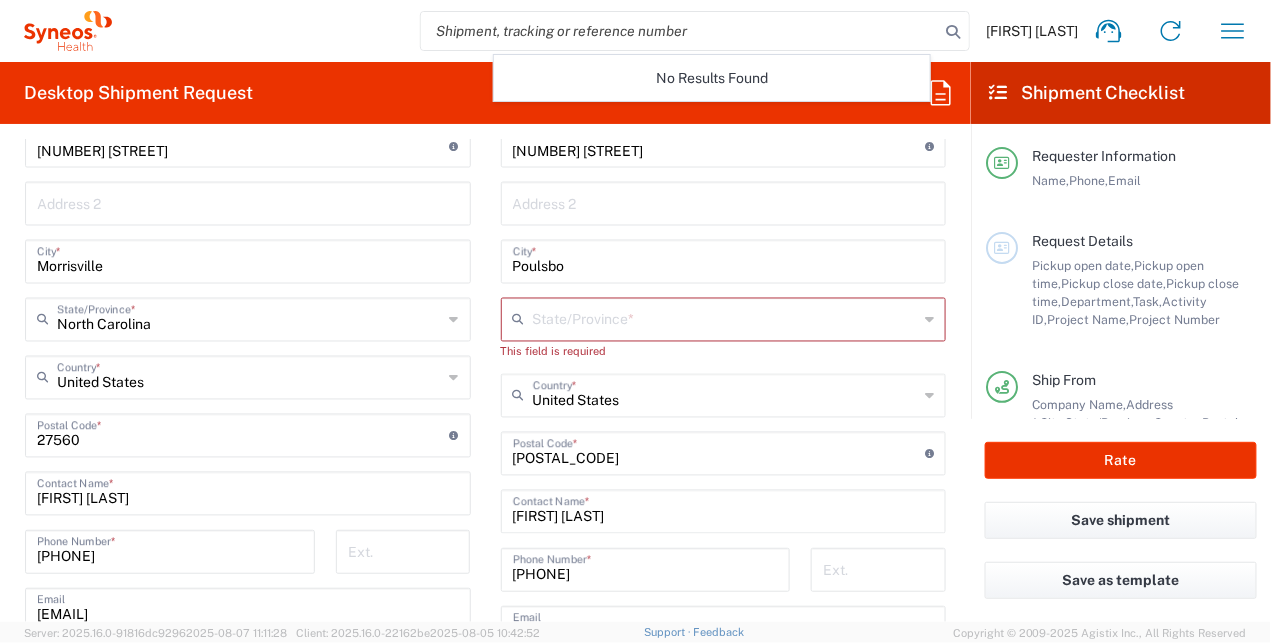 type on "wash" 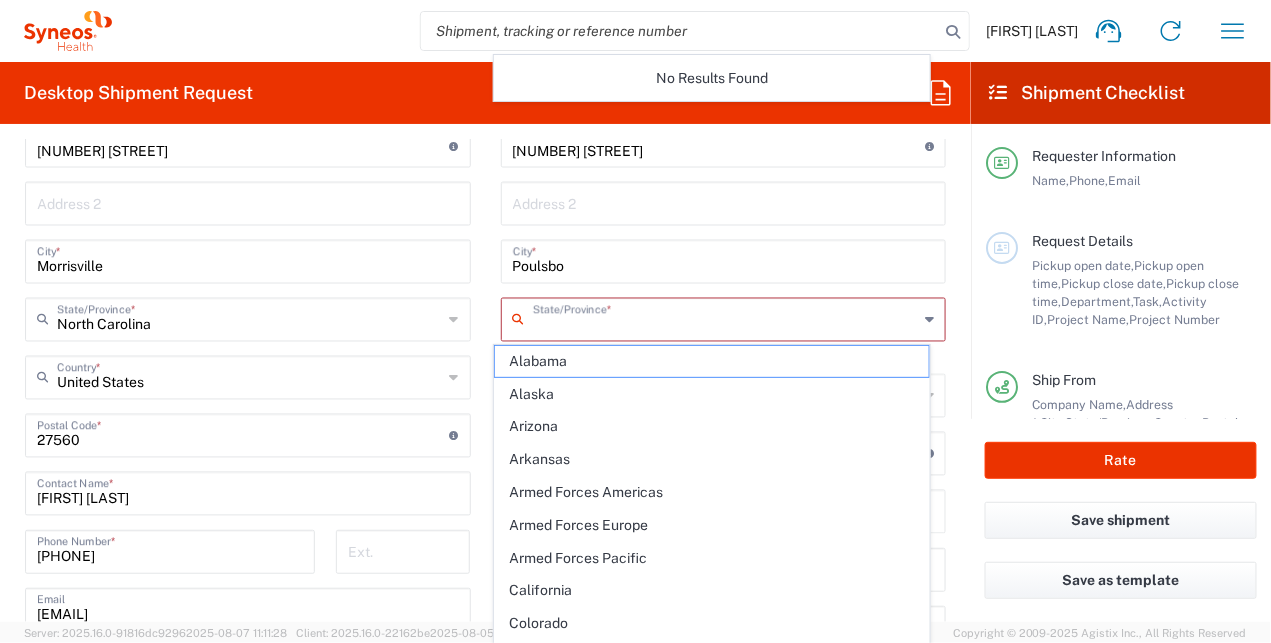 click at bounding box center (726, 318) 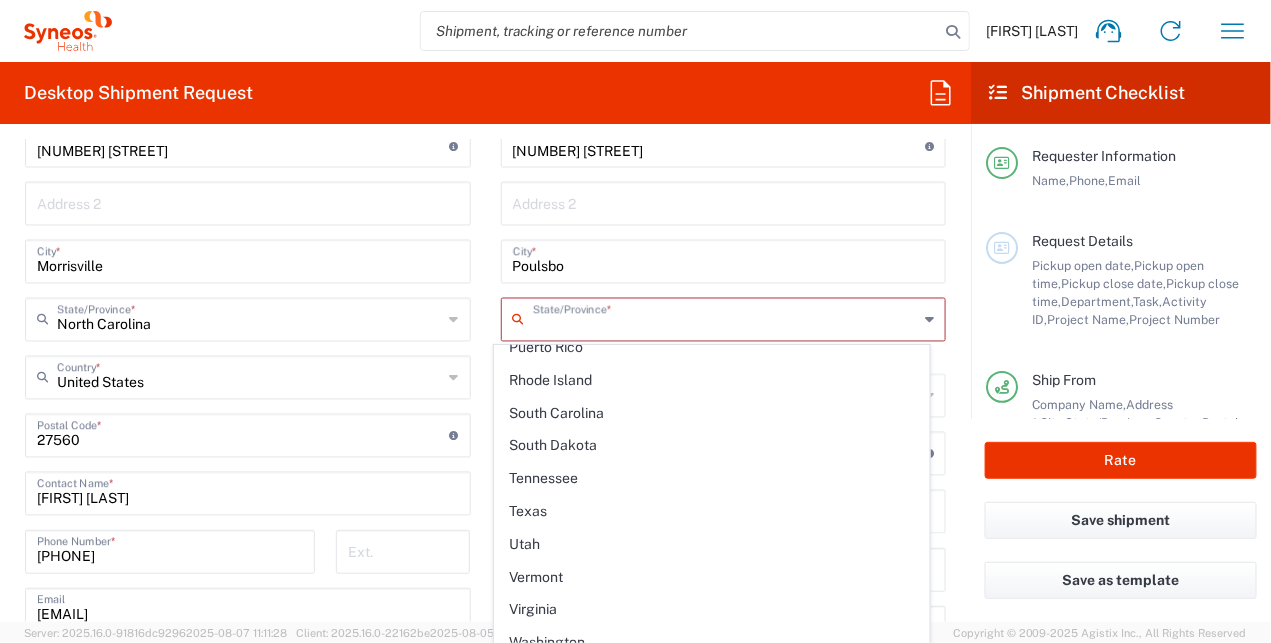 scroll, scrollTop: 1446, scrollLeft: 0, axis: vertical 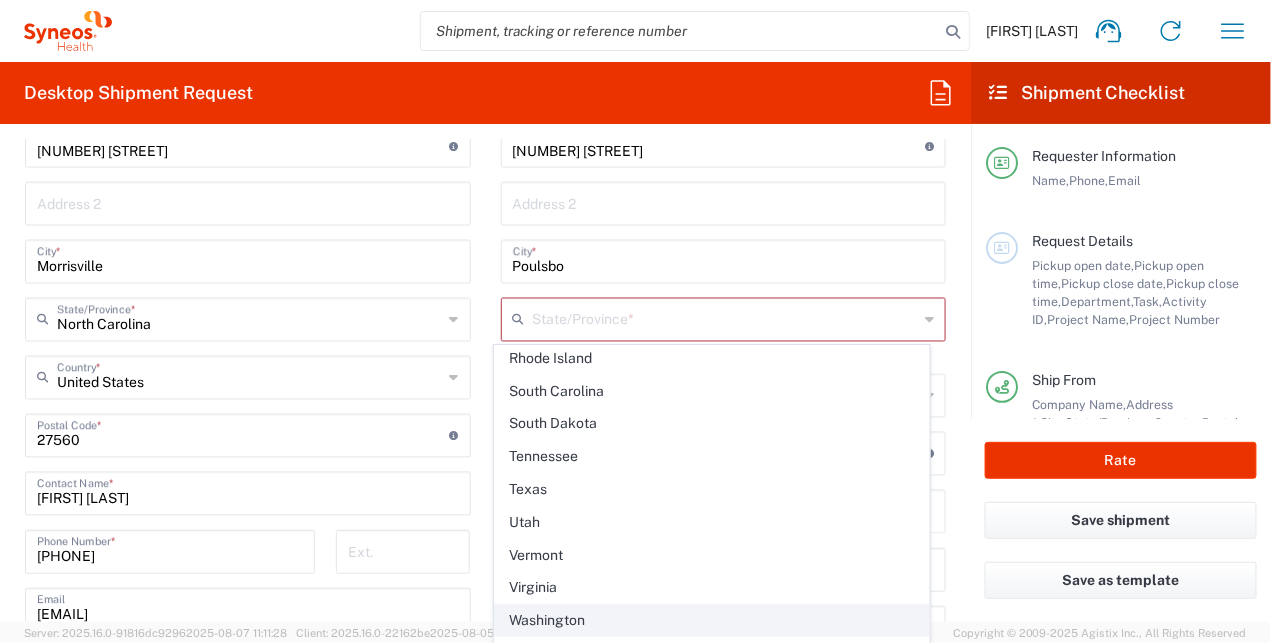 click on "Washington" 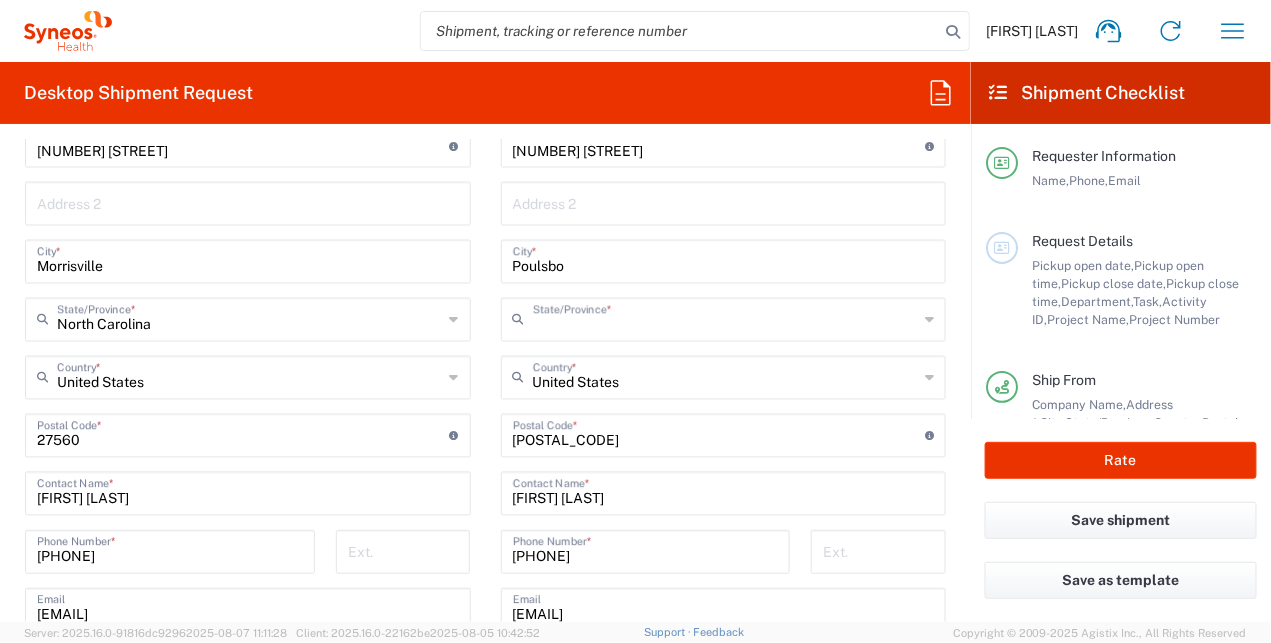 type on "Washington" 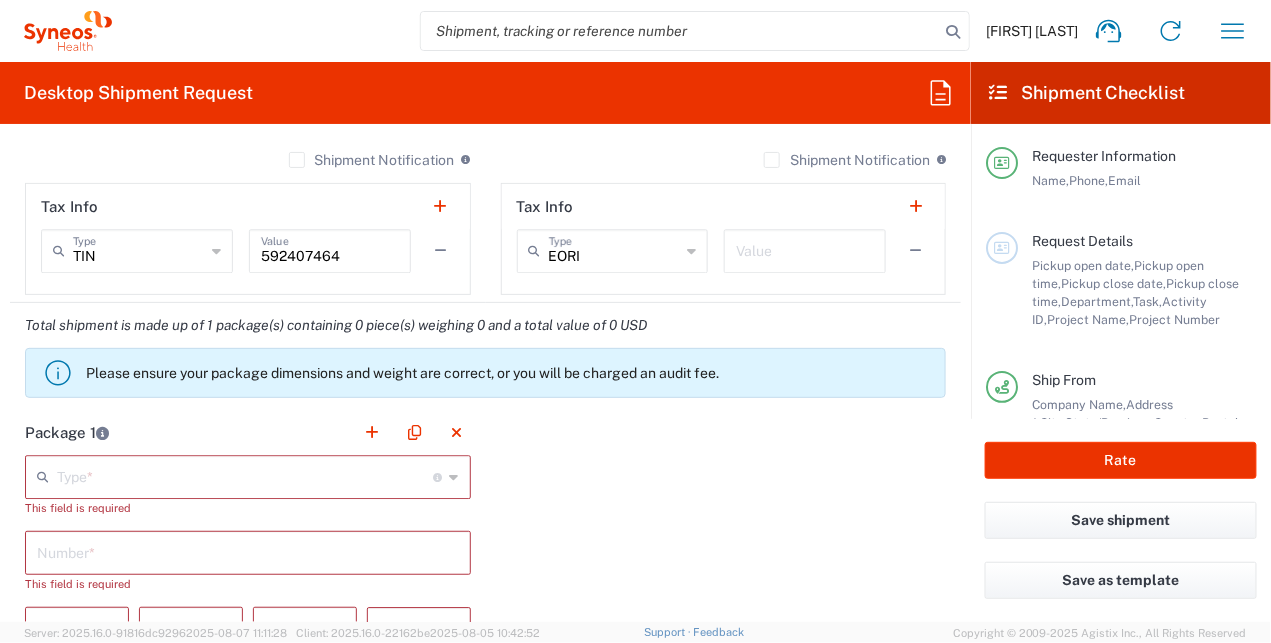 scroll, scrollTop: 1578, scrollLeft: 0, axis: vertical 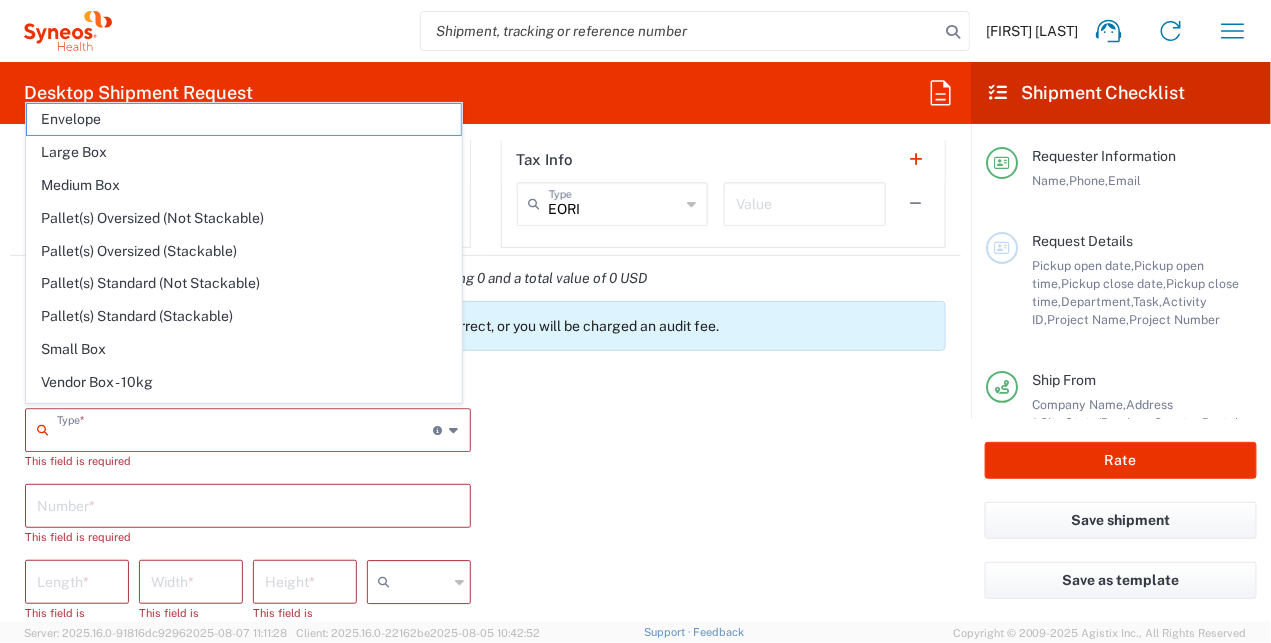 click at bounding box center (245, 428) 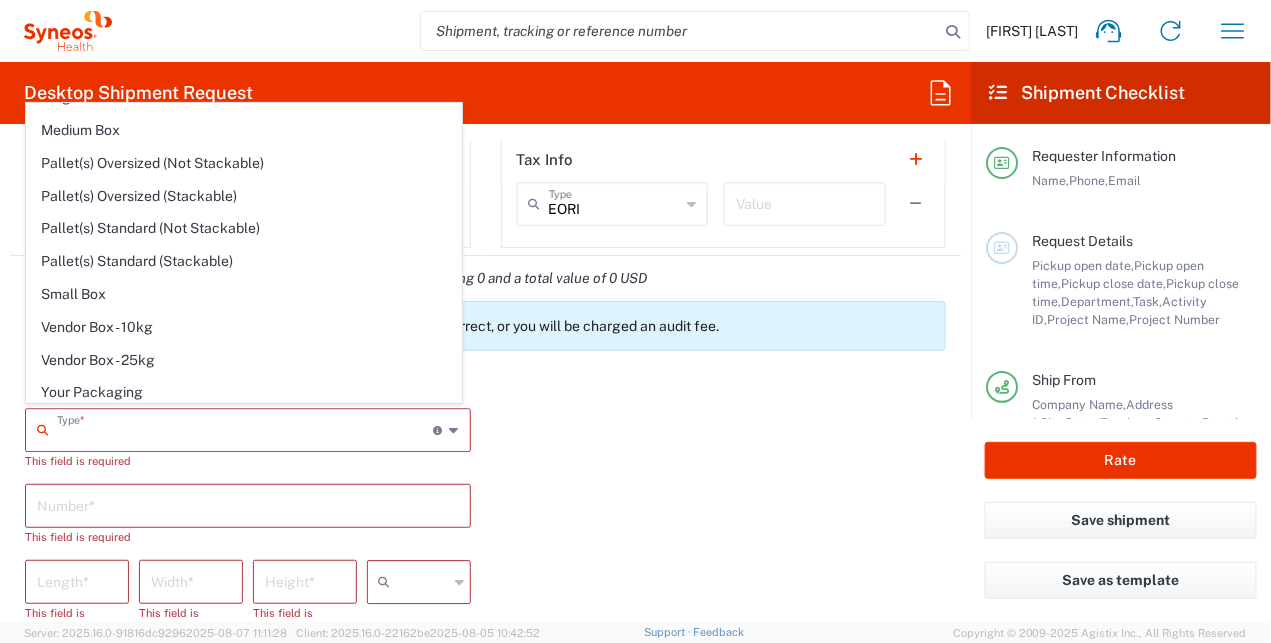 scroll, scrollTop: 0, scrollLeft: 0, axis: both 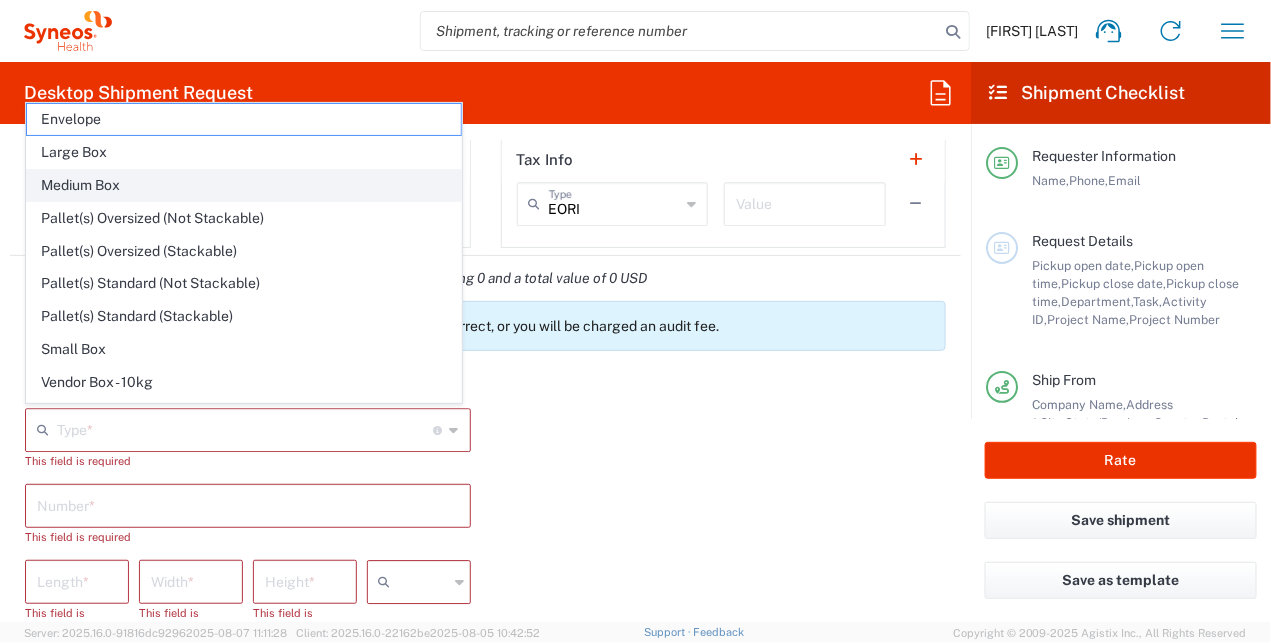 click on "Medium Box" 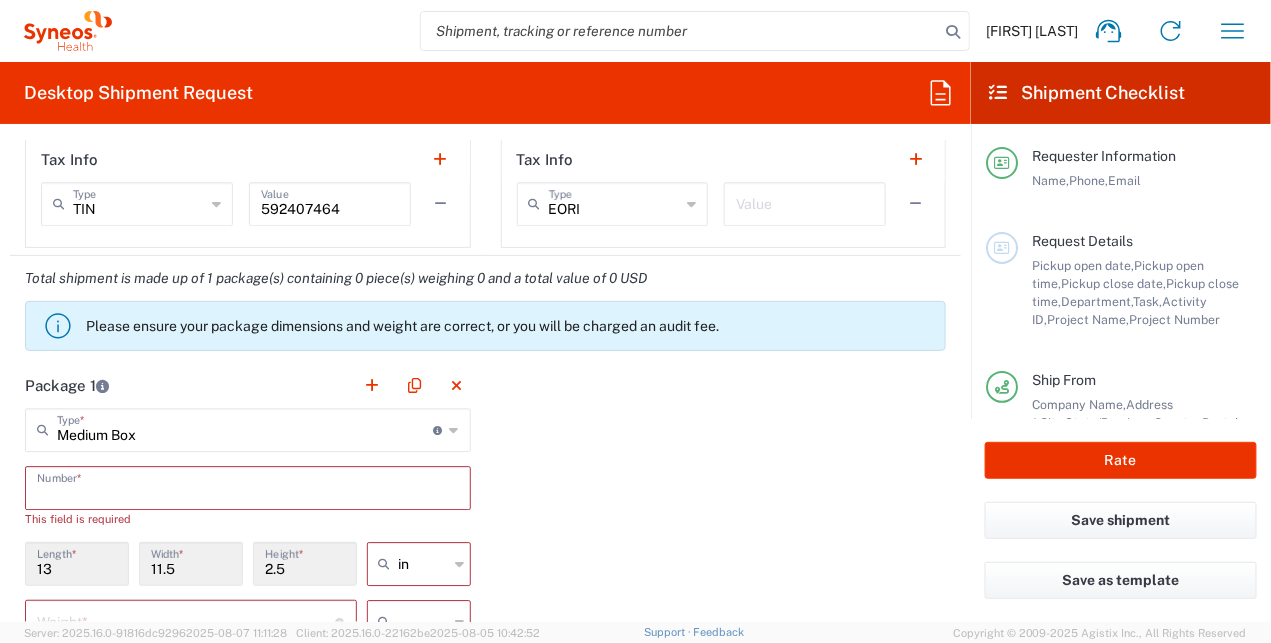 click at bounding box center [248, 486] 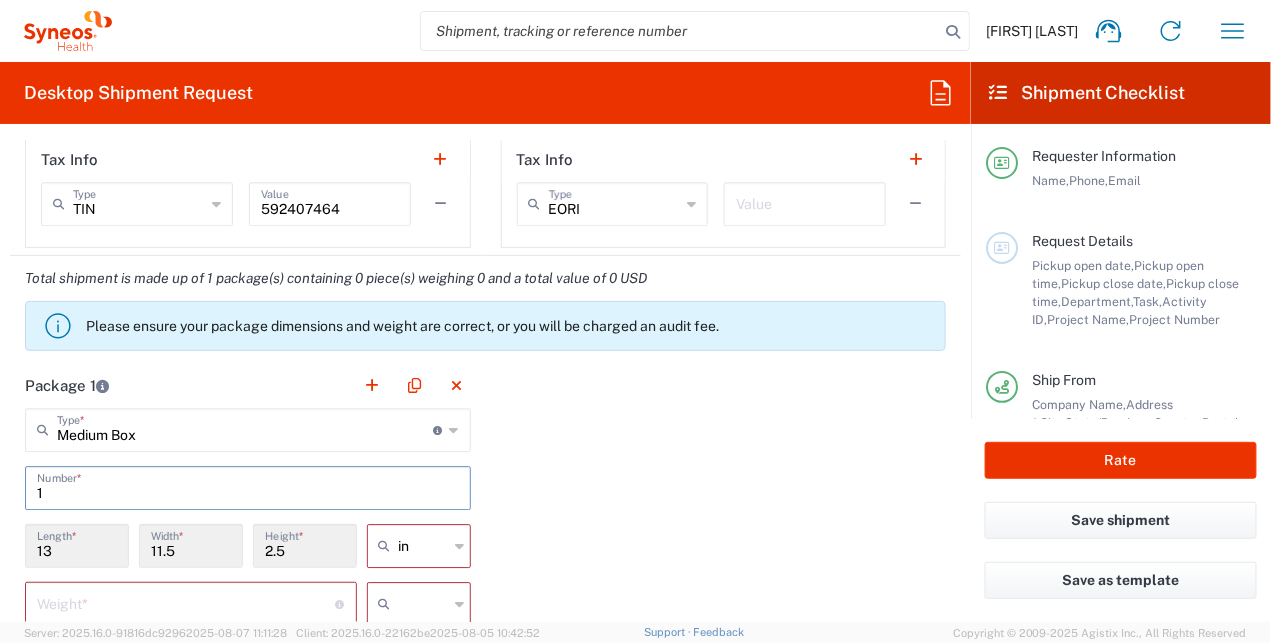 type on "1" 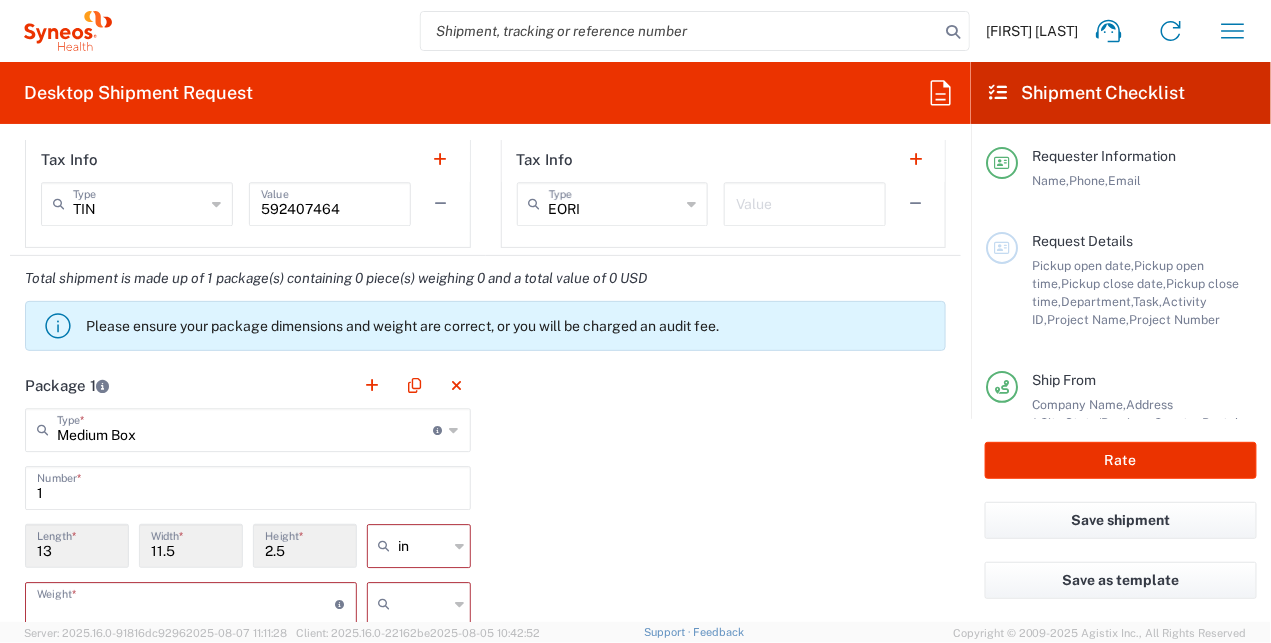 click at bounding box center (186, 602) 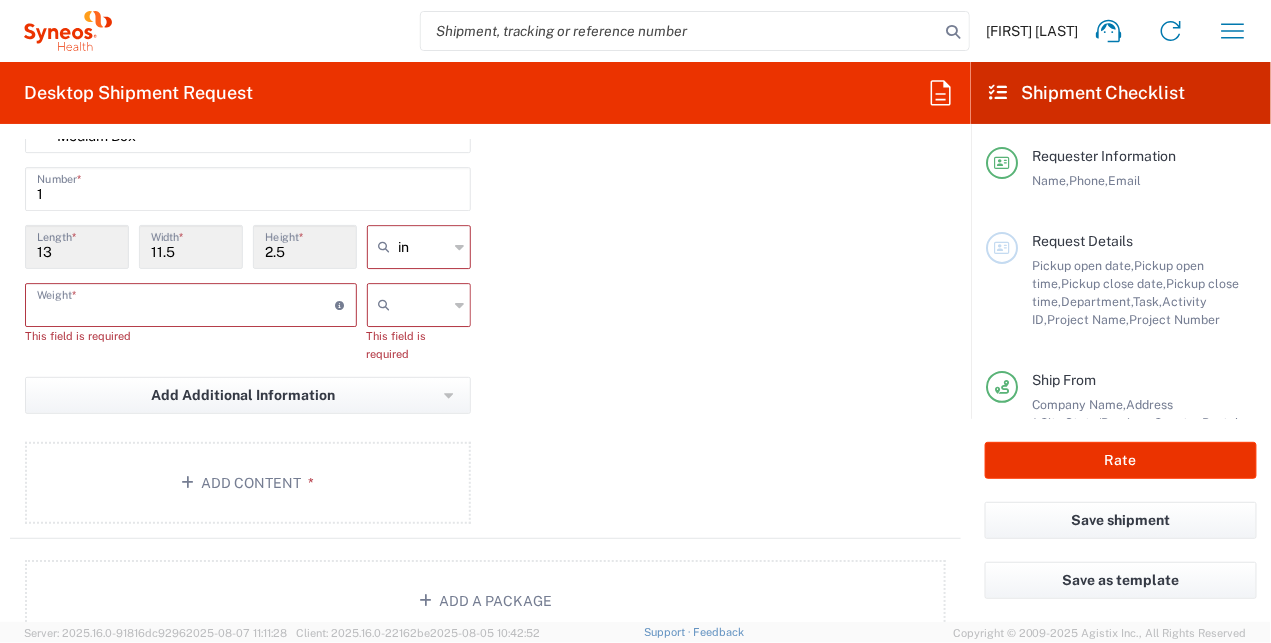 scroll, scrollTop: 1778, scrollLeft: 0, axis: vertical 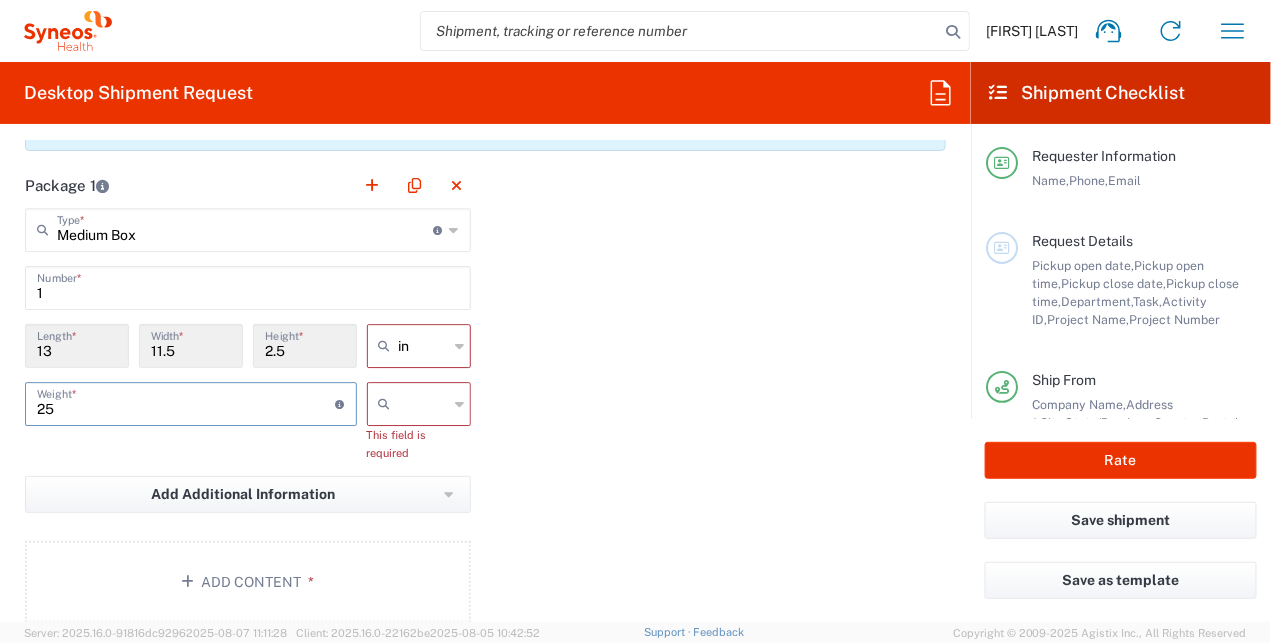 type on "25" 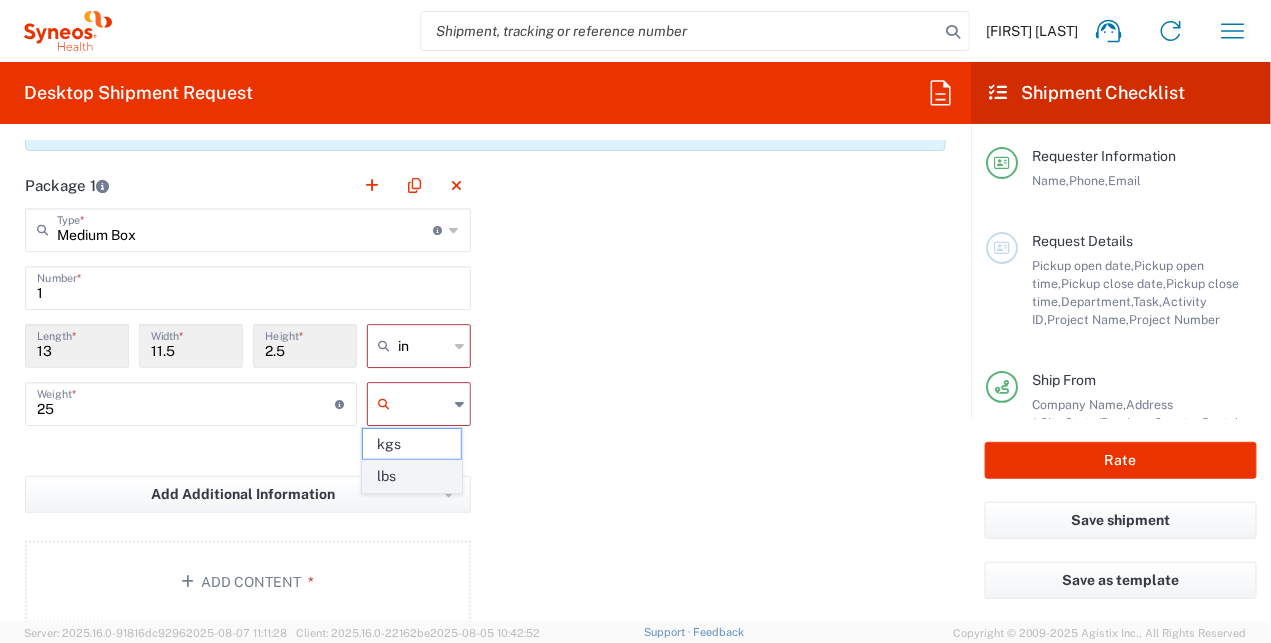 click on "lbs" 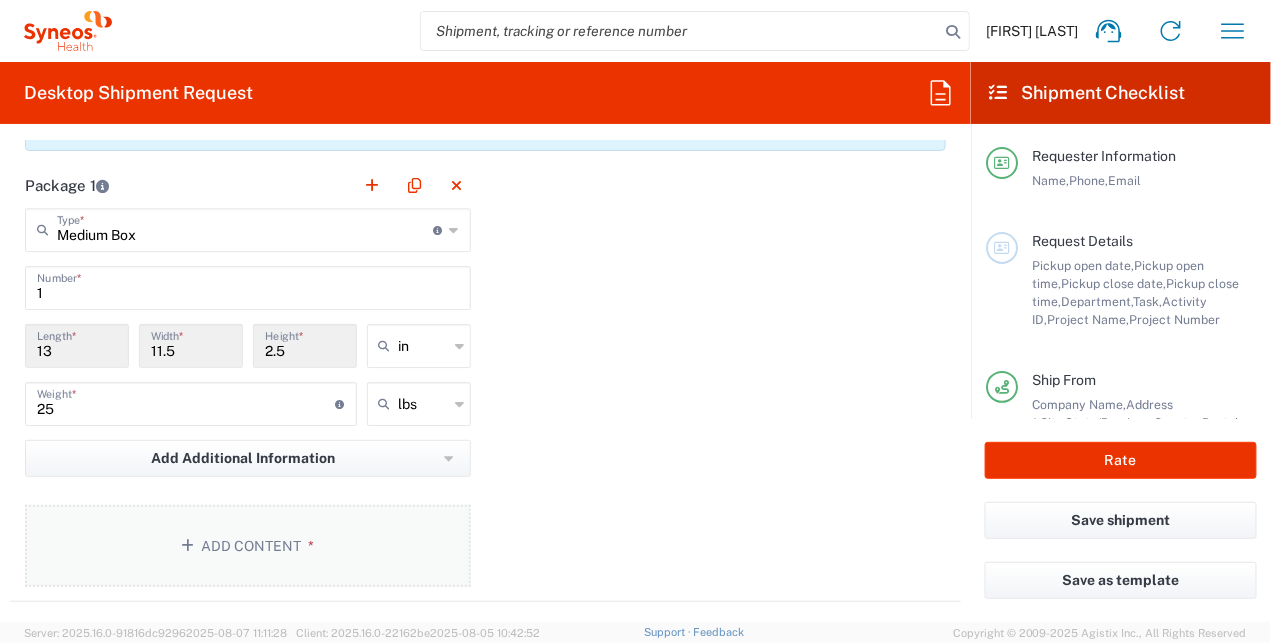 click on "Add Content *" 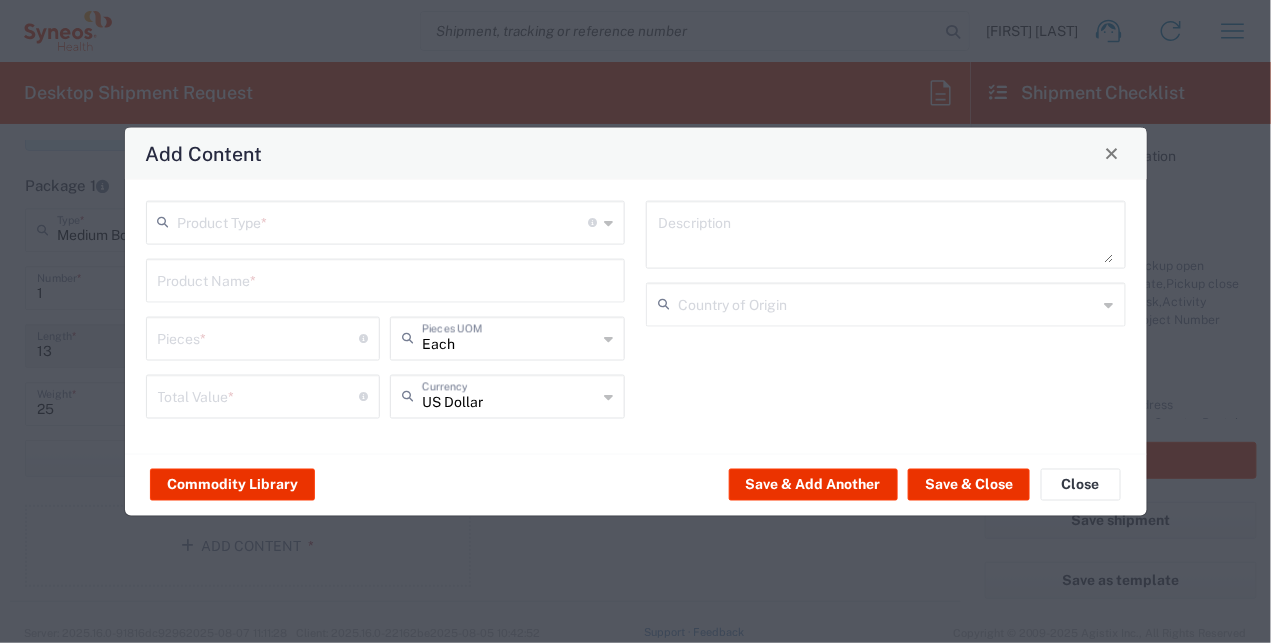 click at bounding box center (383, 220) 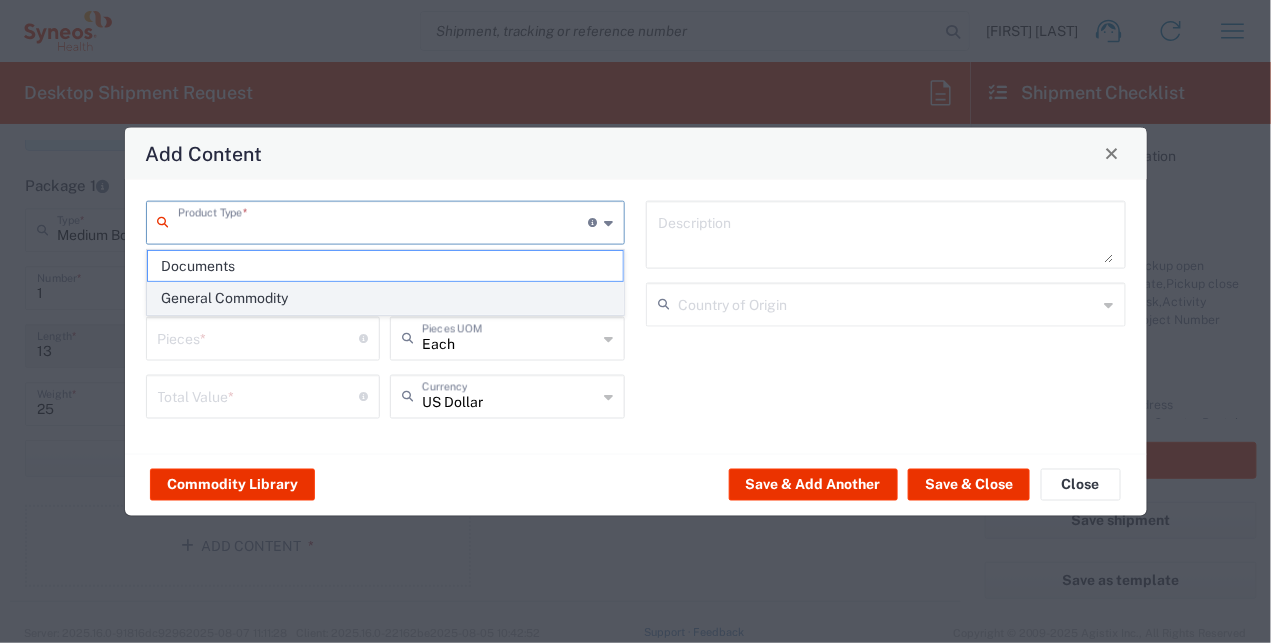 click on "General Commodity" 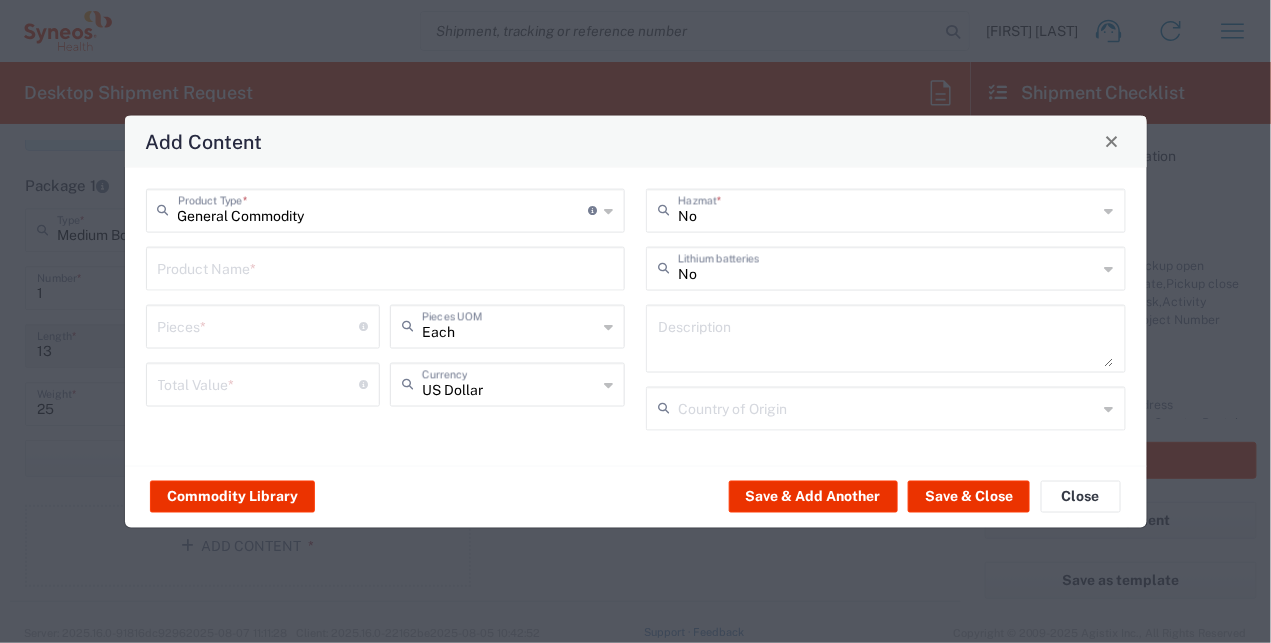 click at bounding box center [386, 266] 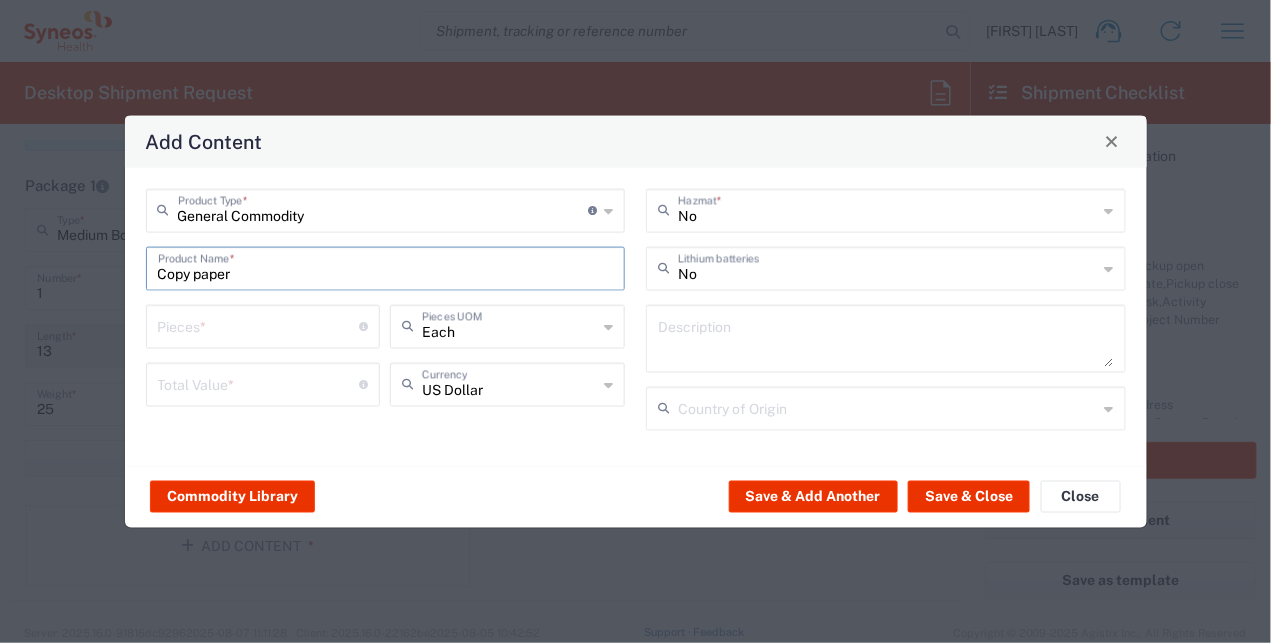 type on "Copy paper" 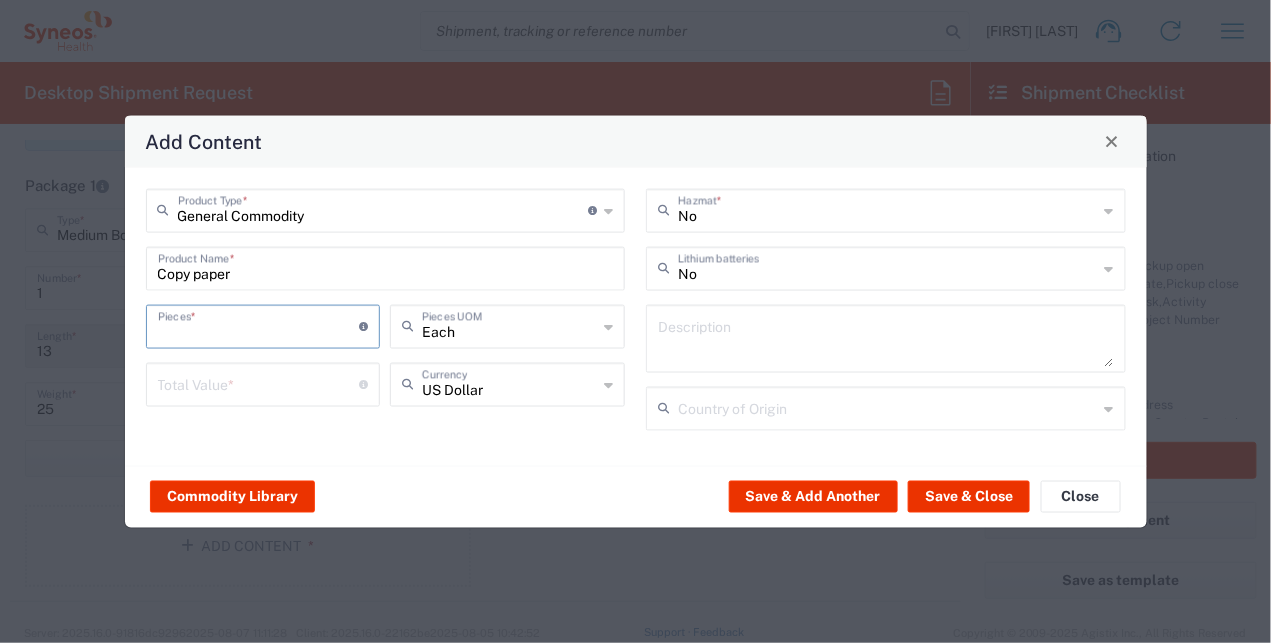 click at bounding box center [259, 324] 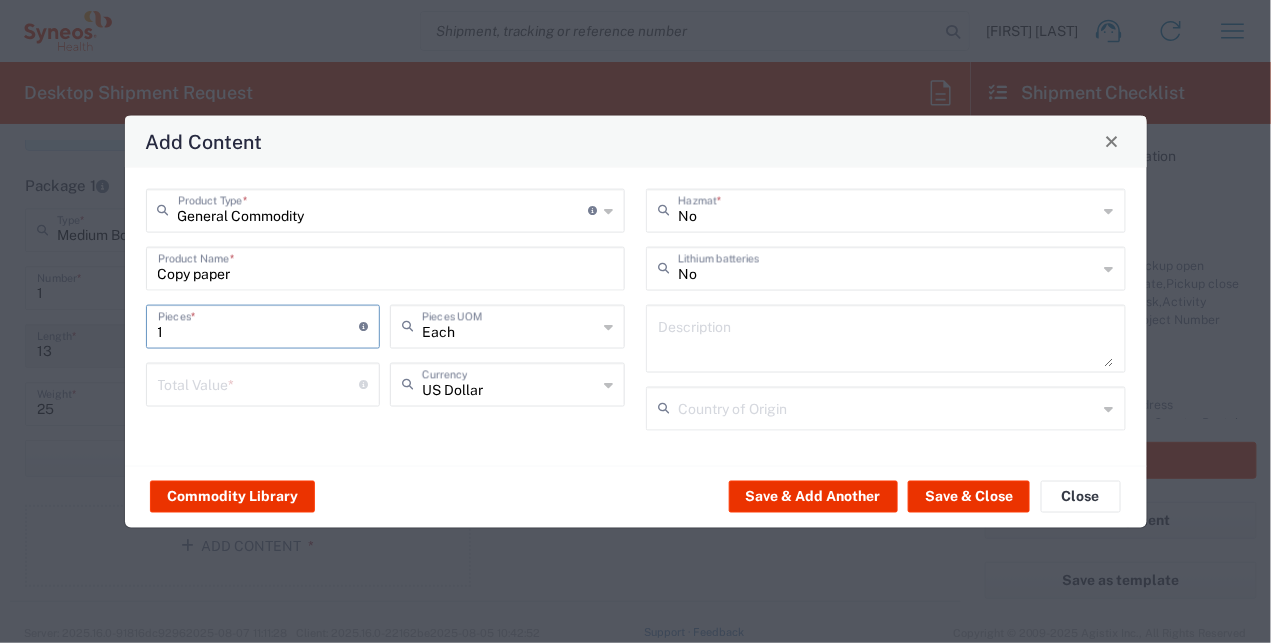 type on "1" 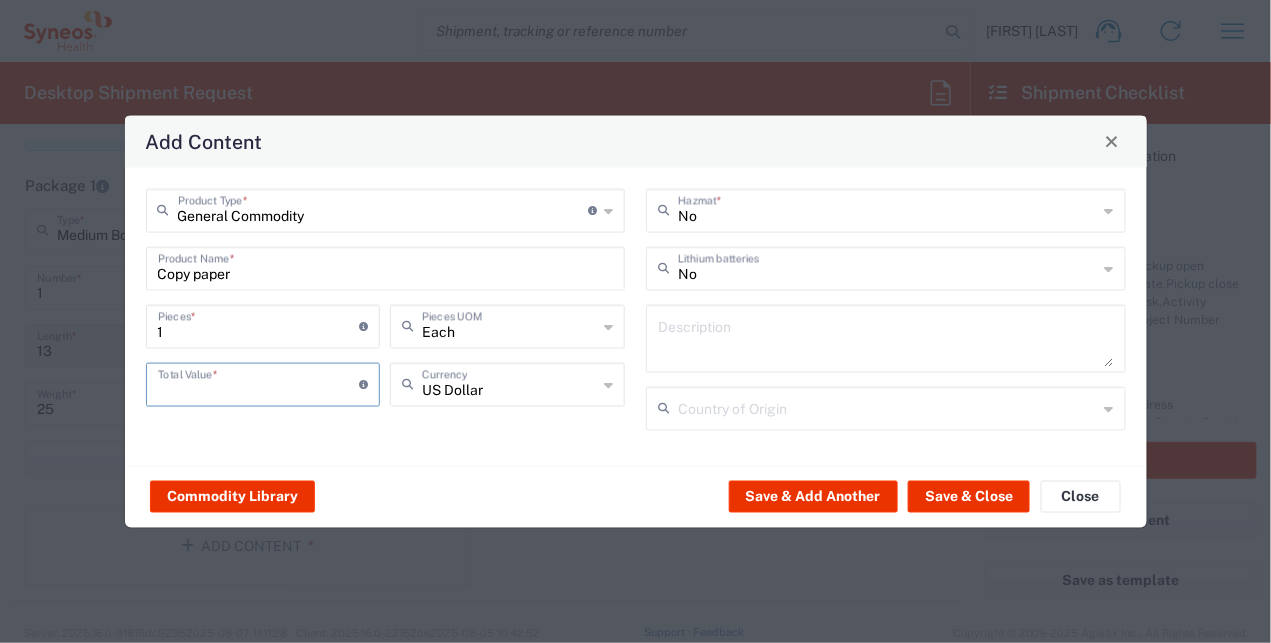 click at bounding box center [259, 382] 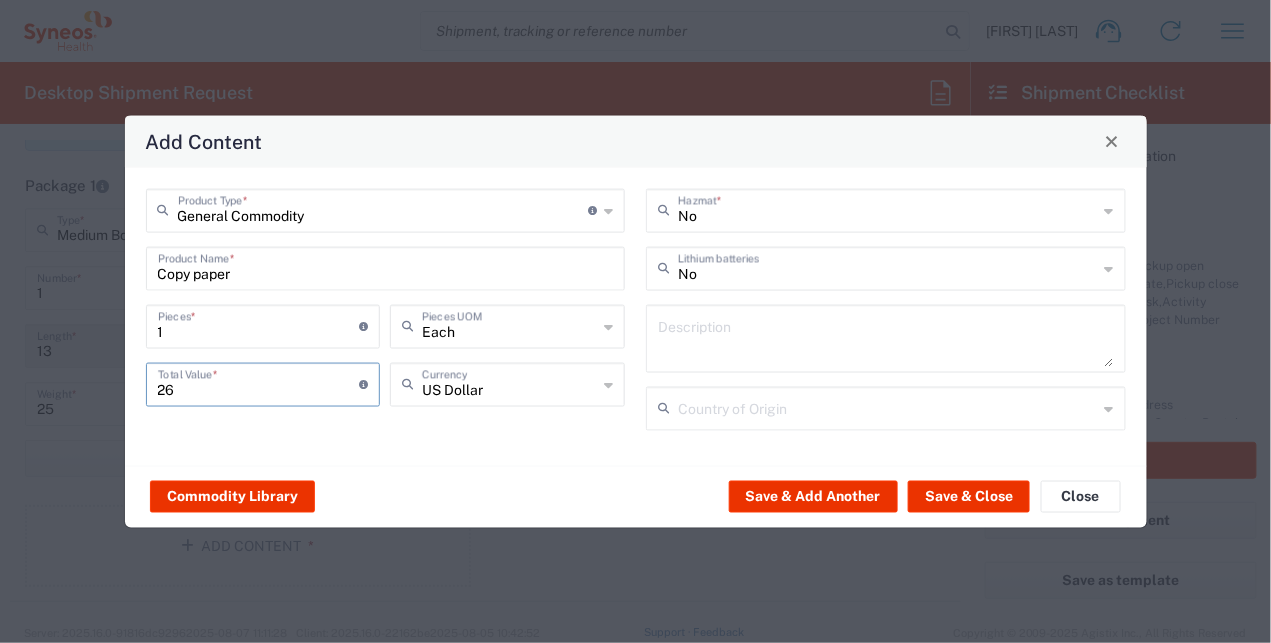 type on "26" 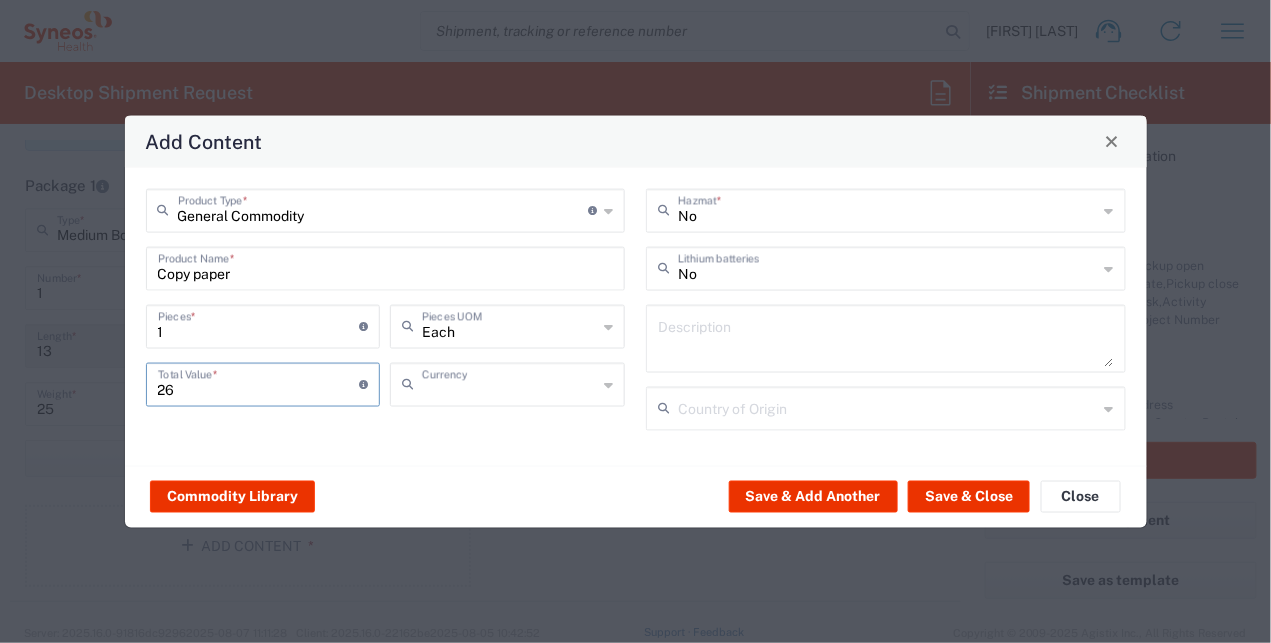 click at bounding box center [509, 382] 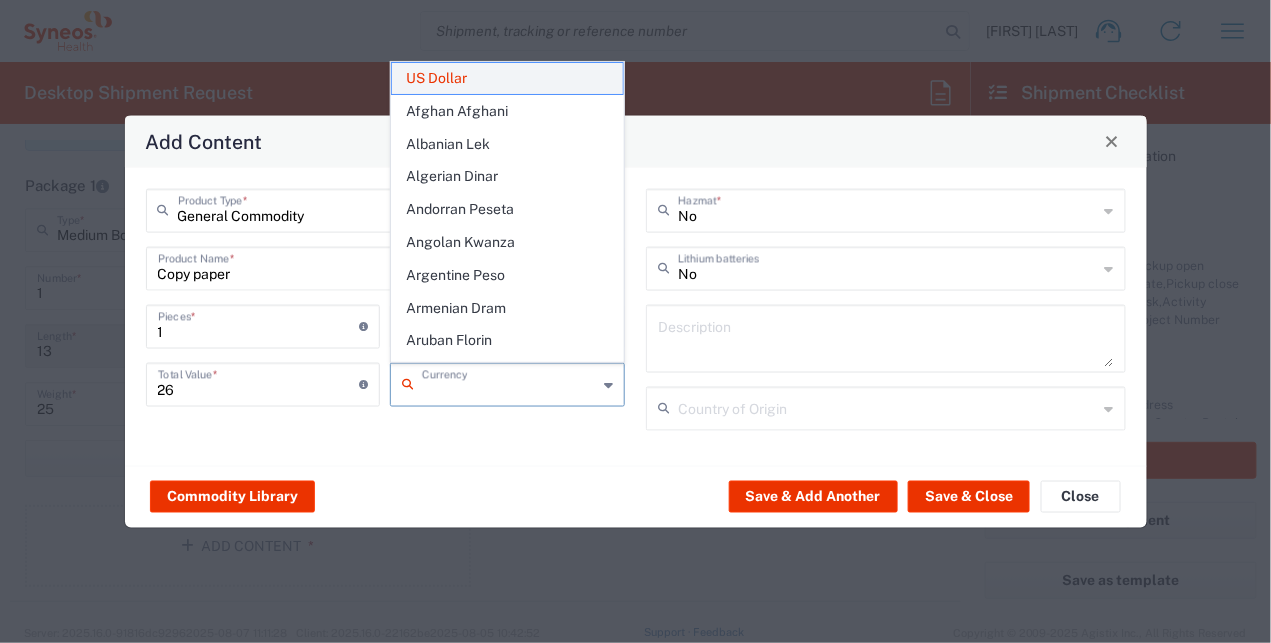 click on "US Dollar" 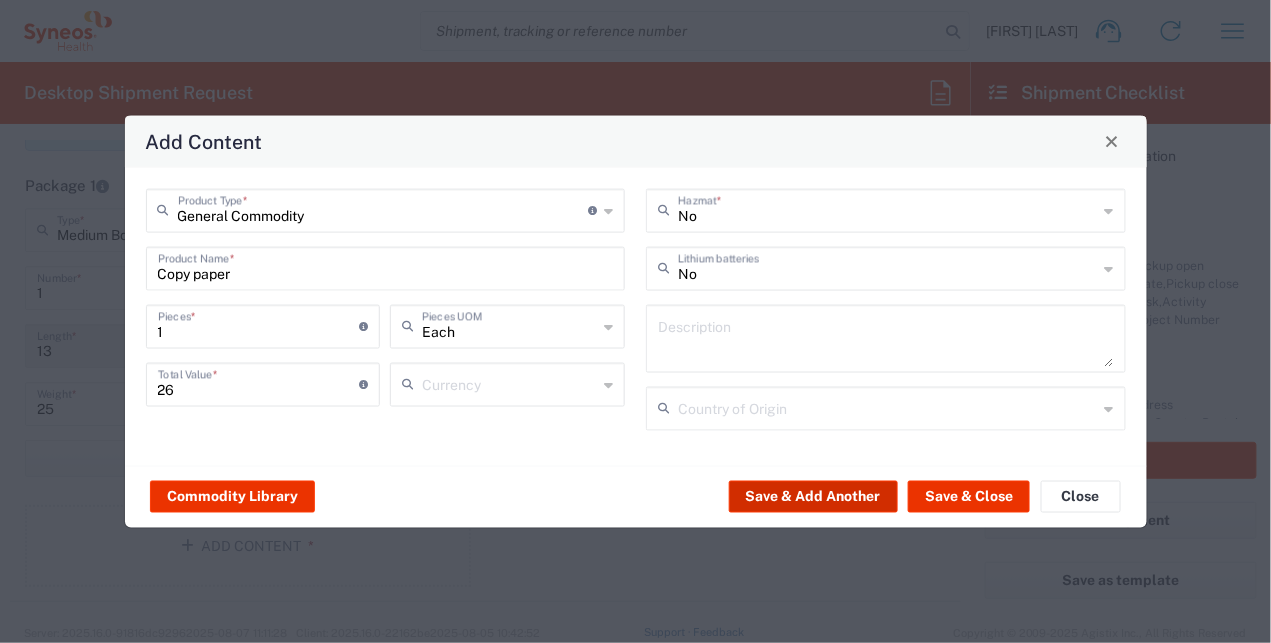 click on "Save & Add Another" 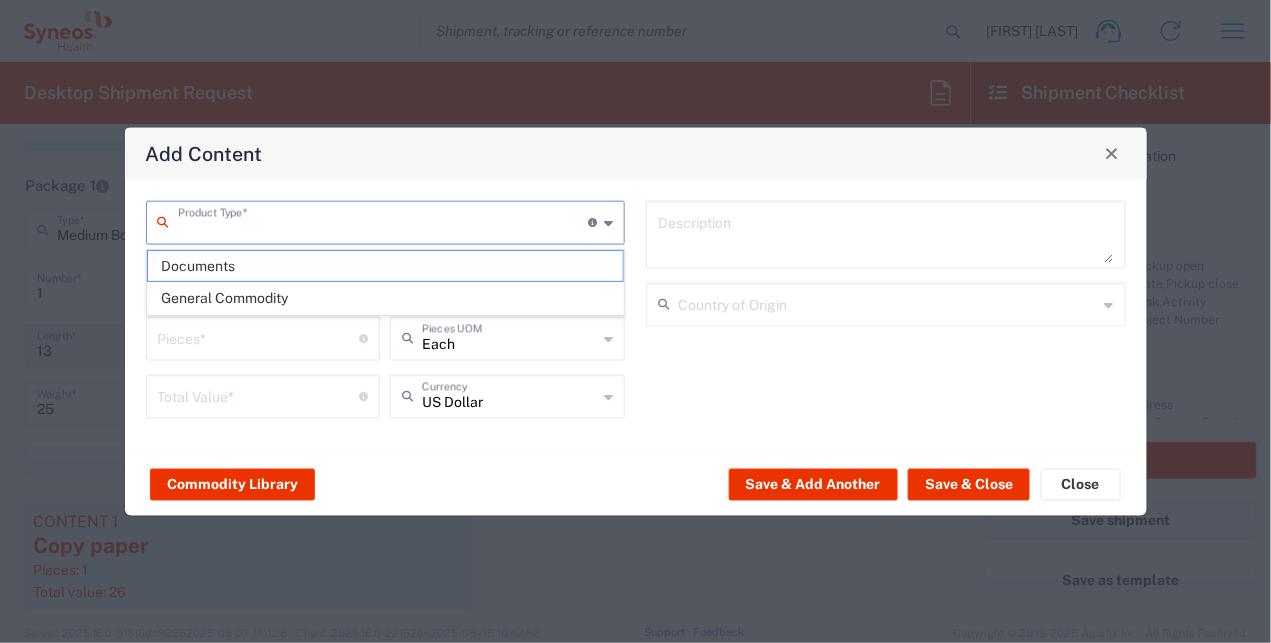 click at bounding box center (383, 220) 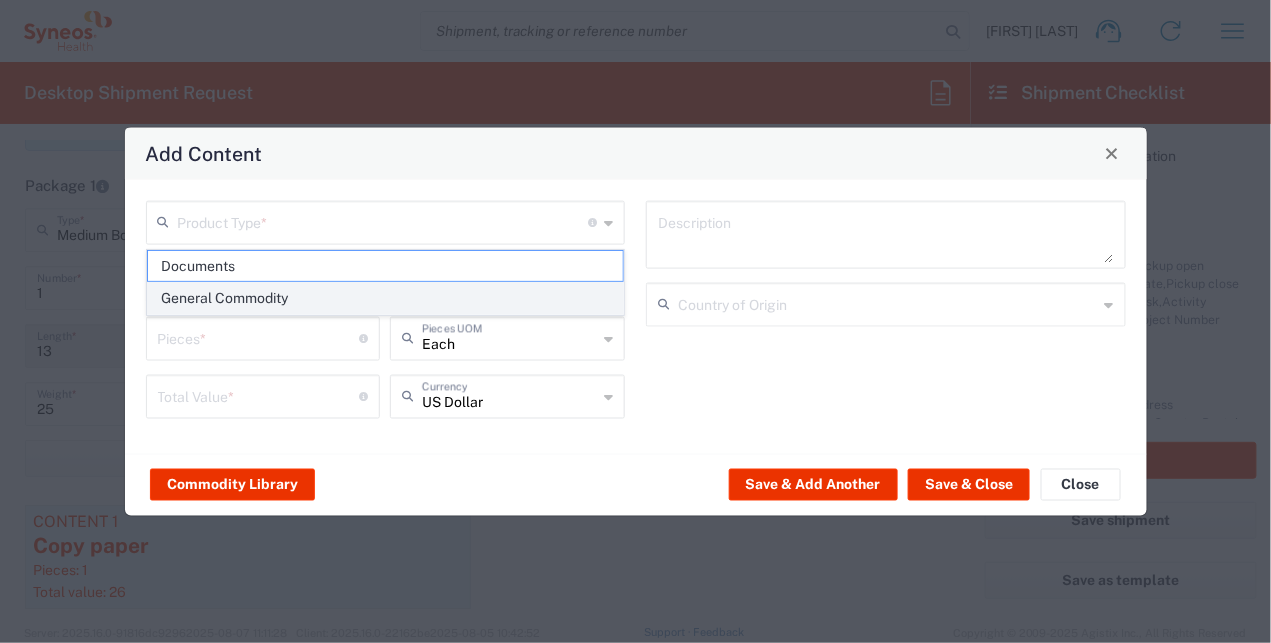 click on "General Commodity" 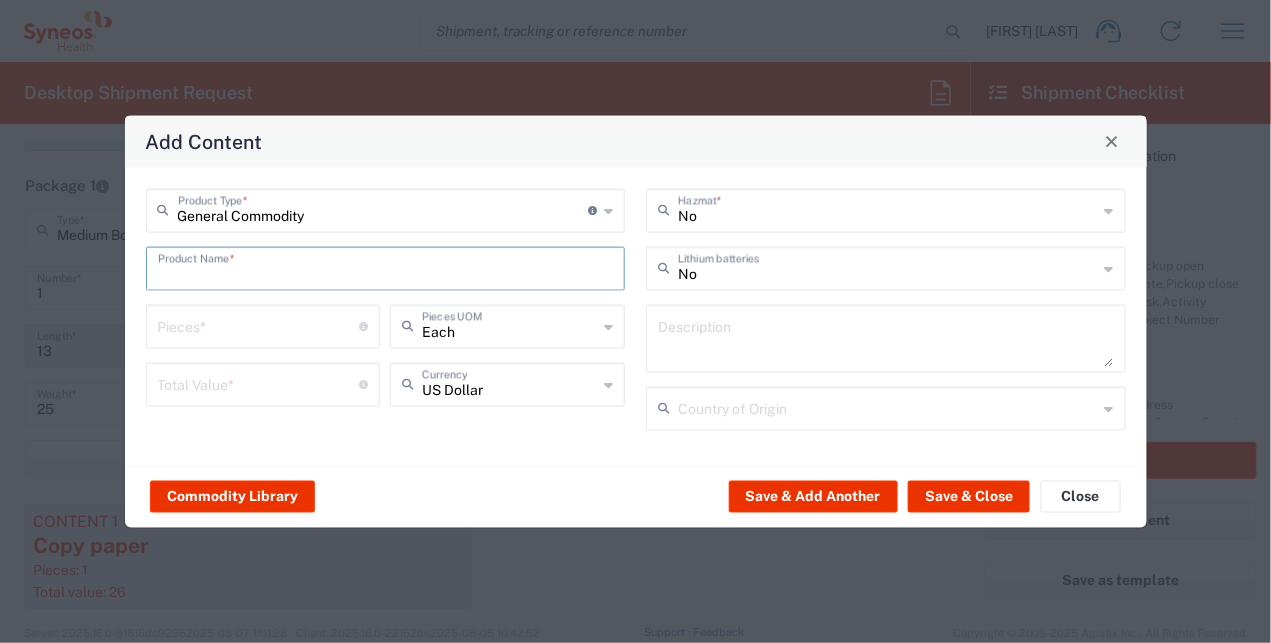 click at bounding box center [386, 266] 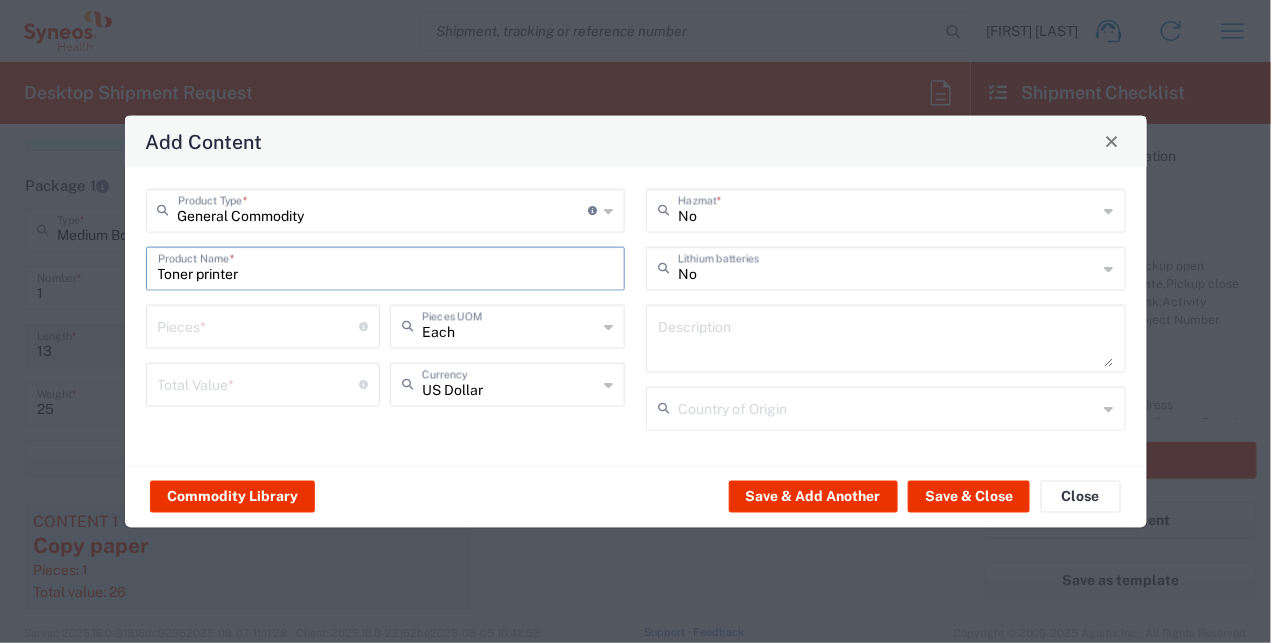 type on "Toner printer" 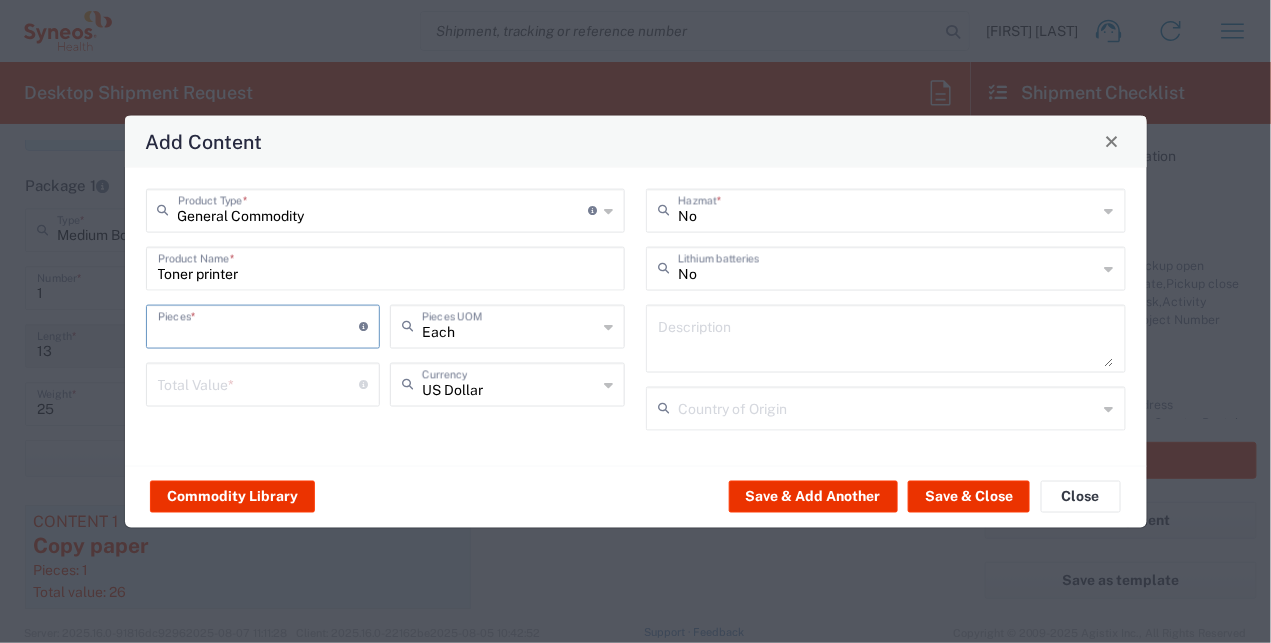 click at bounding box center [259, 324] 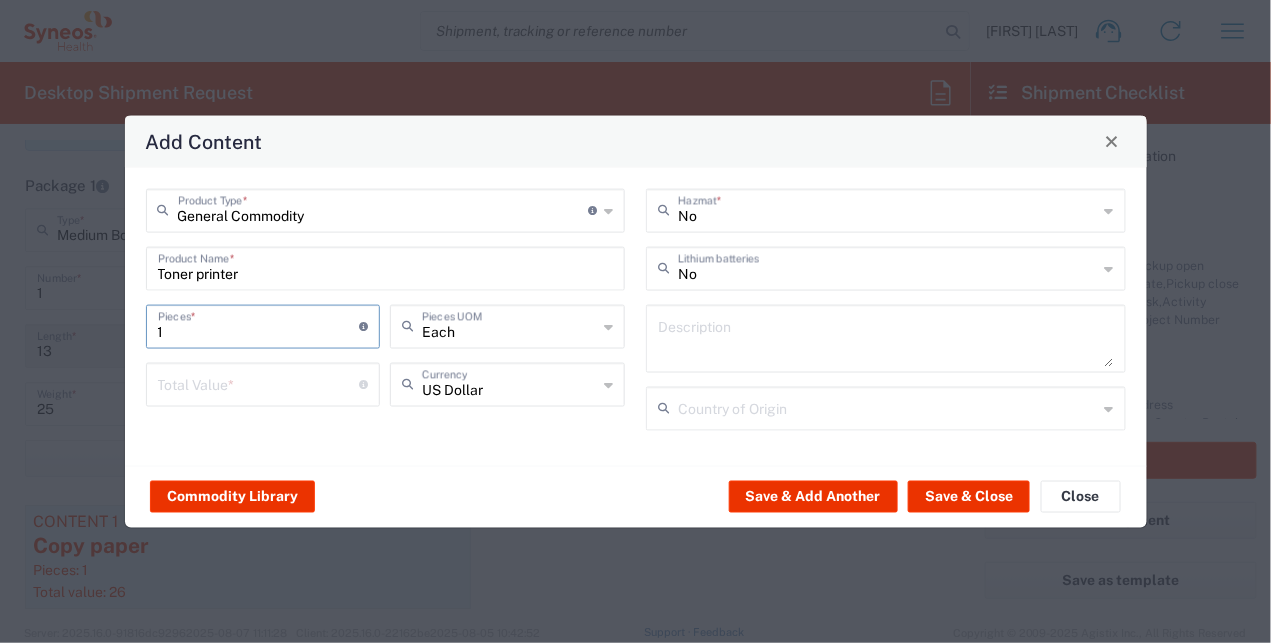 type on "1" 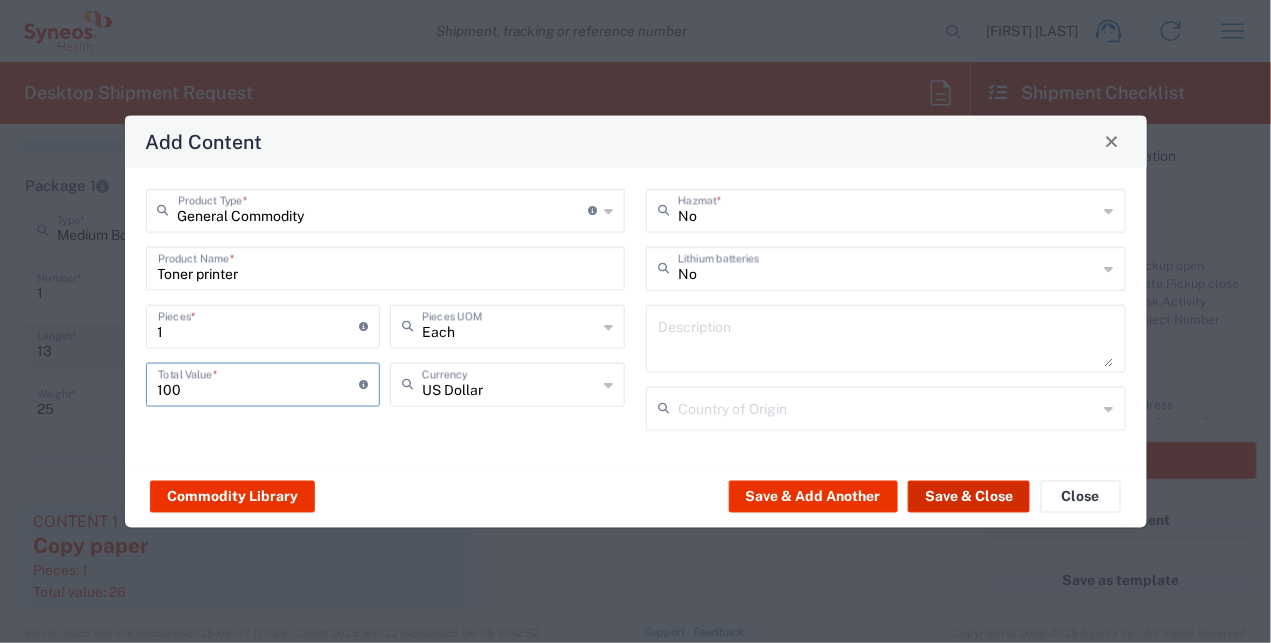 type on "100" 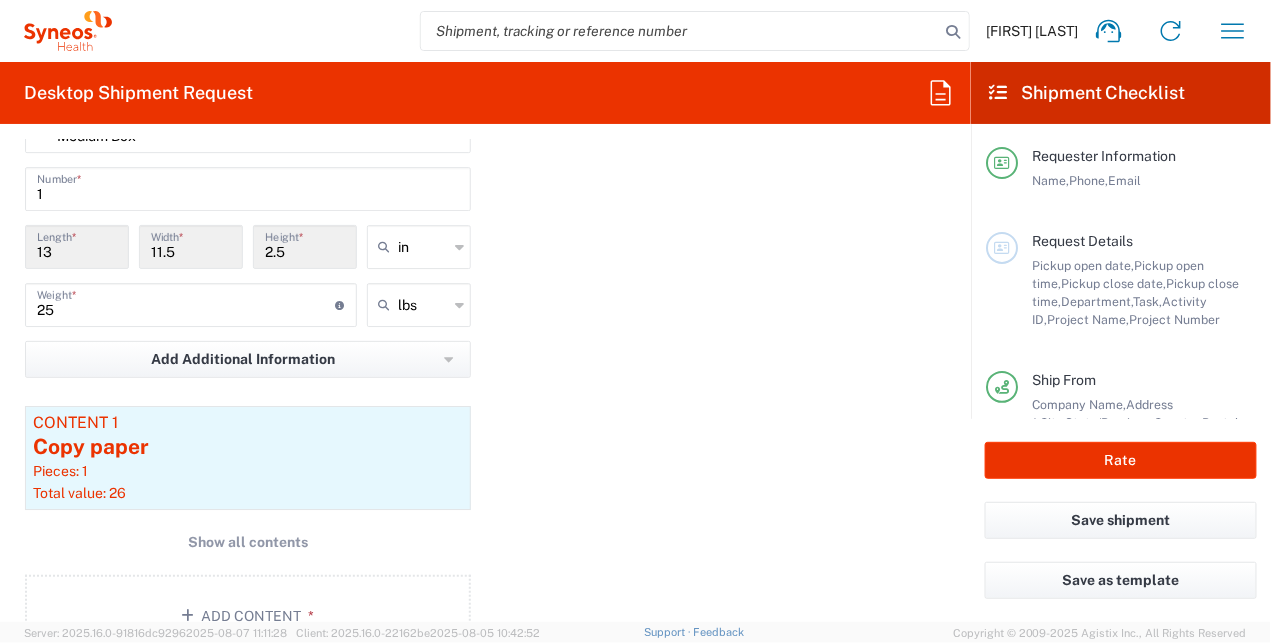 scroll, scrollTop: 1978, scrollLeft: 0, axis: vertical 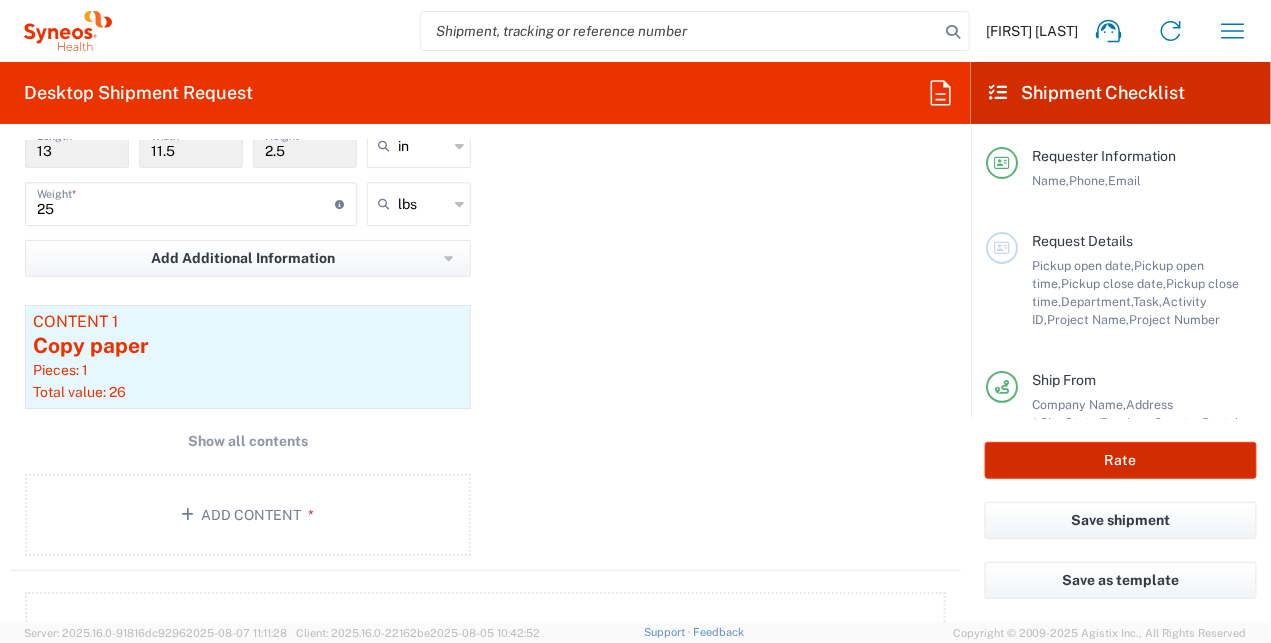click on "Rate" 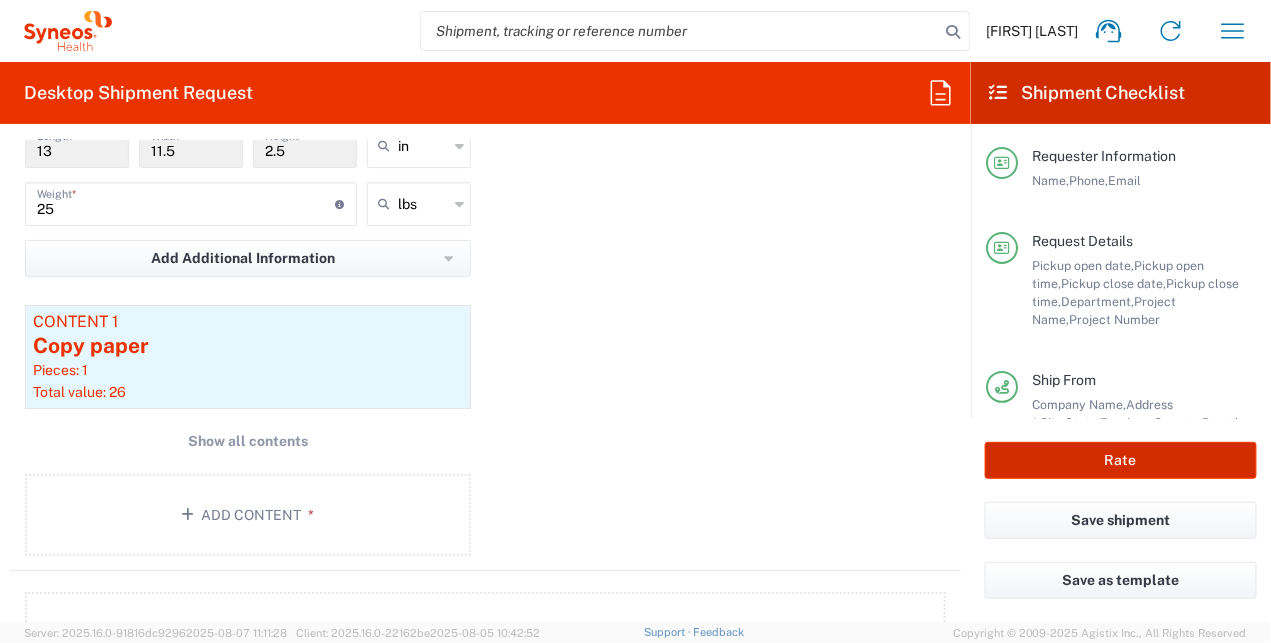 type on "3238 DEPARTMENTAL EXPENSE" 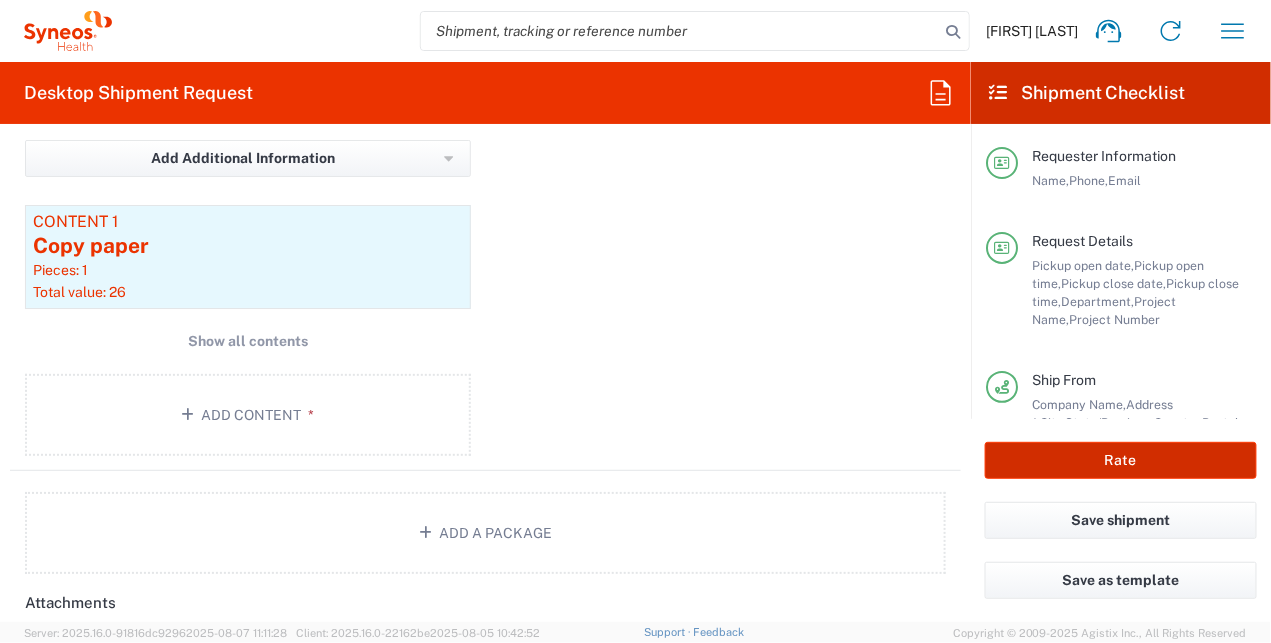 scroll, scrollTop: 2177, scrollLeft: 0, axis: vertical 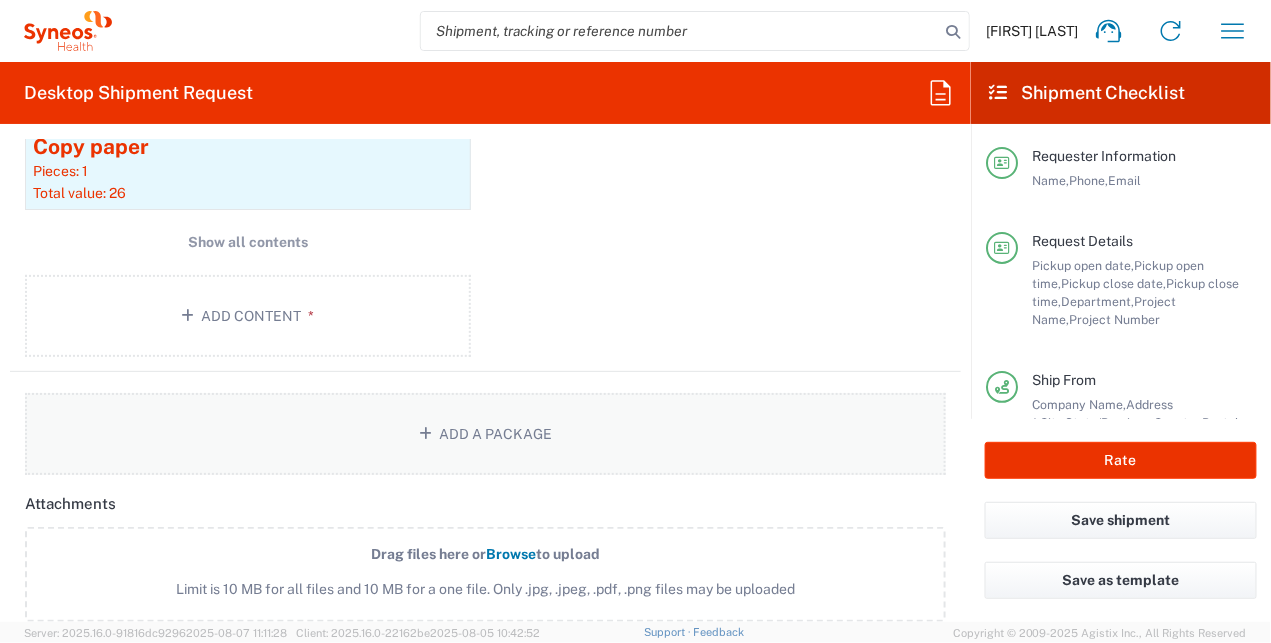 click on "Add a Package" 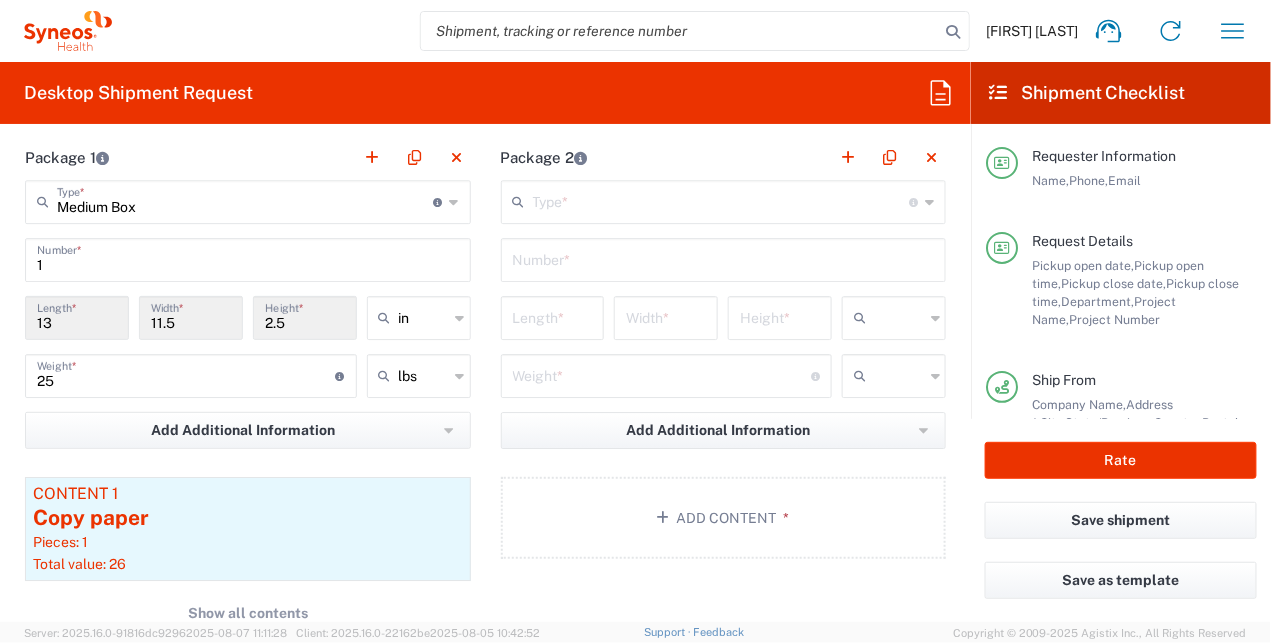 scroll, scrollTop: 1778, scrollLeft: 0, axis: vertical 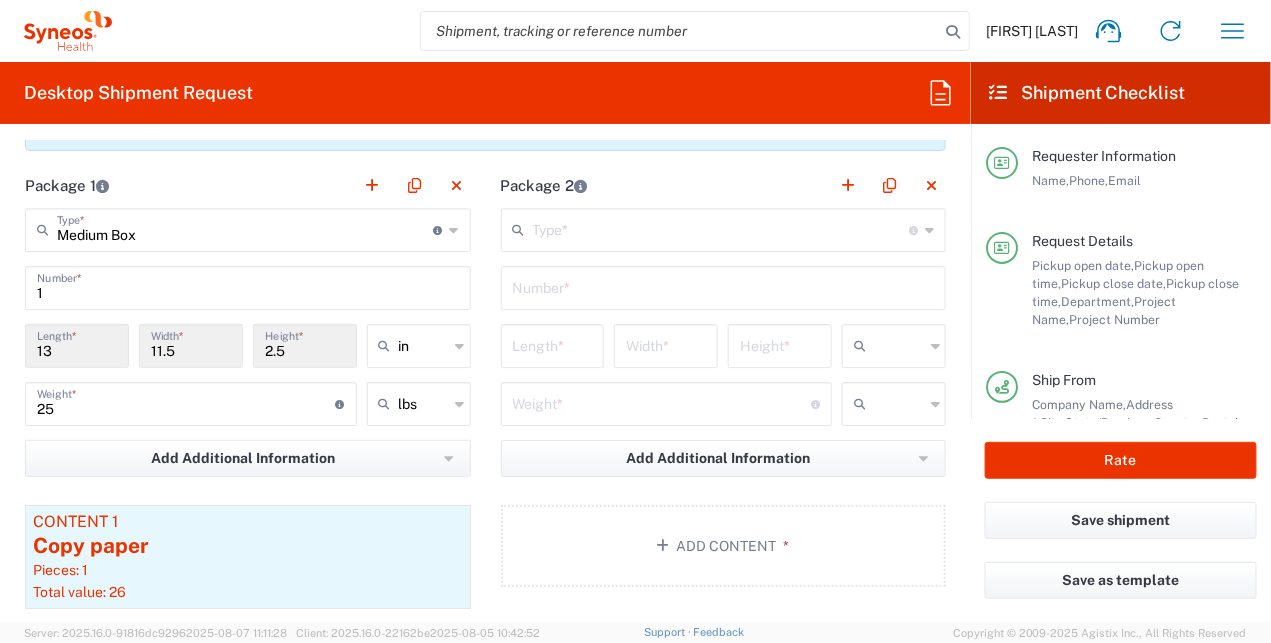 click at bounding box center (721, 228) 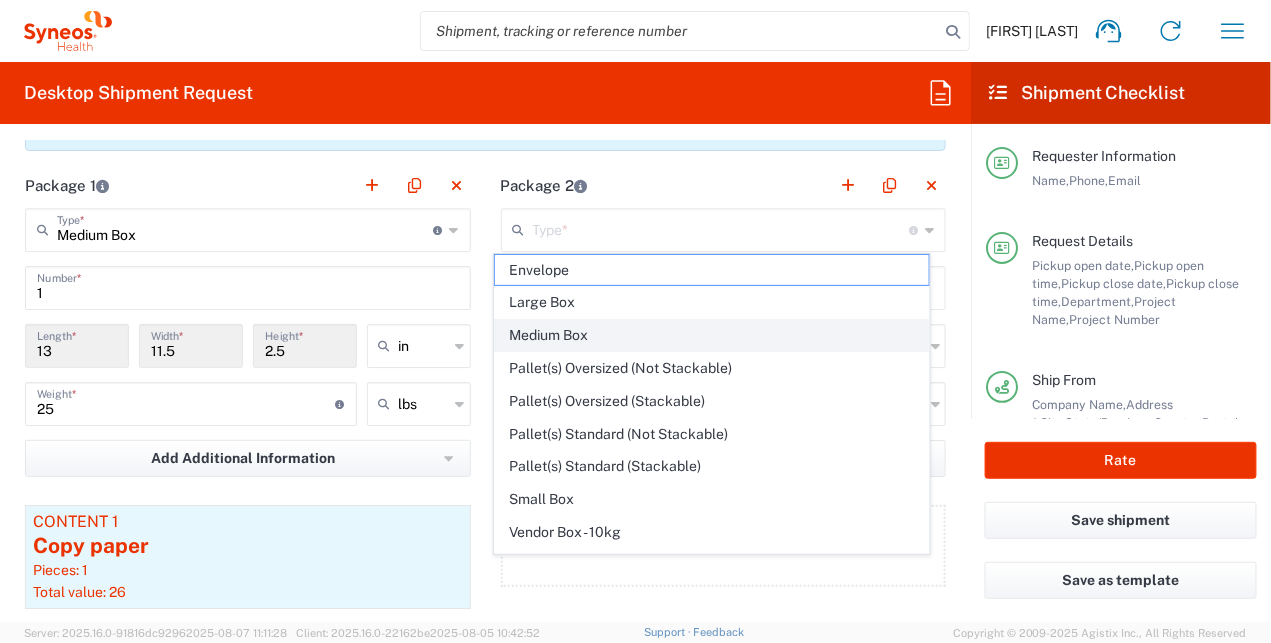 click on "Medium Box" 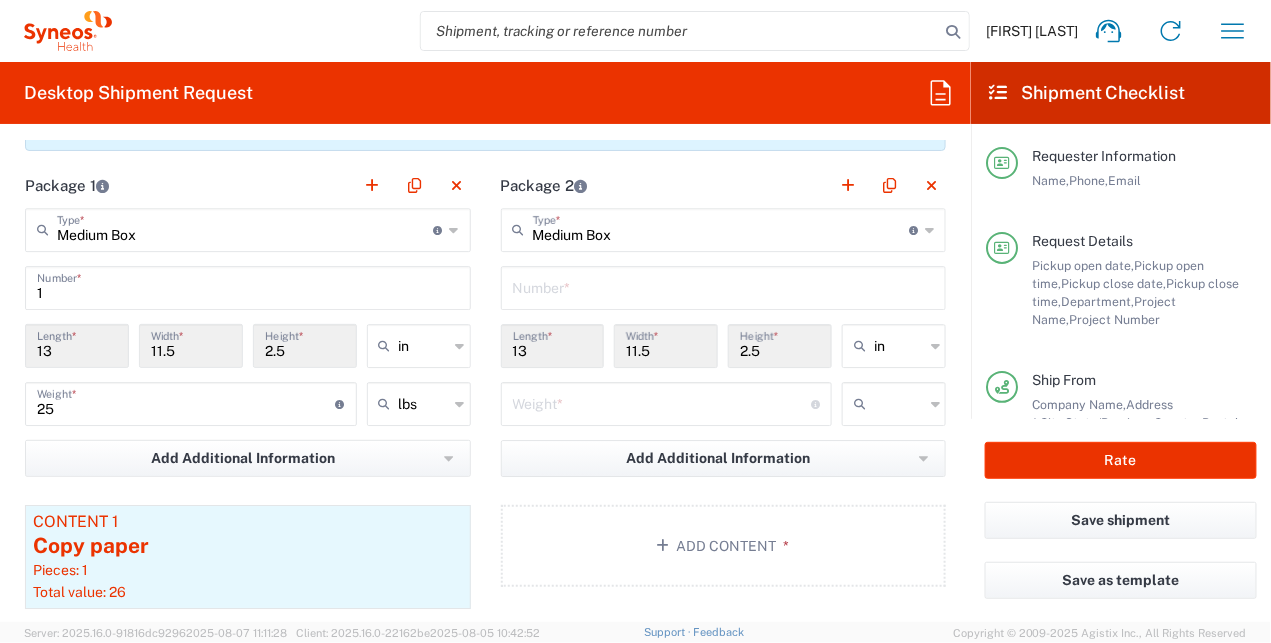 click at bounding box center (662, 402) 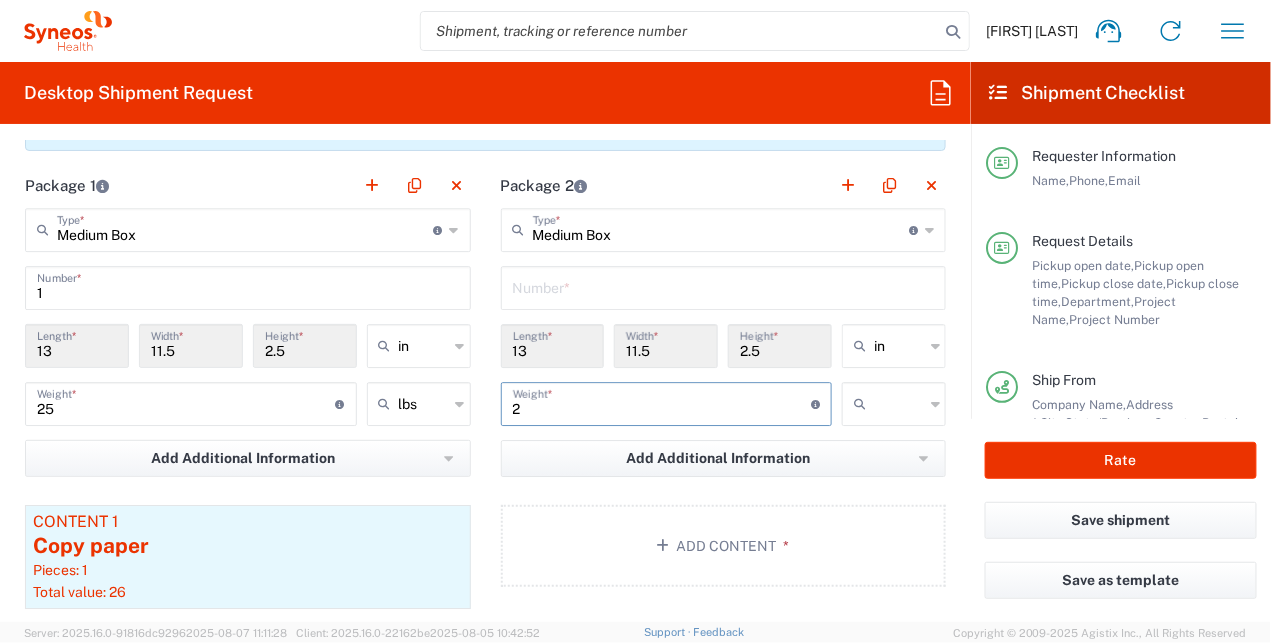 type on "2" 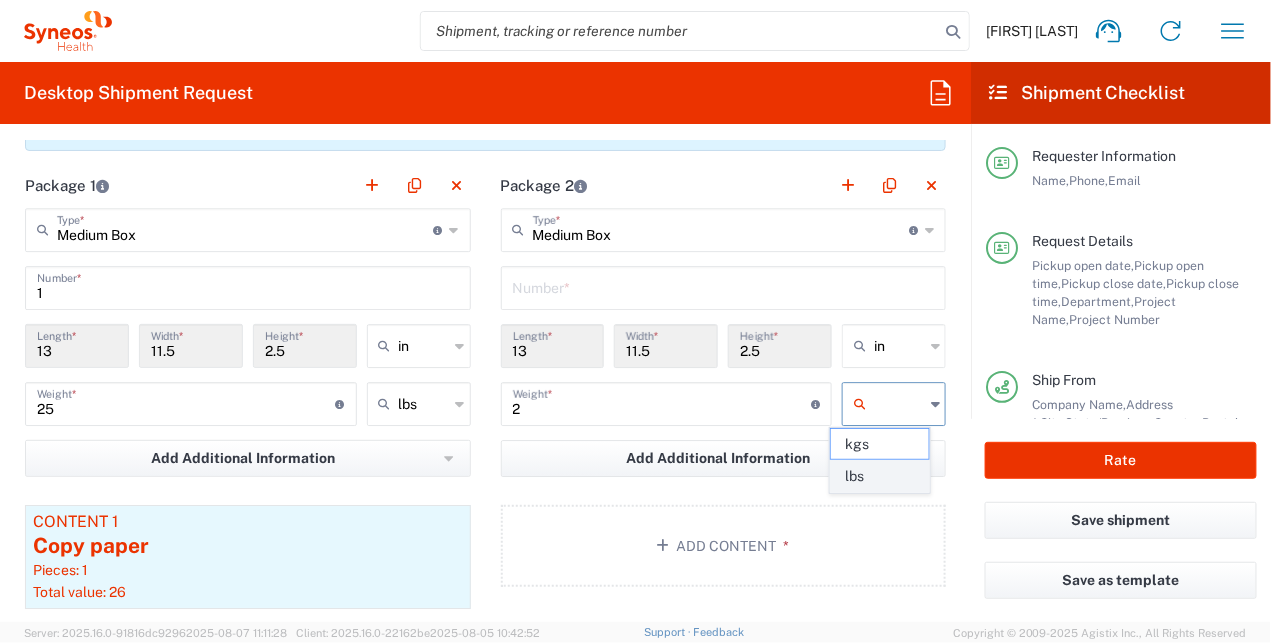 click on "lbs" 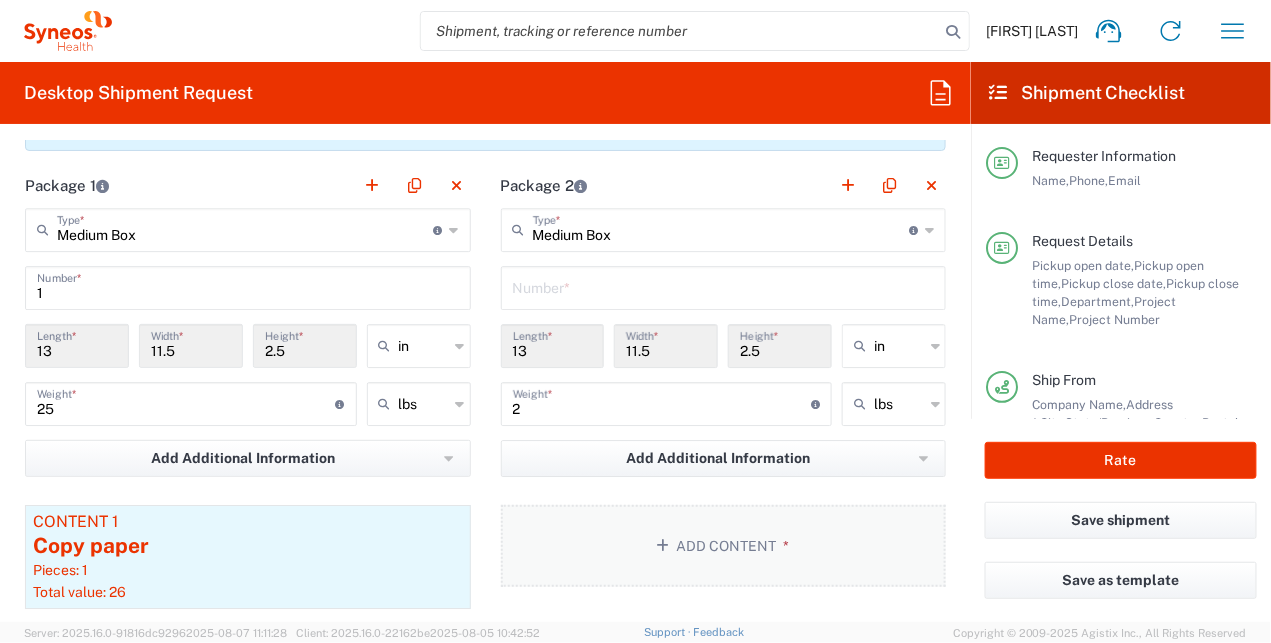 click on "Add Content *" 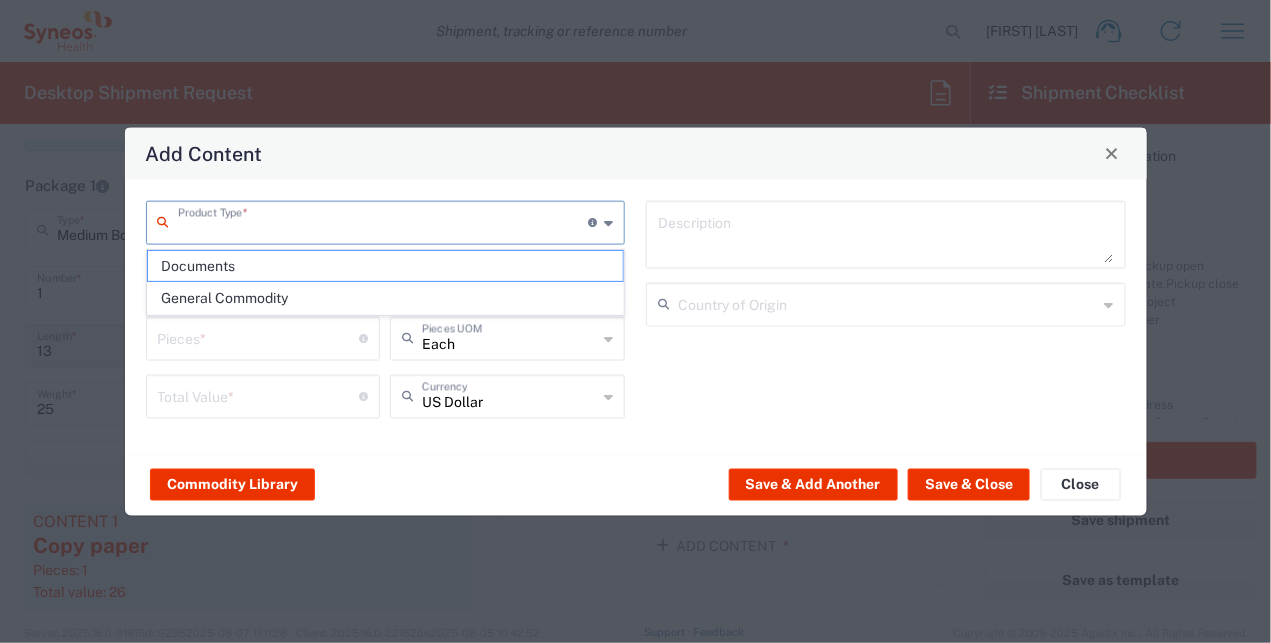 click at bounding box center (383, 220) 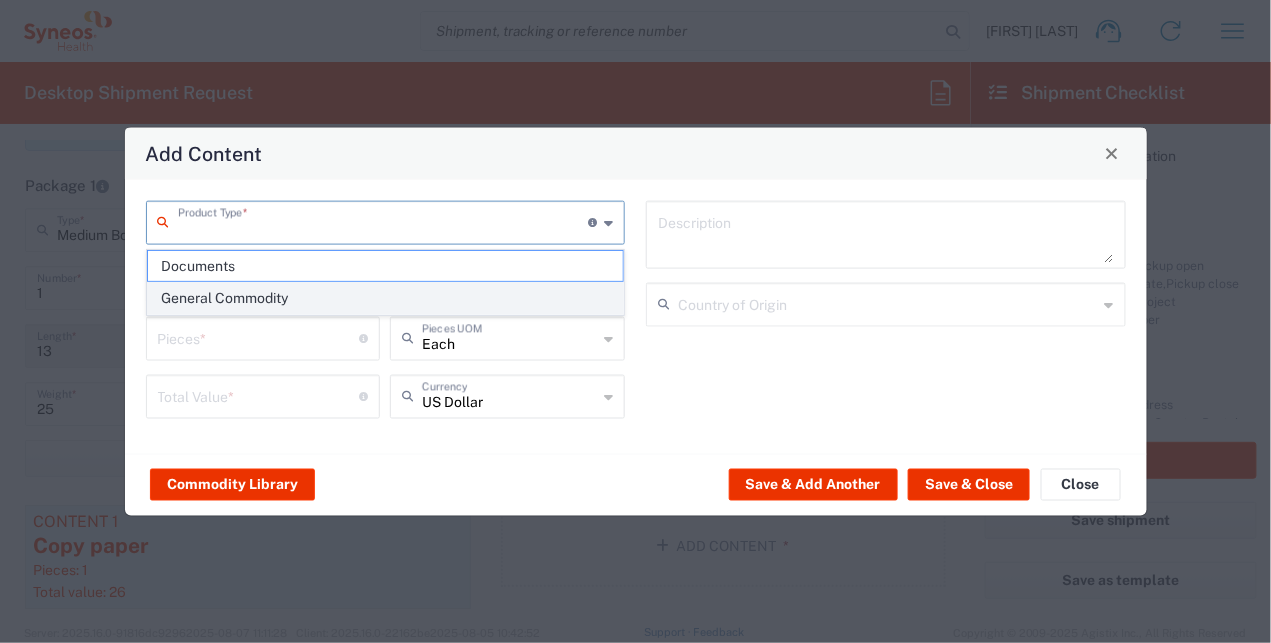 click on "General Commodity" 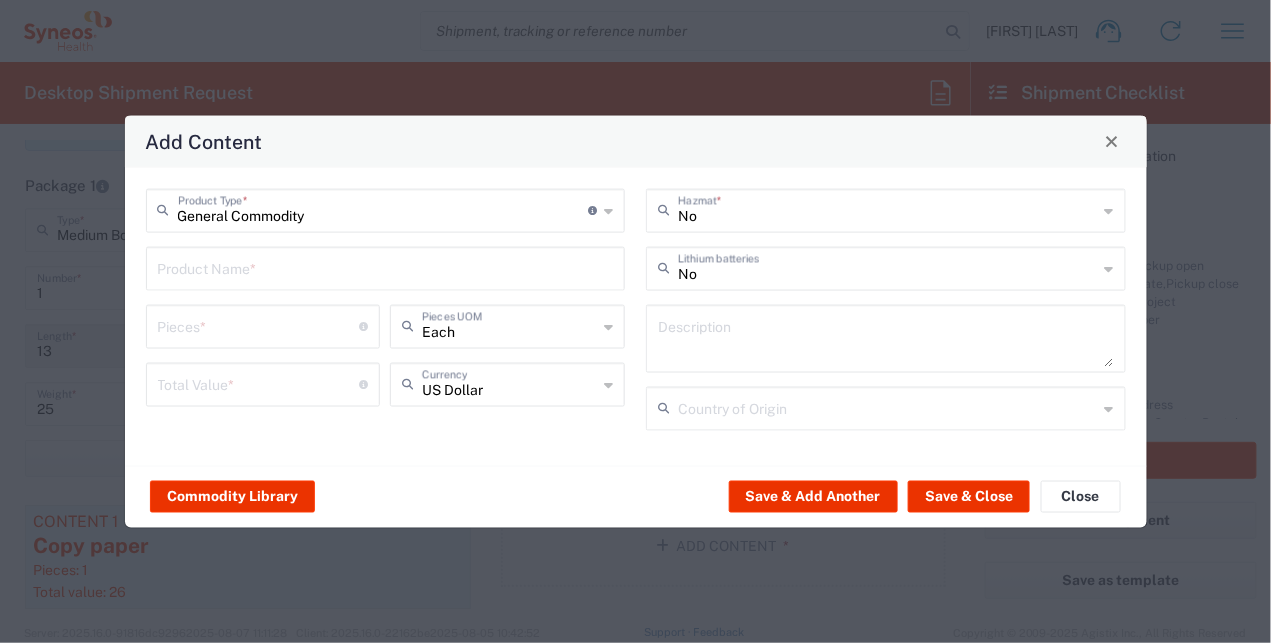 click at bounding box center [386, 266] 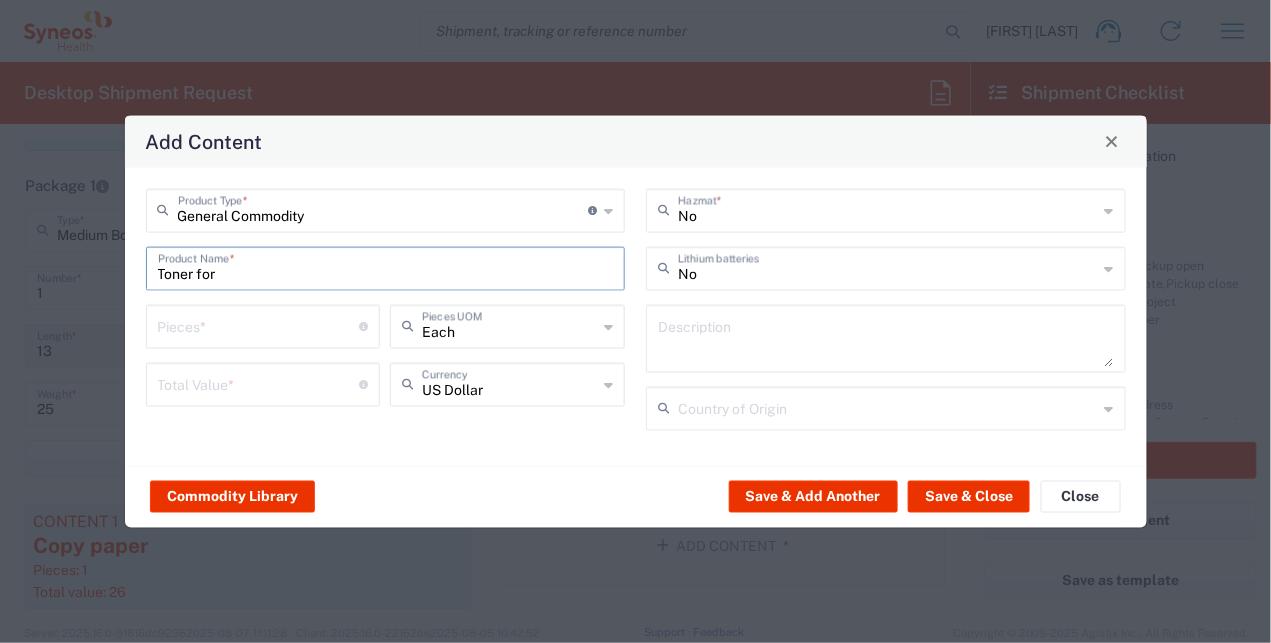click on "Toner for" at bounding box center [386, 266] 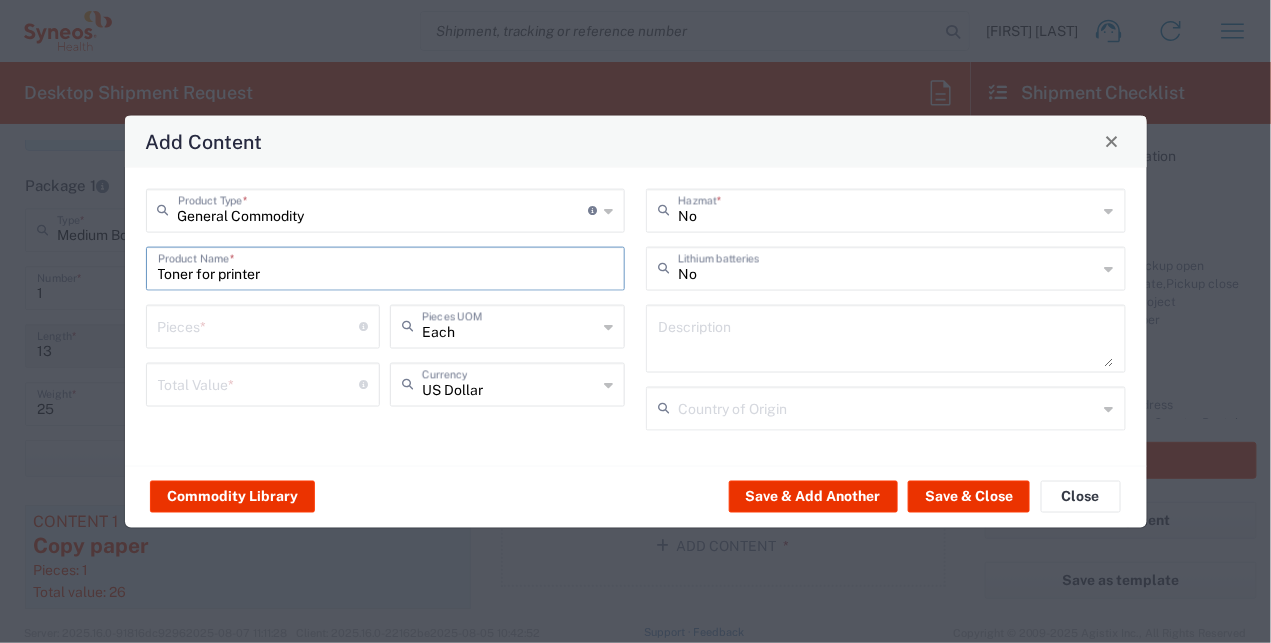 type on "Toner for printer" 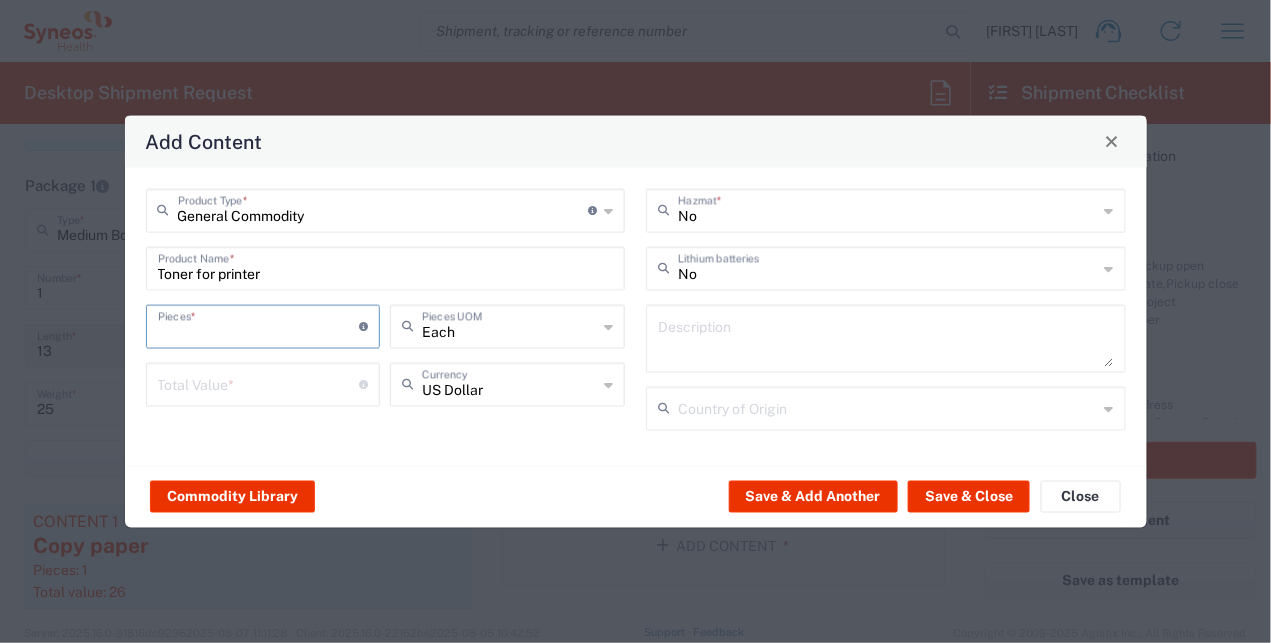 click at bounding box center [259, 324] 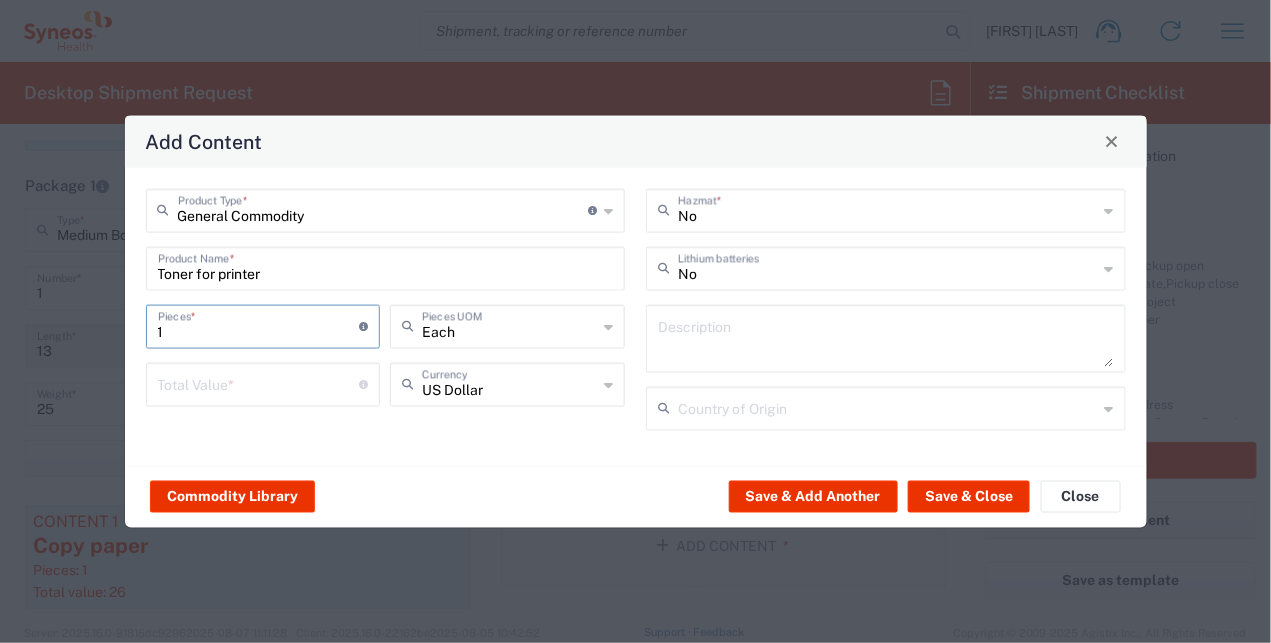 type on "1" 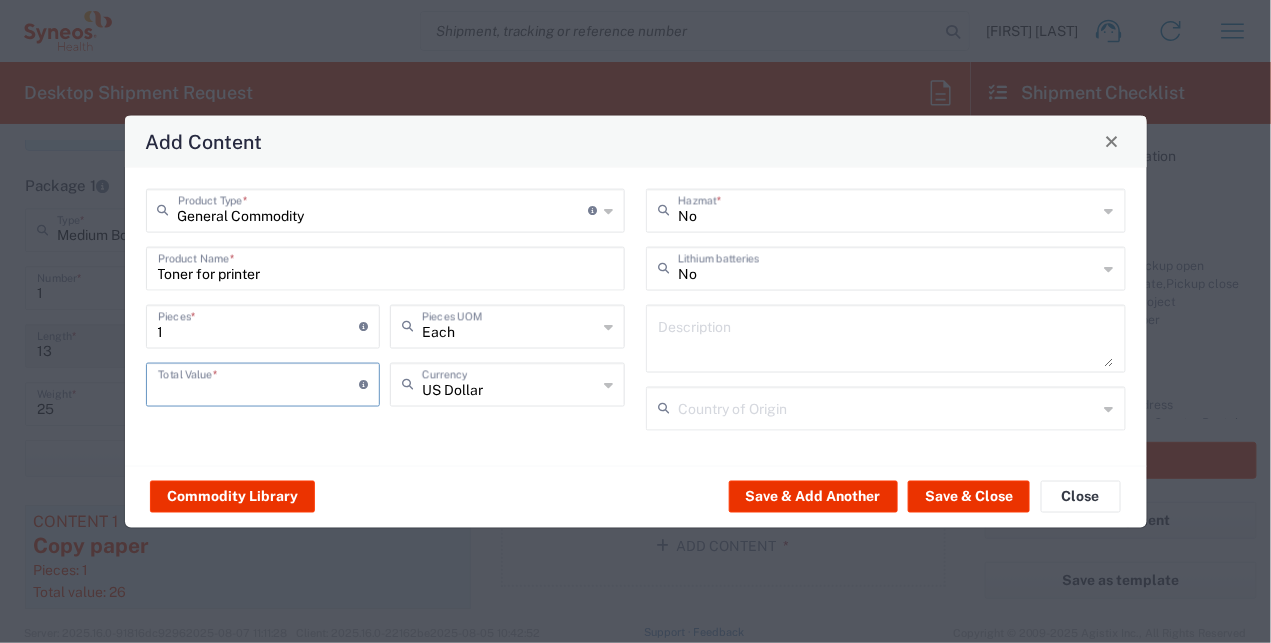 click at bounding box center [259, 382] 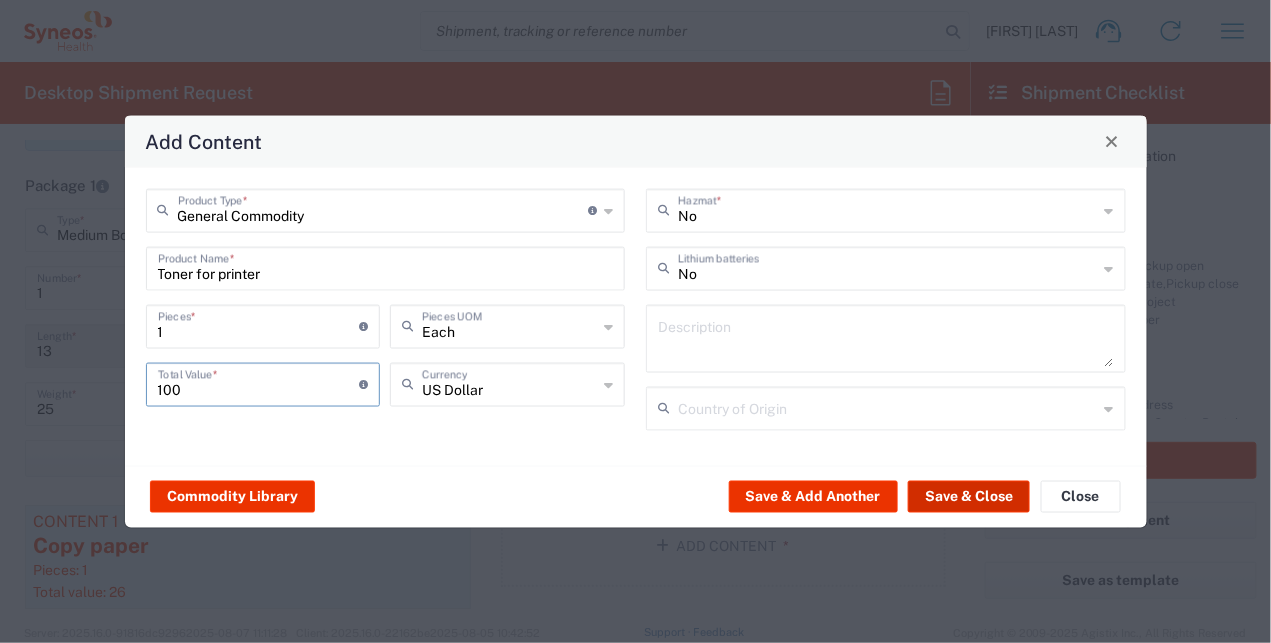 type on "100" 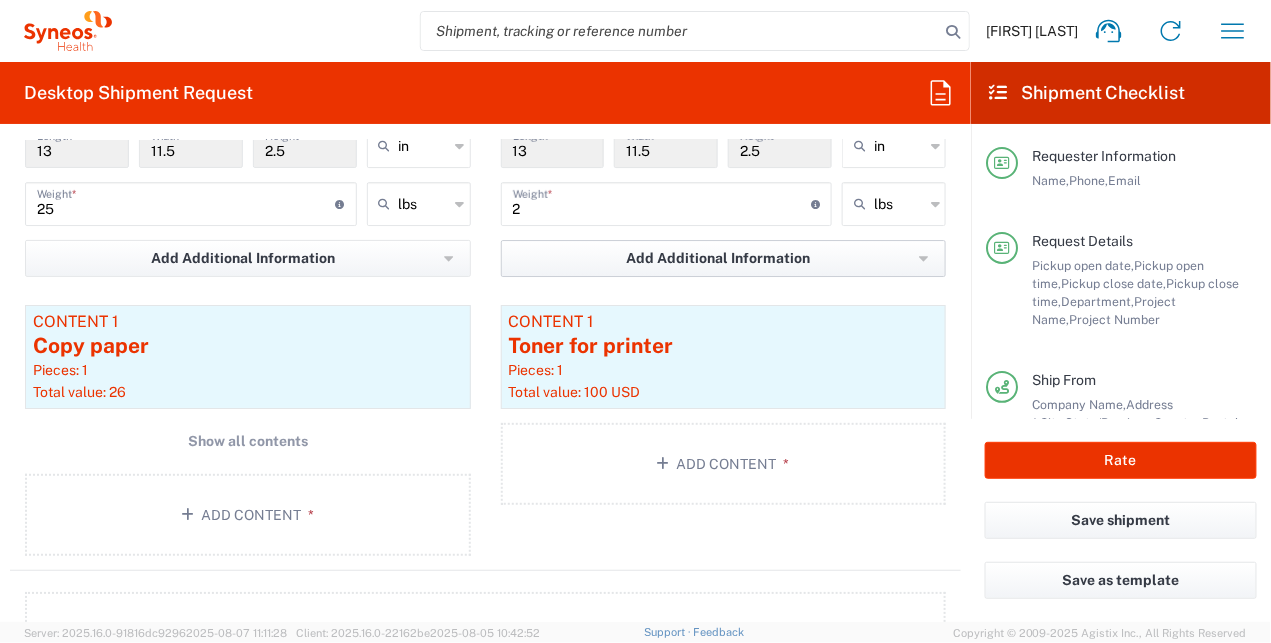 scroll, scrollTop: 2078, scrollLeft: 0, axis: vertical 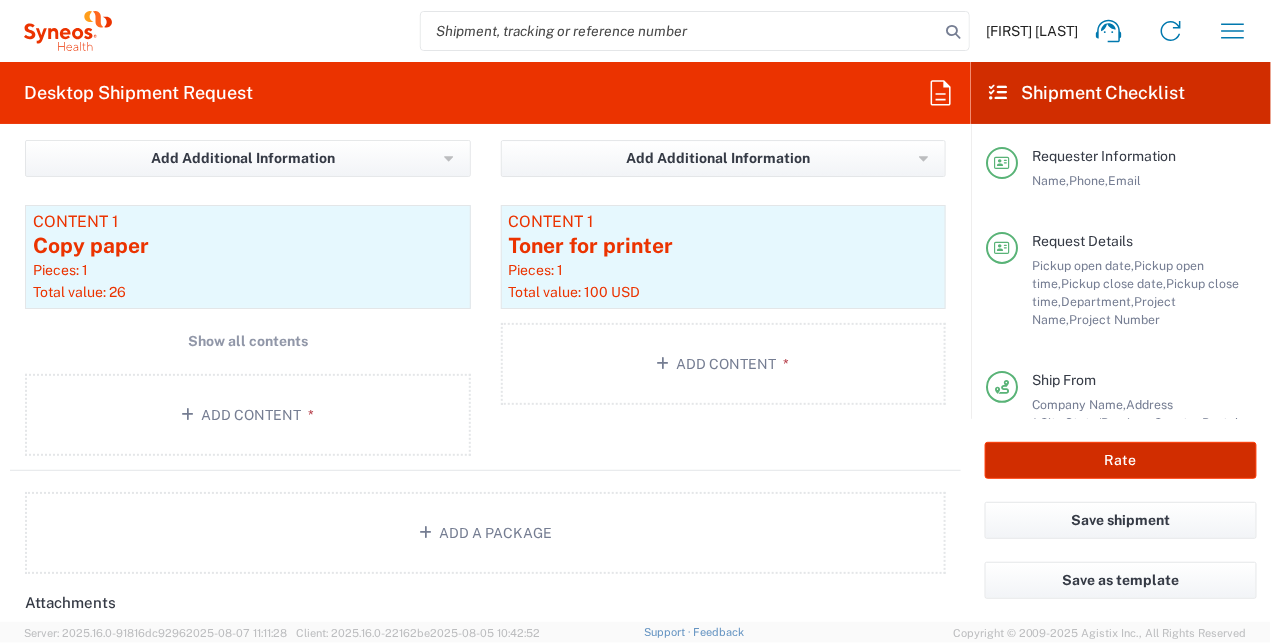 click on "Rate" 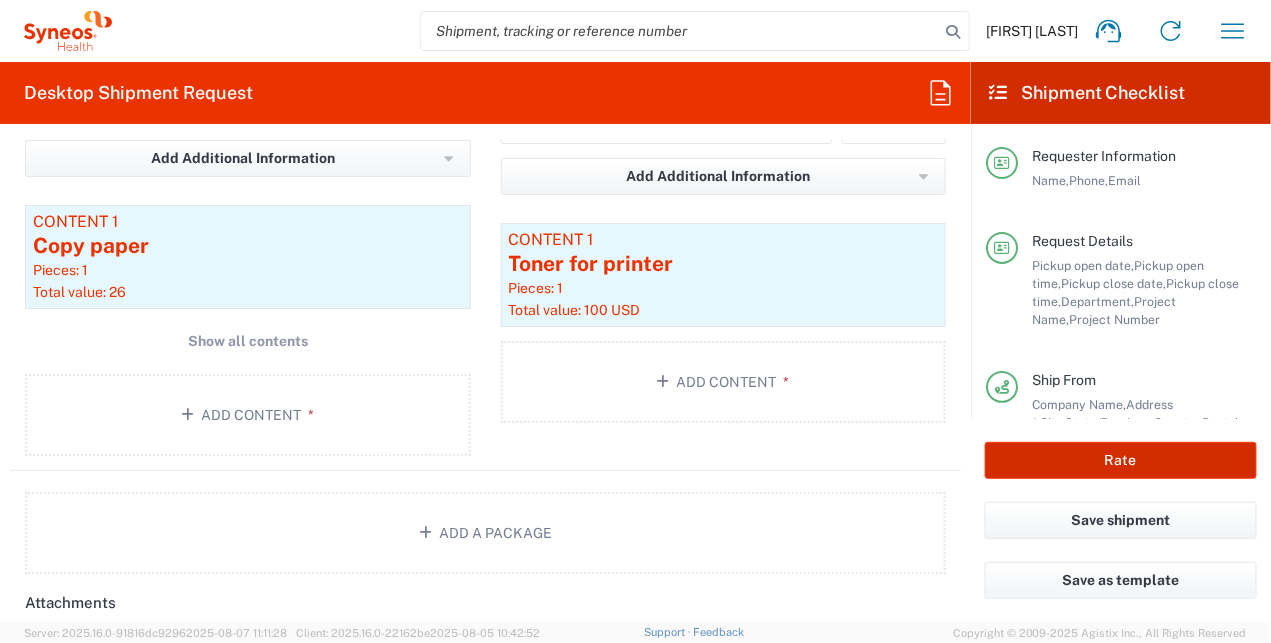 click on "Rate" 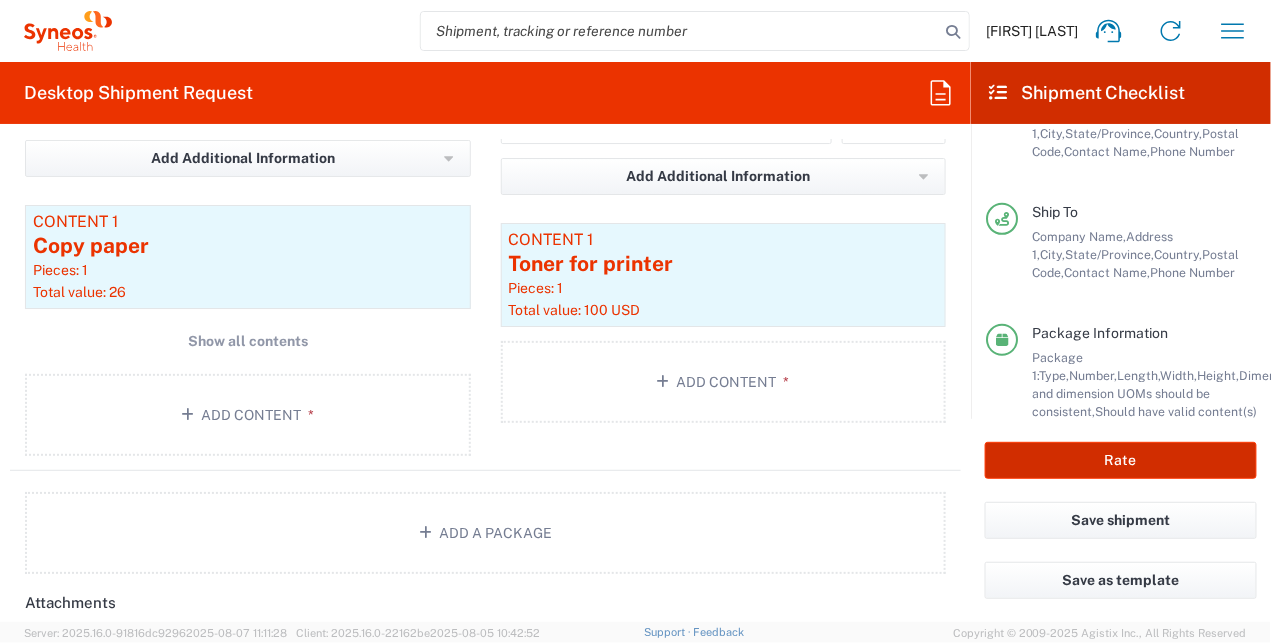 scroll, scrollTop: 481, scrollLeft: 0, axis: vertical 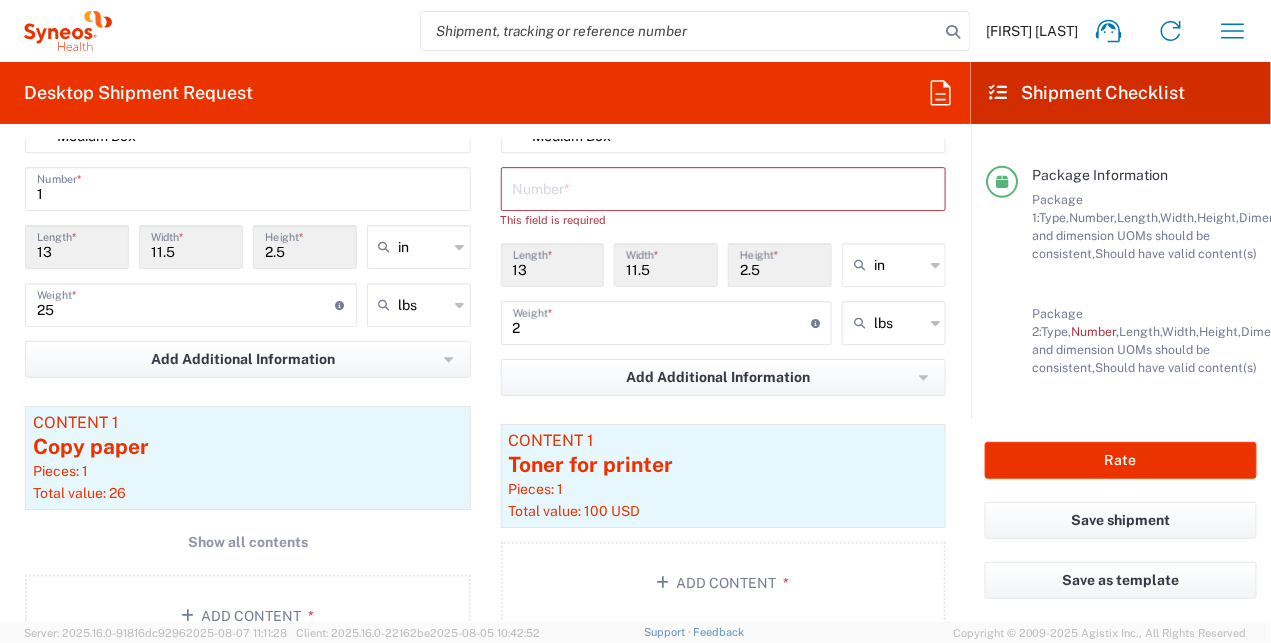 click at bounding box center (724, 187) 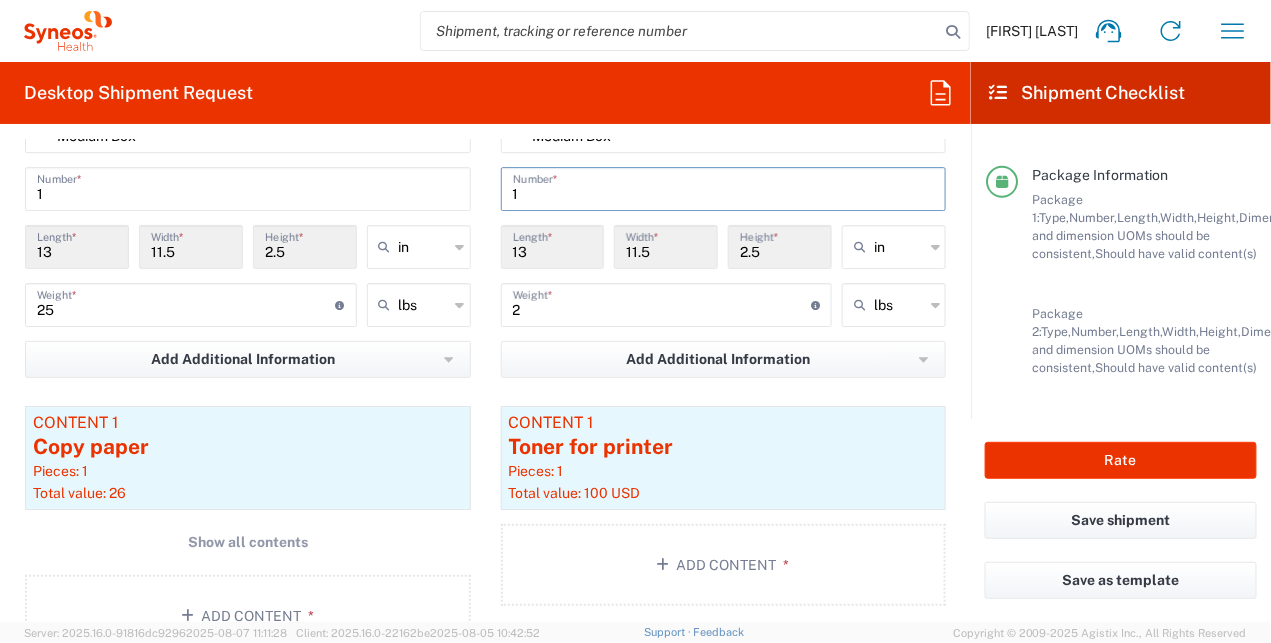 type on "1" 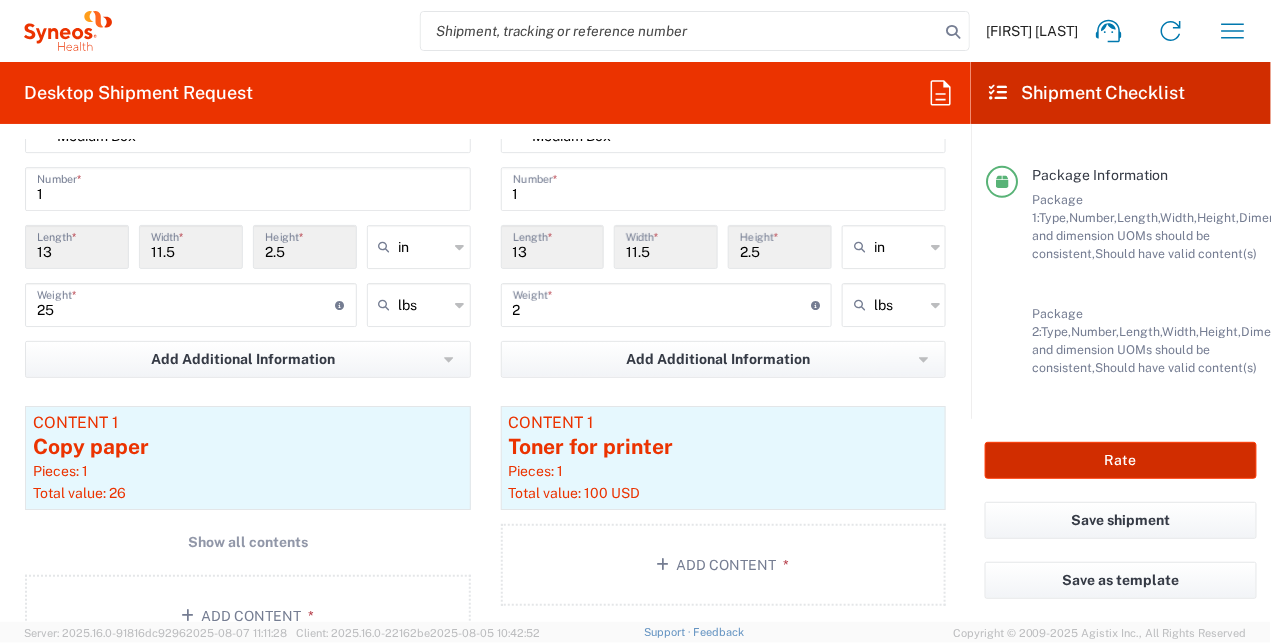 click on "Rate" 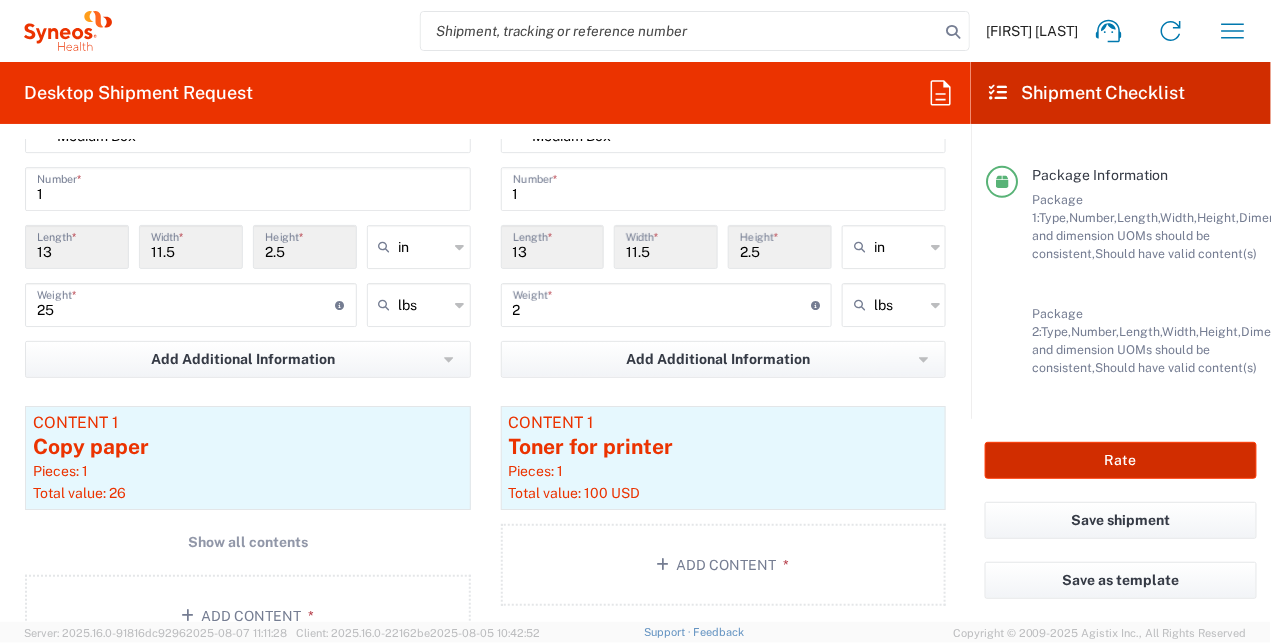 click on "Rate" 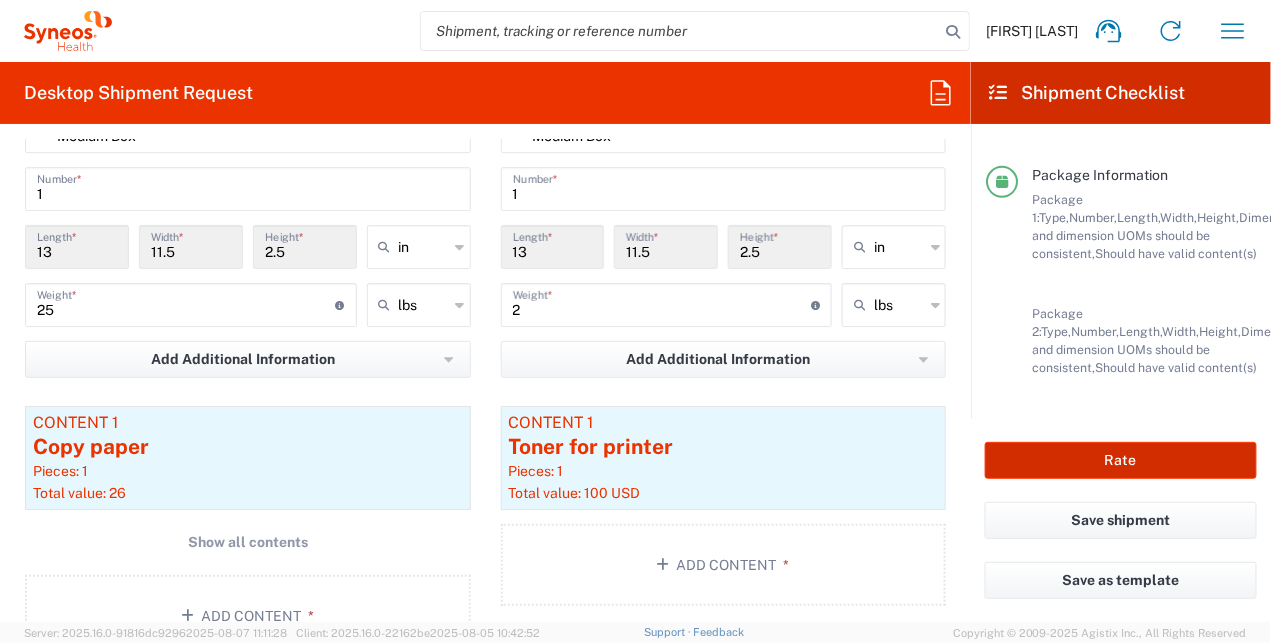 scroll, scrollTop: 481, scrollLeft: 0, axis: vertical 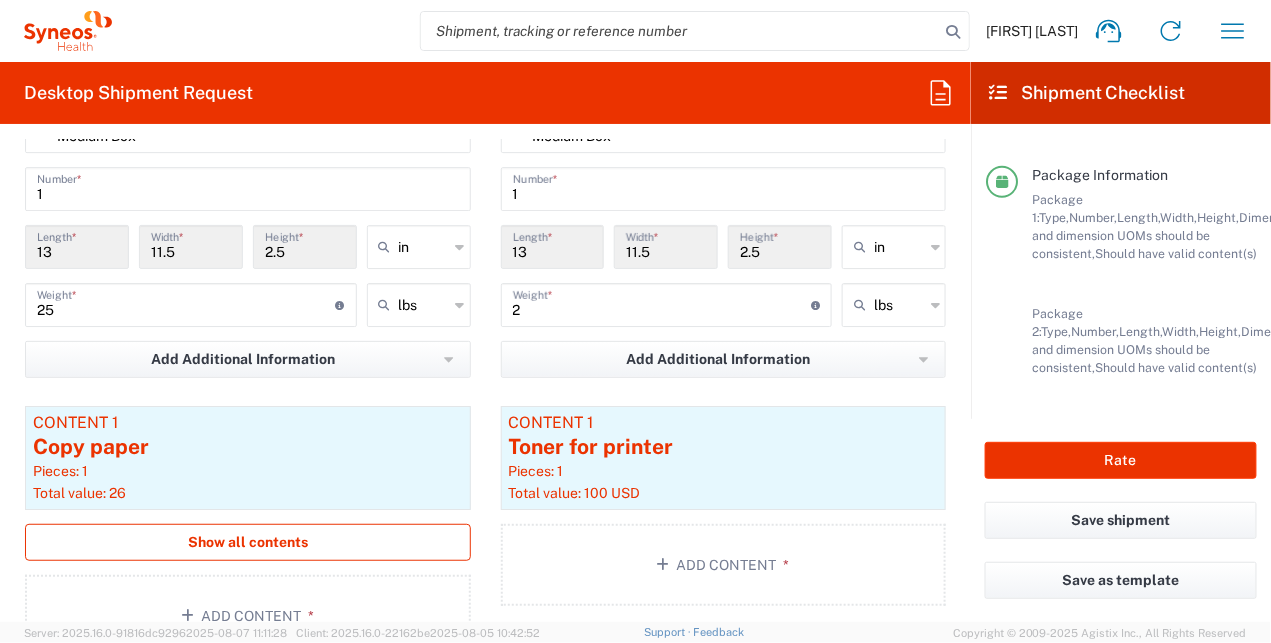 click on "Show all contents" 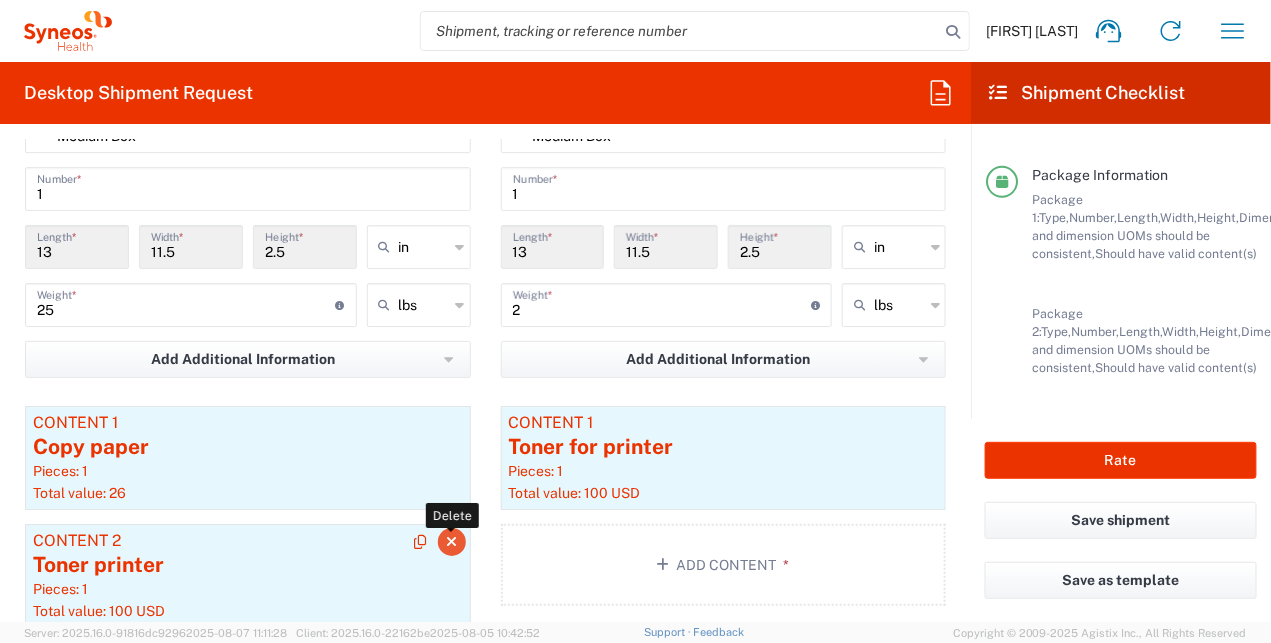 click 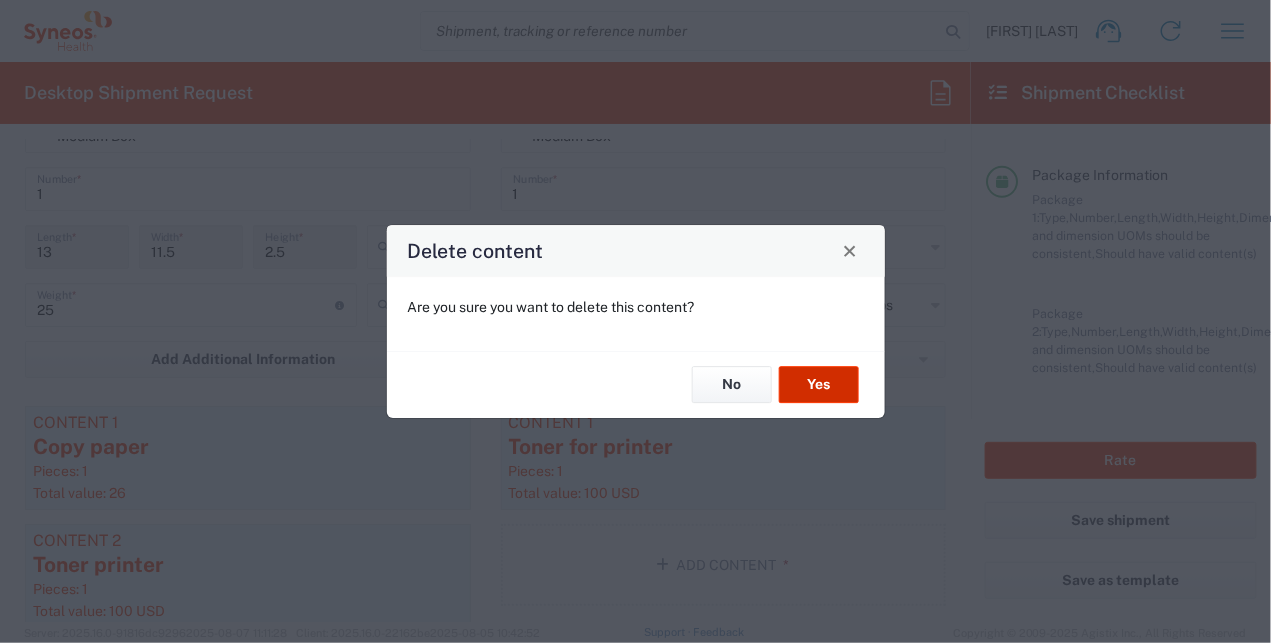 click on "Yes" 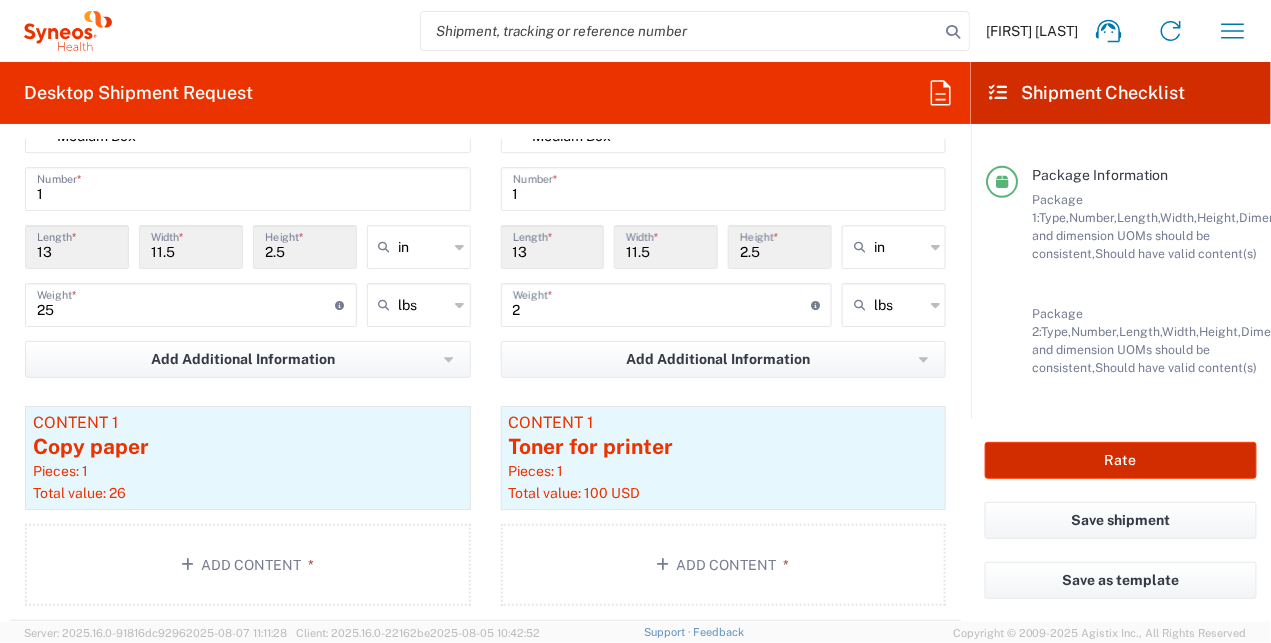 click on "Rate" 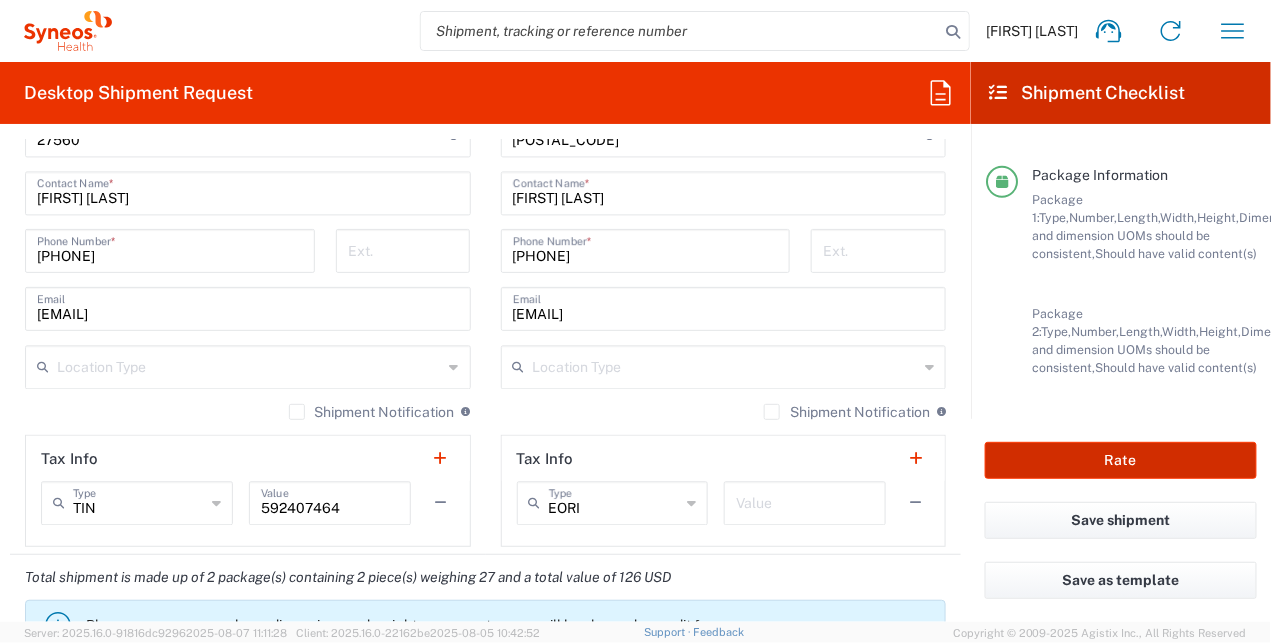scroll, scrollTop: 1278, scrollLeft: 0, axis: vertical 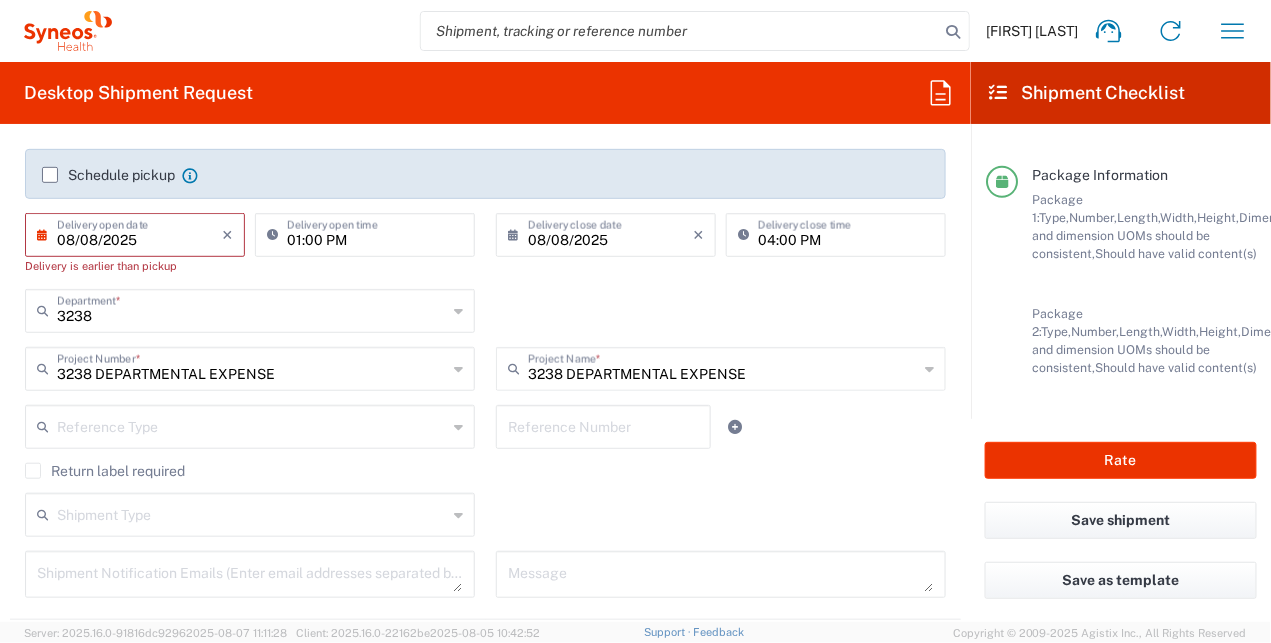 click on "08/08/2025" at bounding box center [139, 233] 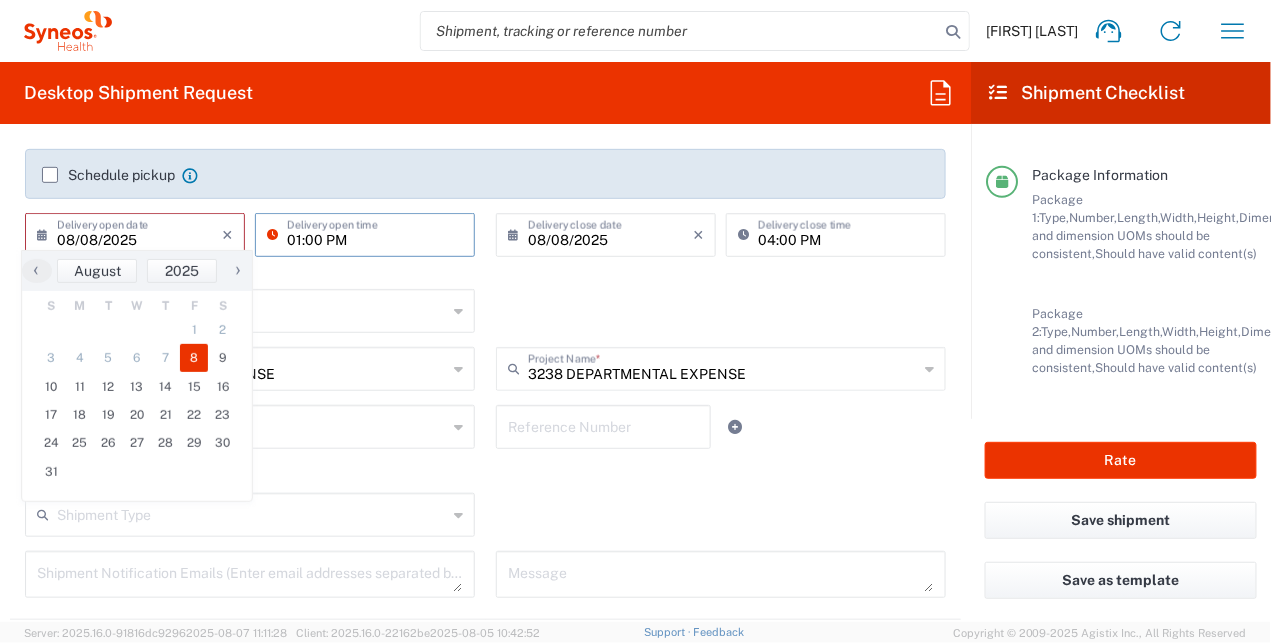 click on "01:00 PM" at bounding box center (375, 233) 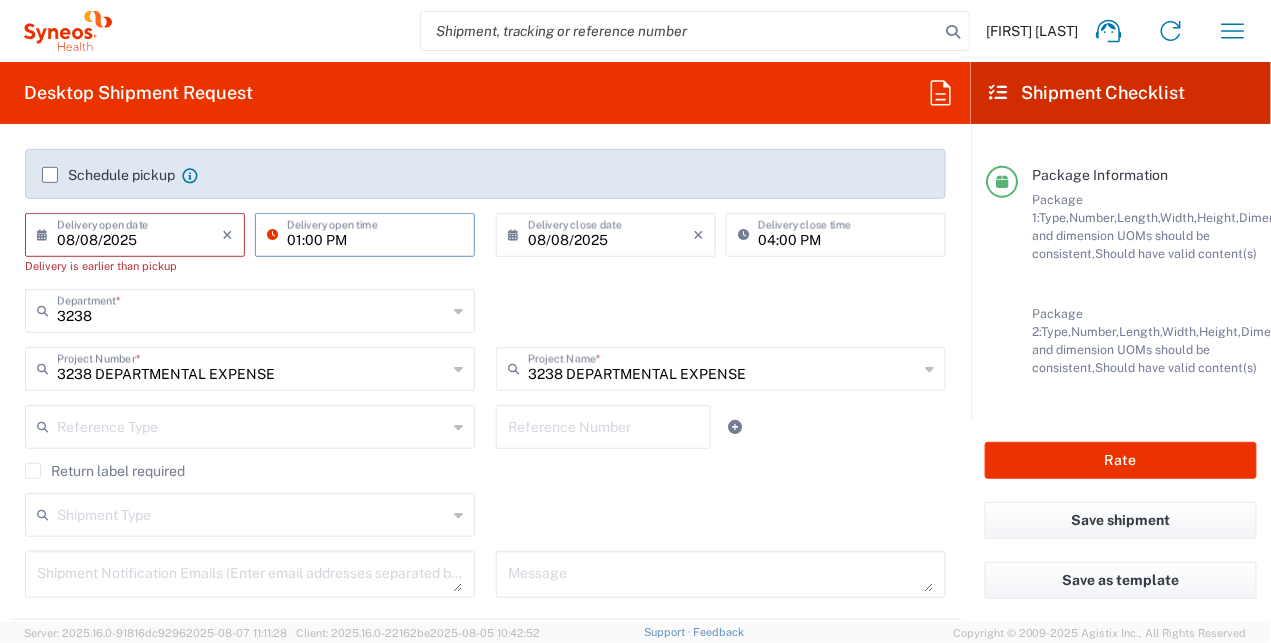 click on "01:00 PM" at bounding box center [375, 233] 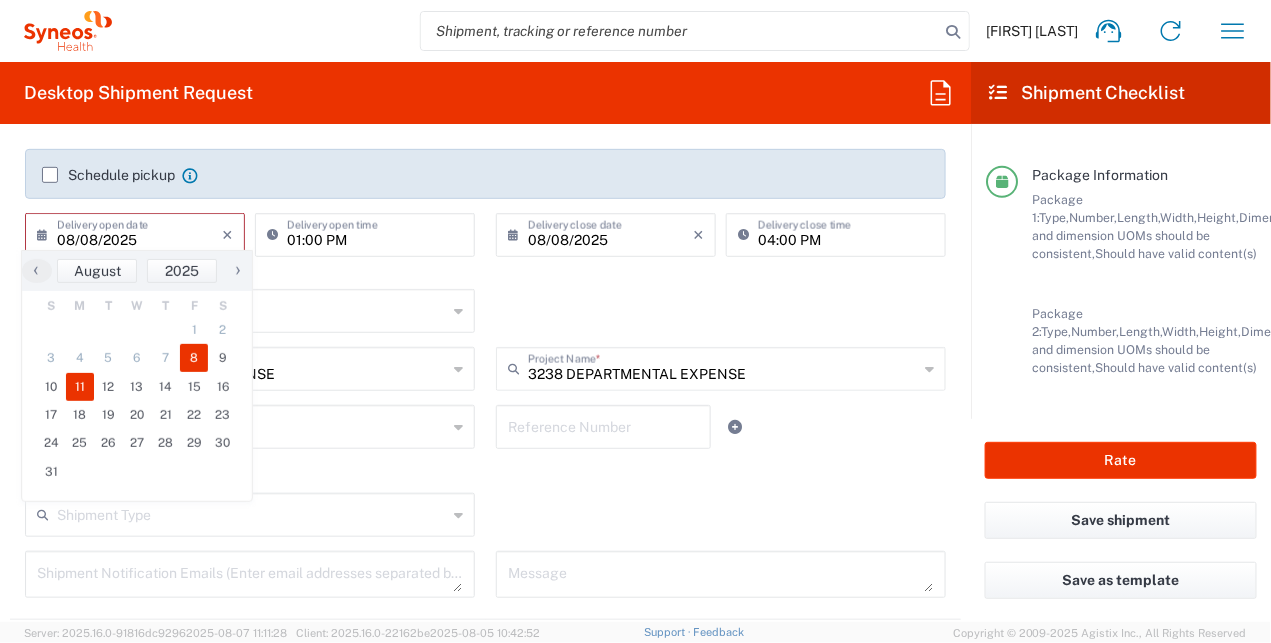 click on "11" 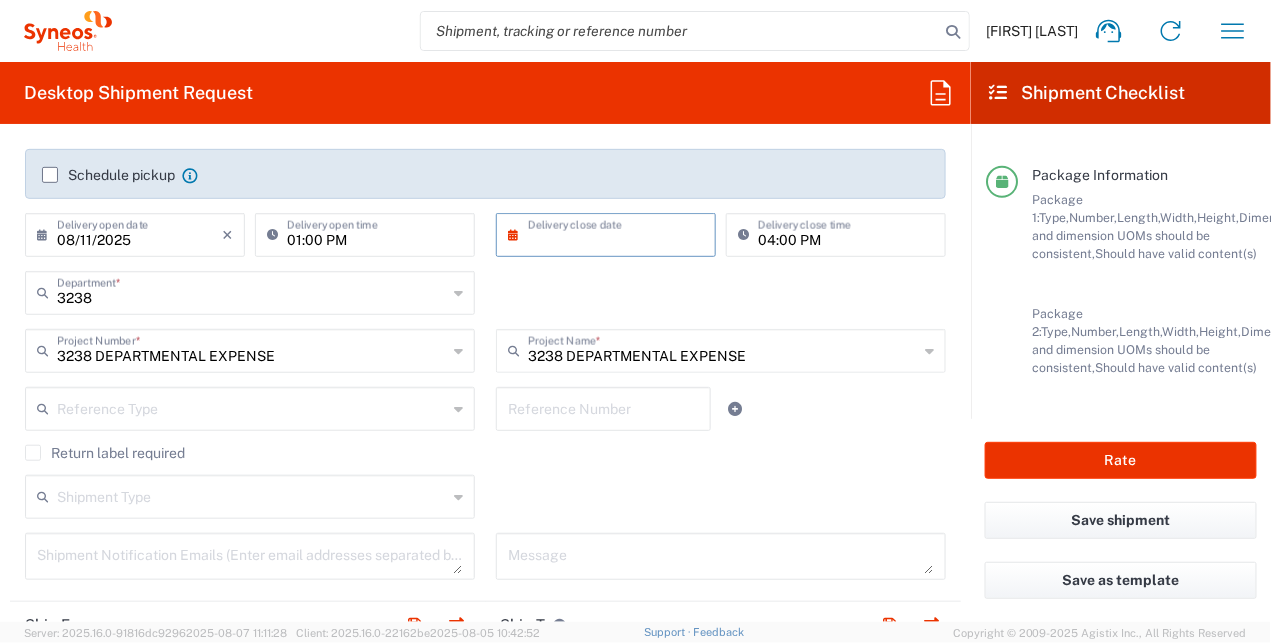 click at bounding box center (610, 233) 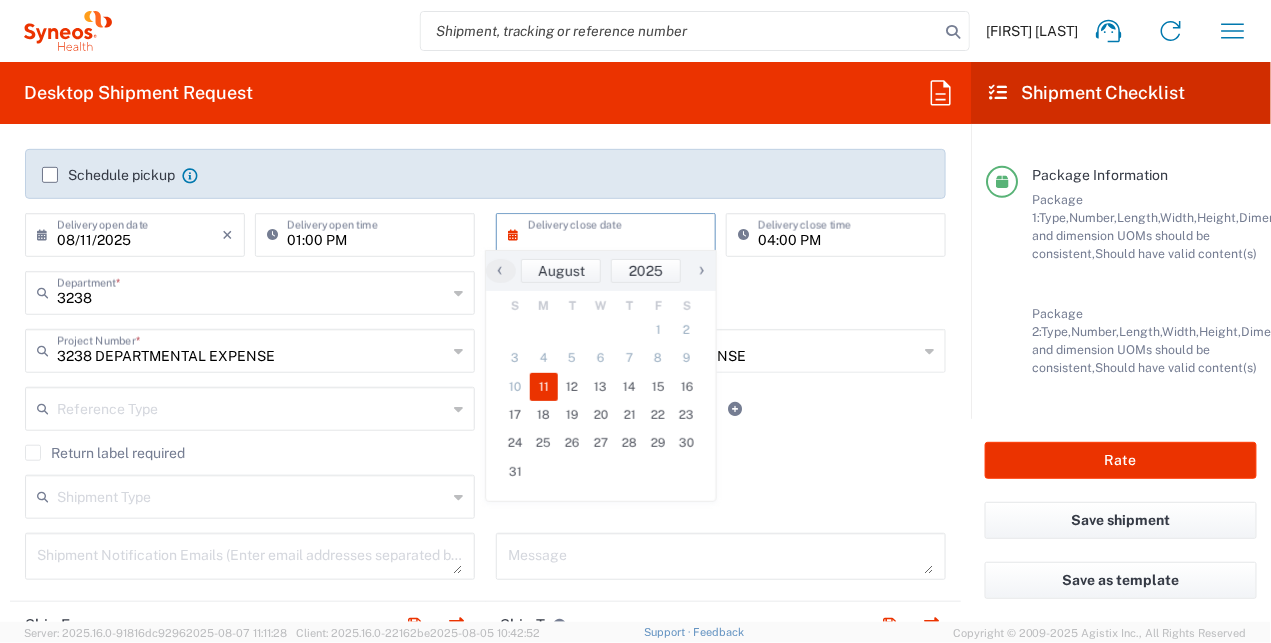 click on "11" 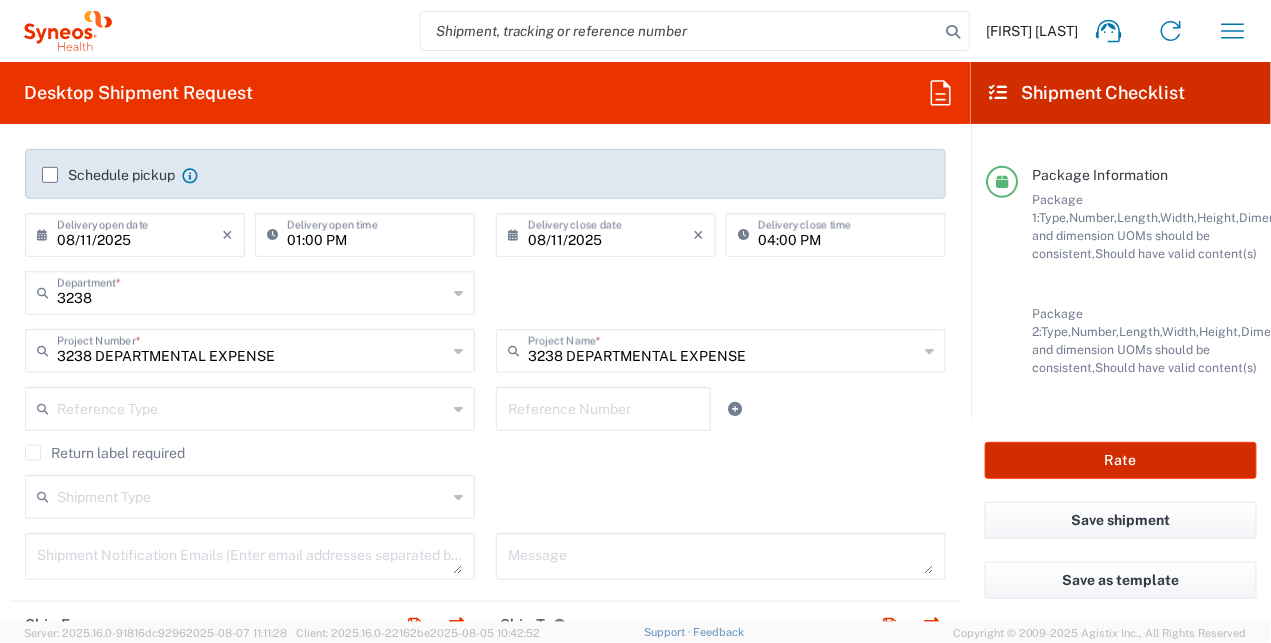 click on "Rate" 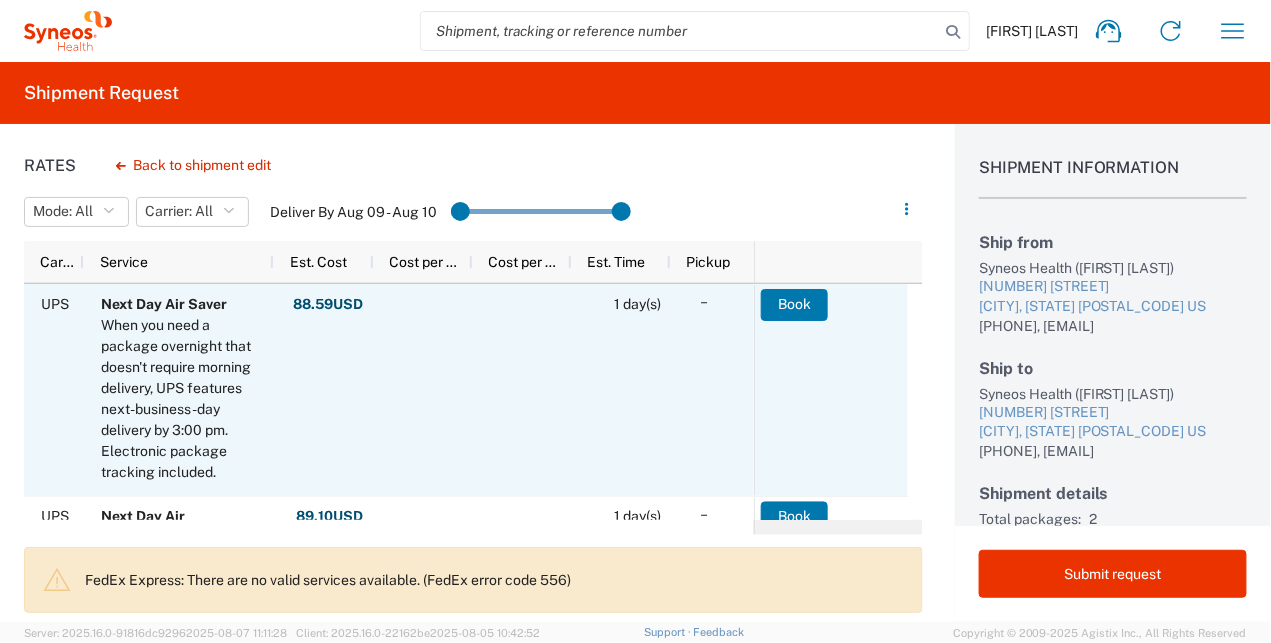 scroll, scrollTop: 100, scrollLeft: 0, axis: vertical 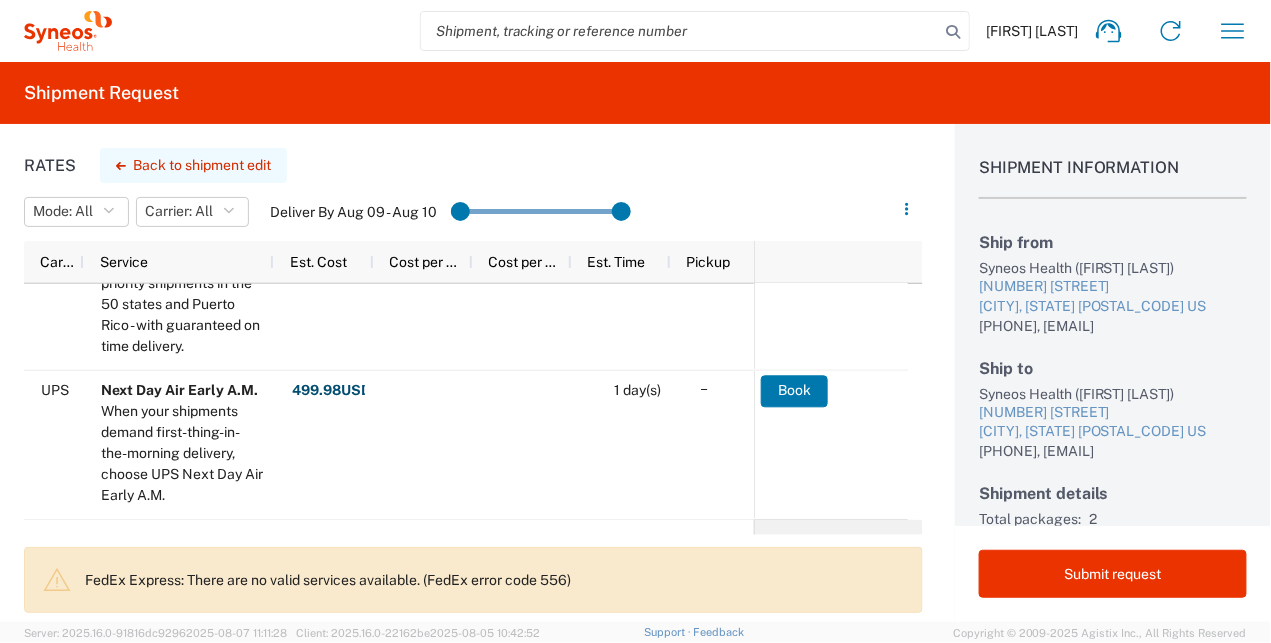 click on "Back to shipment edit" 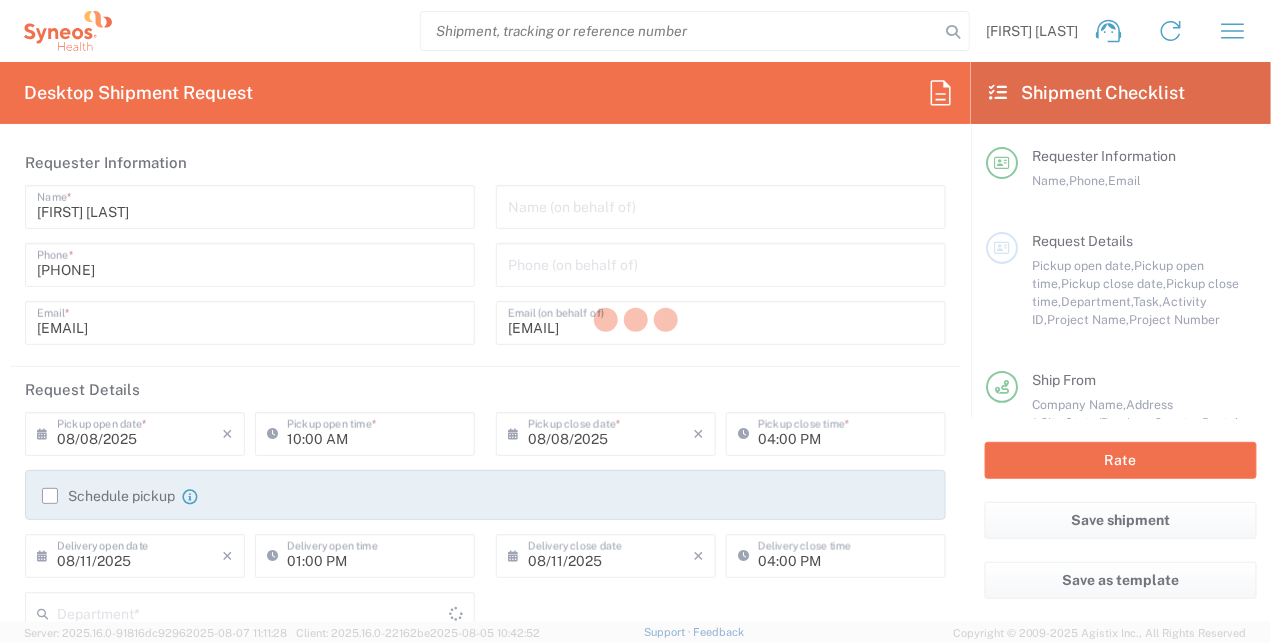 type on "3238" 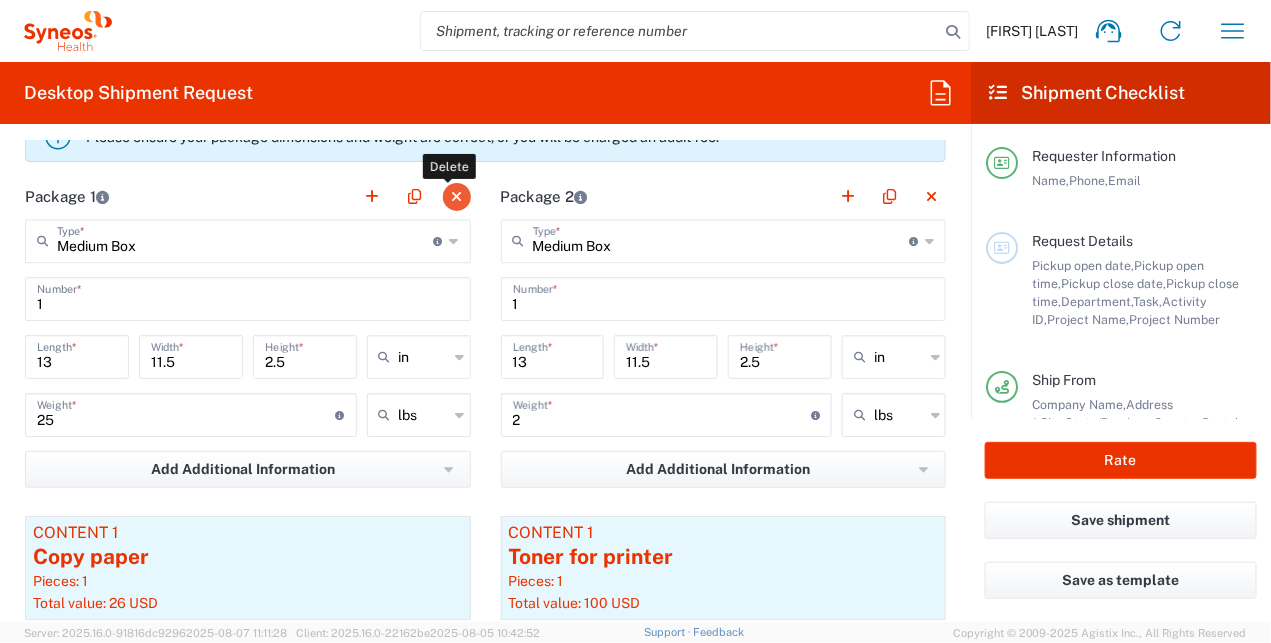 click 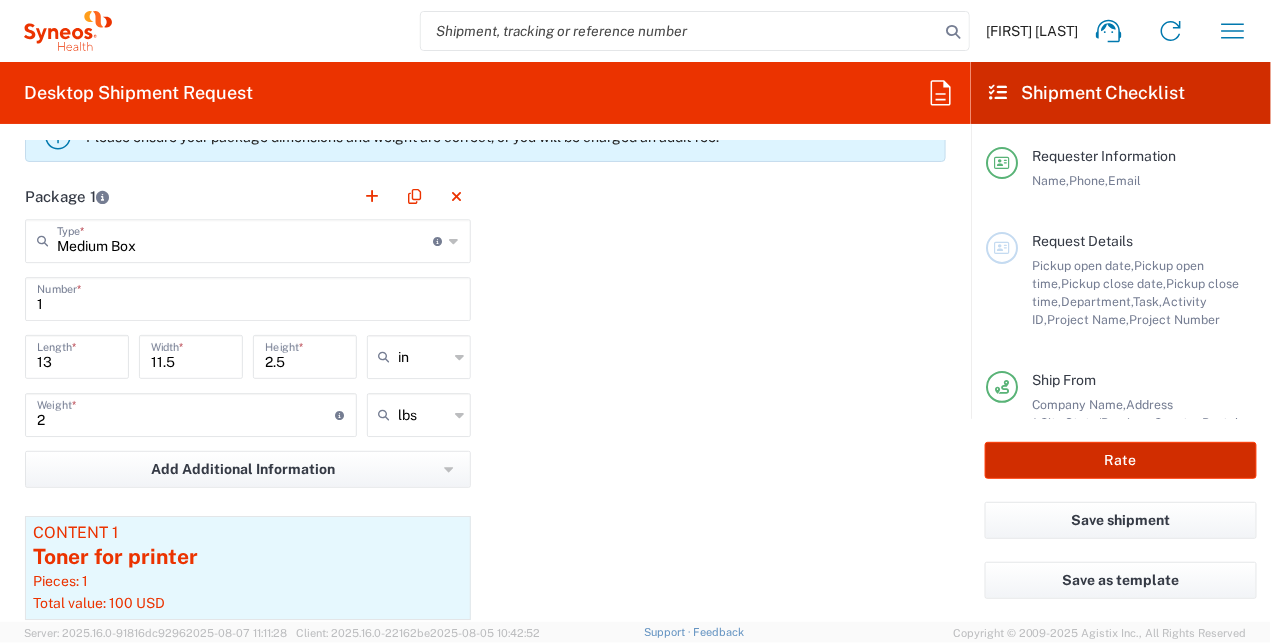 click on "Rate" 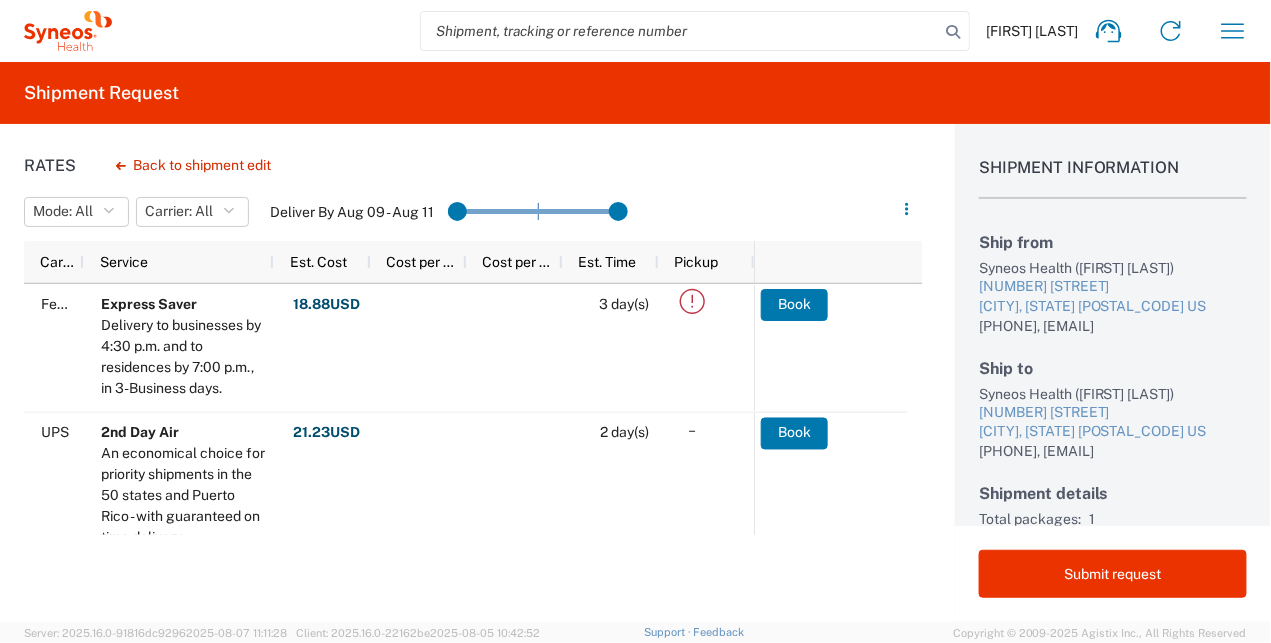 scroll, scrollTop: 62, scrollLeft: 0, axis: vertical 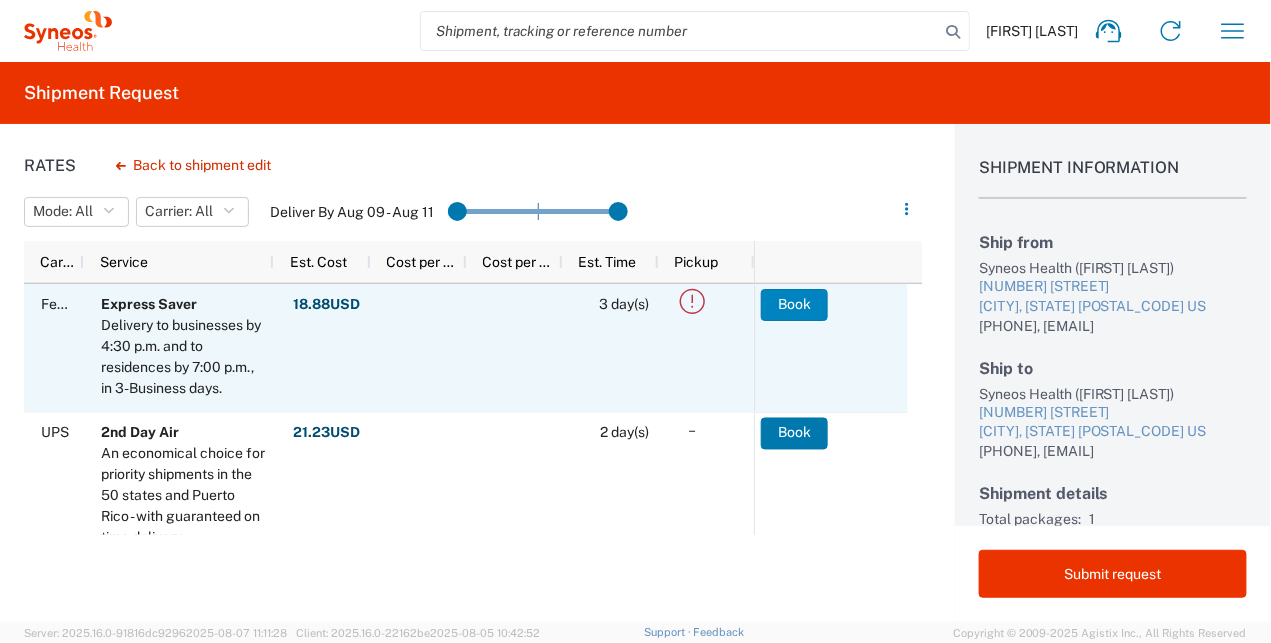 click on "Book" 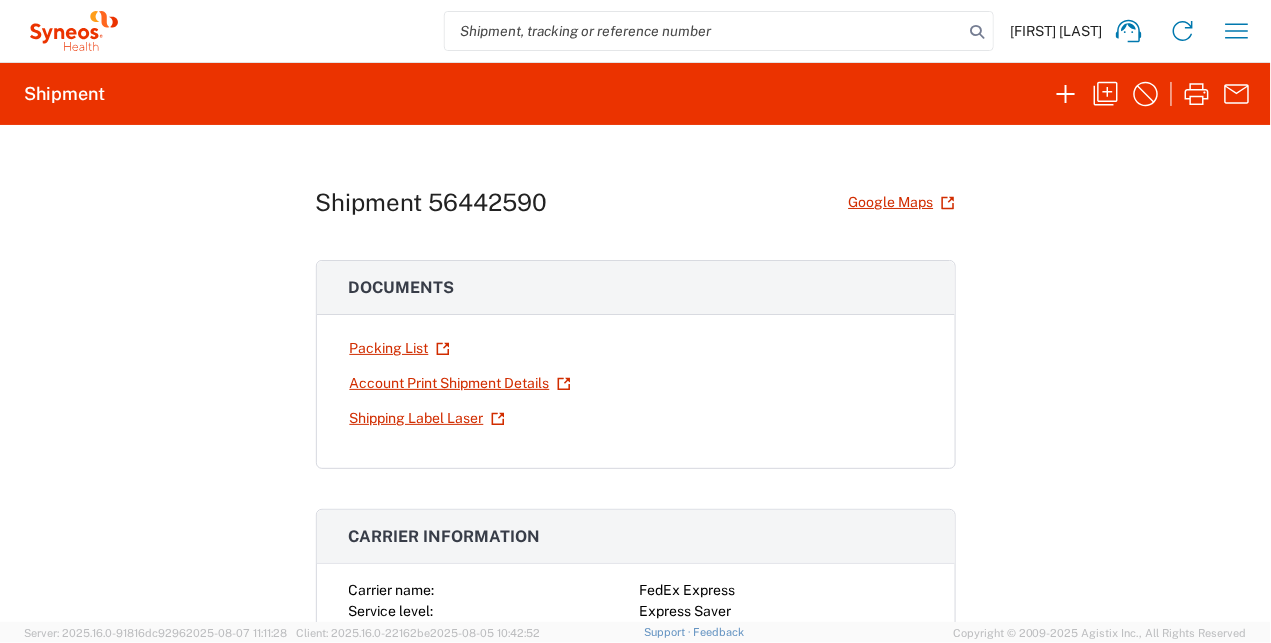scroll, scrollTop: 100, scrollLeft: 0, axis: vertical 